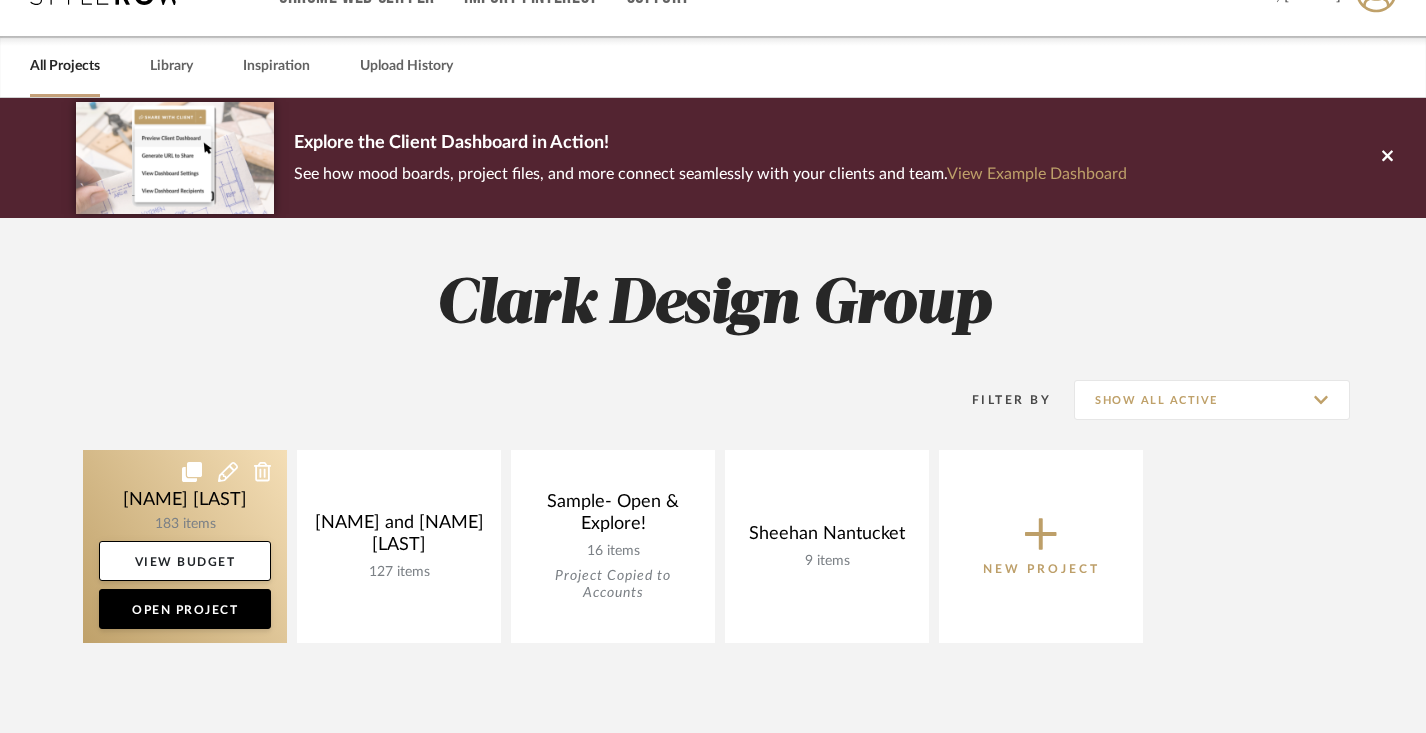 scroll, scrollTop: 46, scrollLeft: 0, axis: vertical 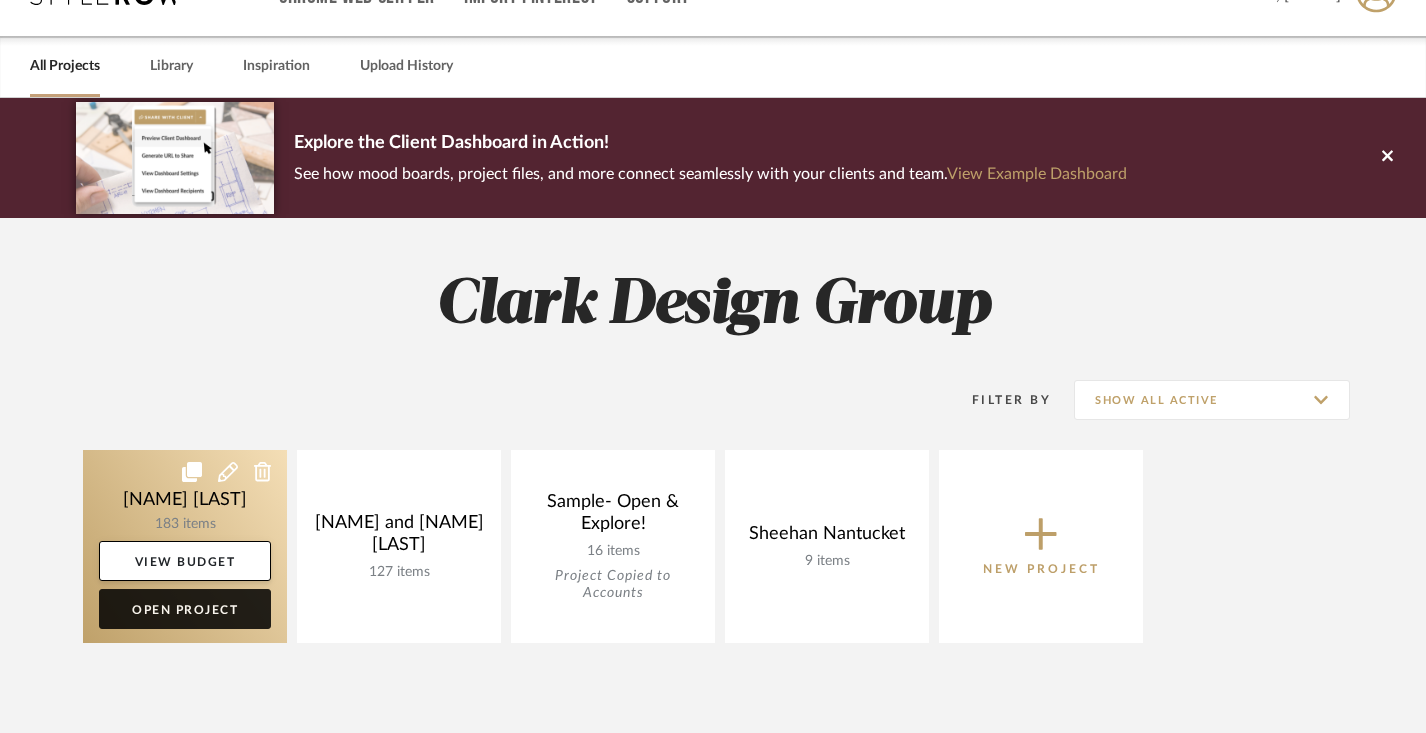 click on "Open Project" 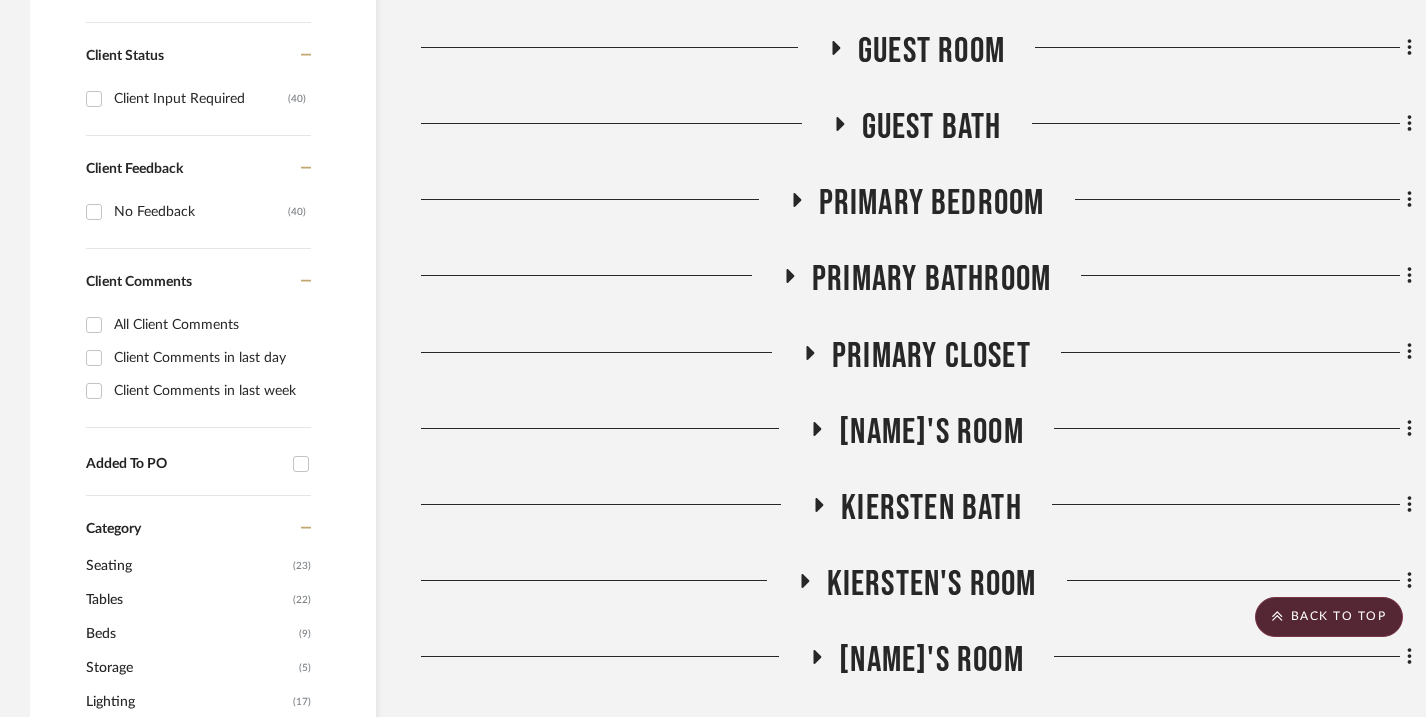 scroll, scrollTop: 1070, scrollLeft: 0, axis: vertical 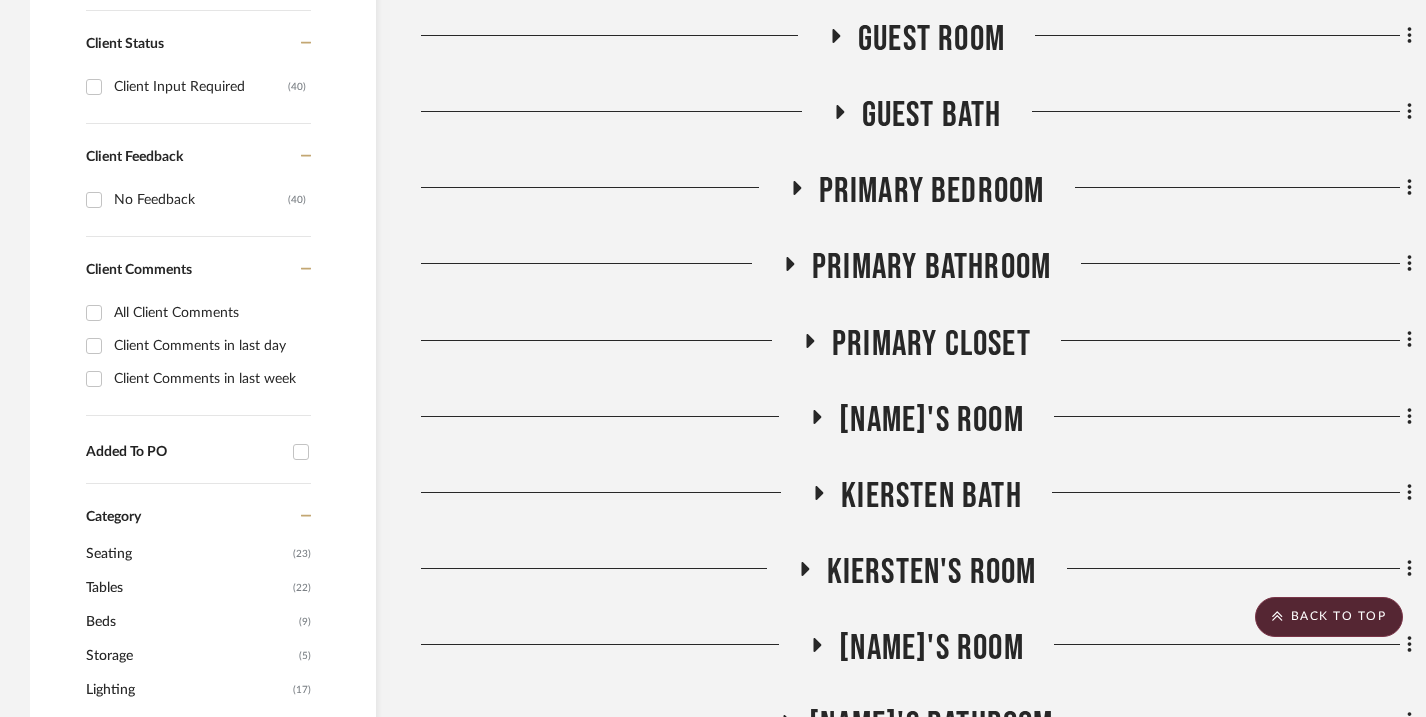click 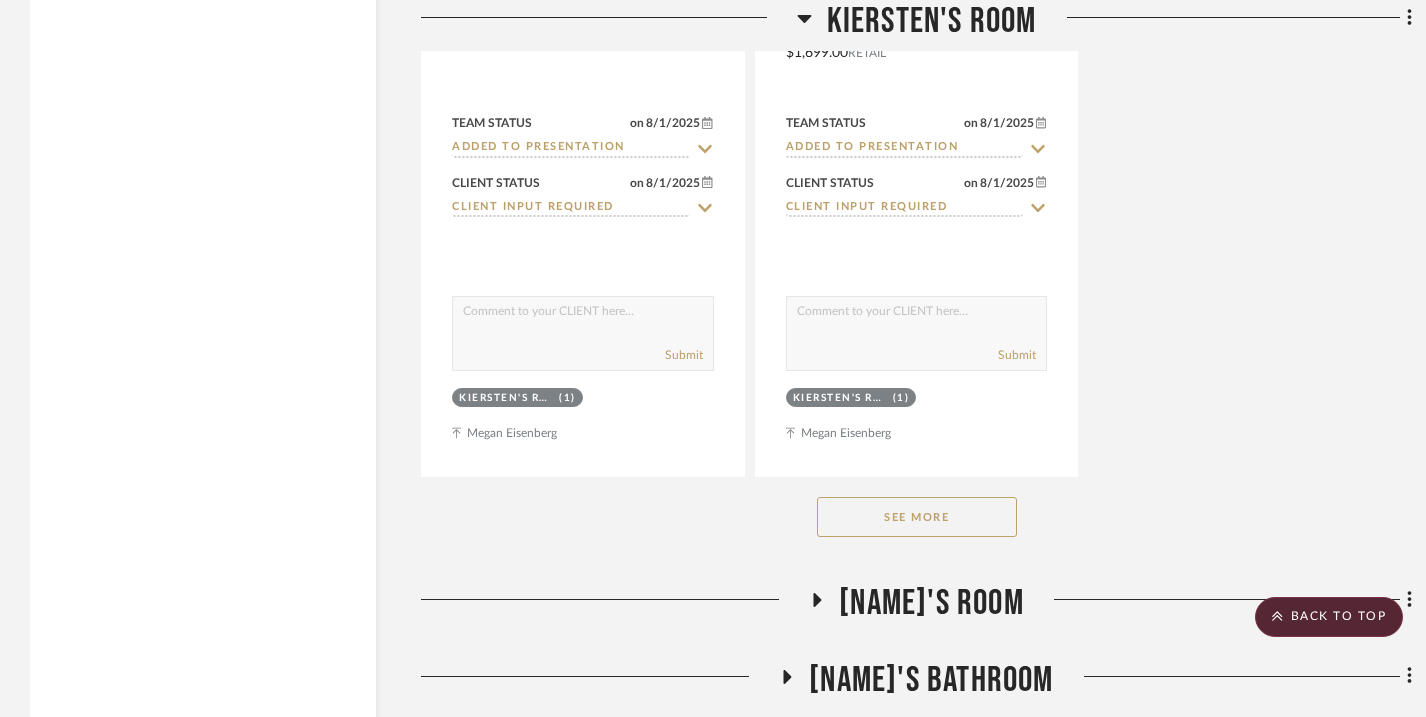 scroll, scrollTop: 3898, scrollLeft: 0, axis: vertical 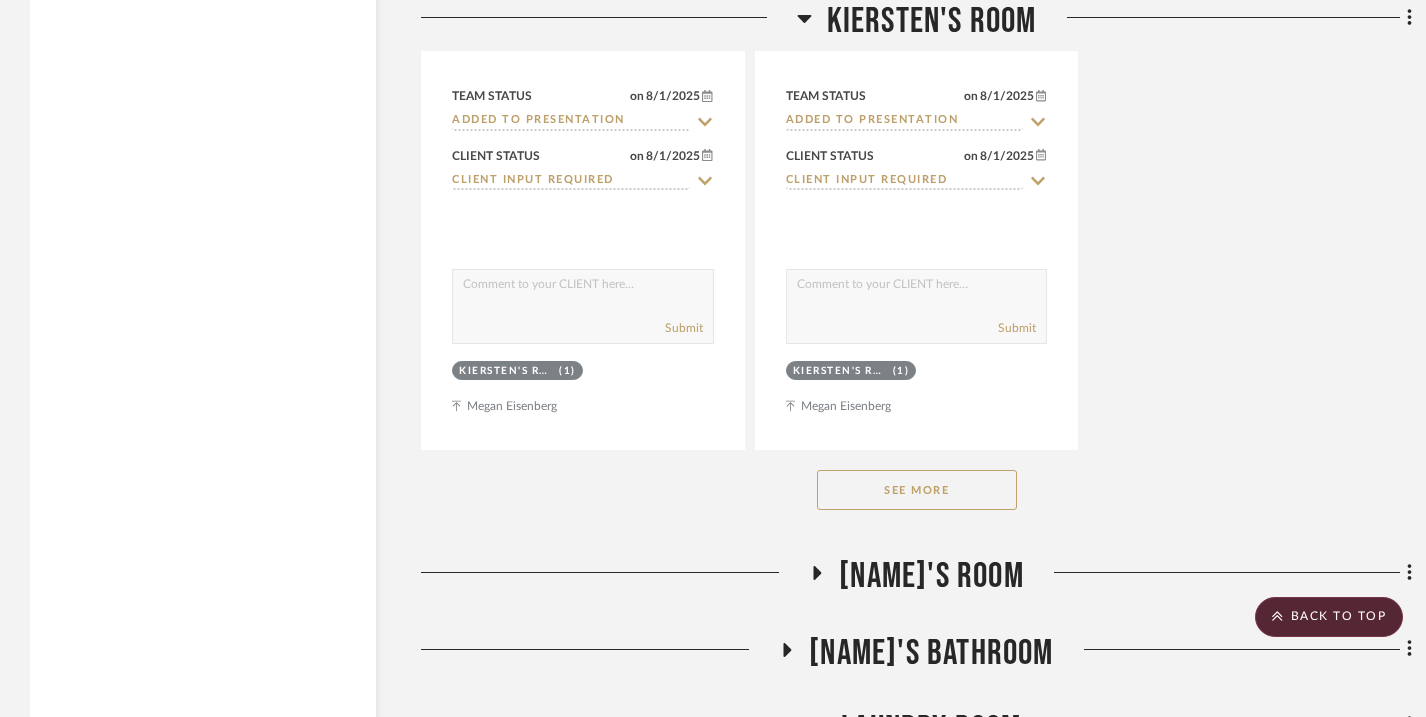 click on "See More" 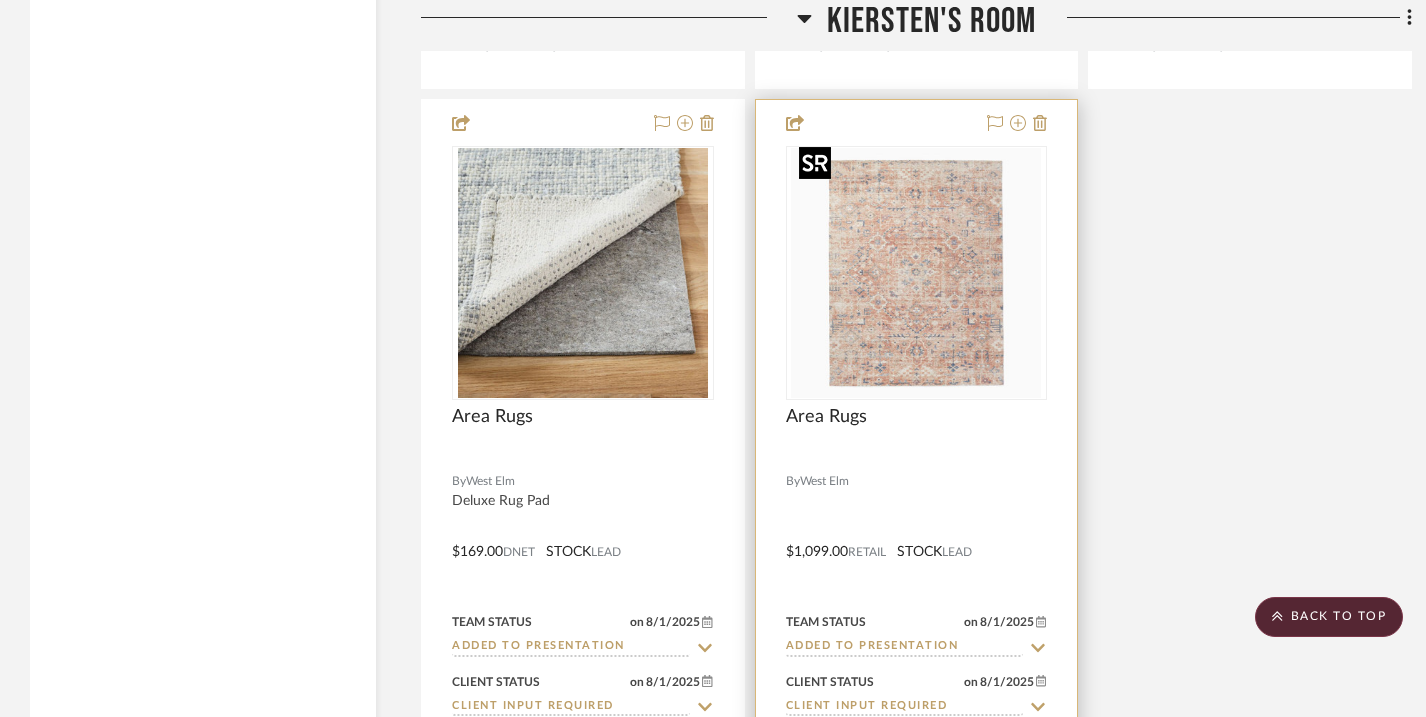 scroll, scrollTop: 9607, scrollLeft: 0, axis: vertical 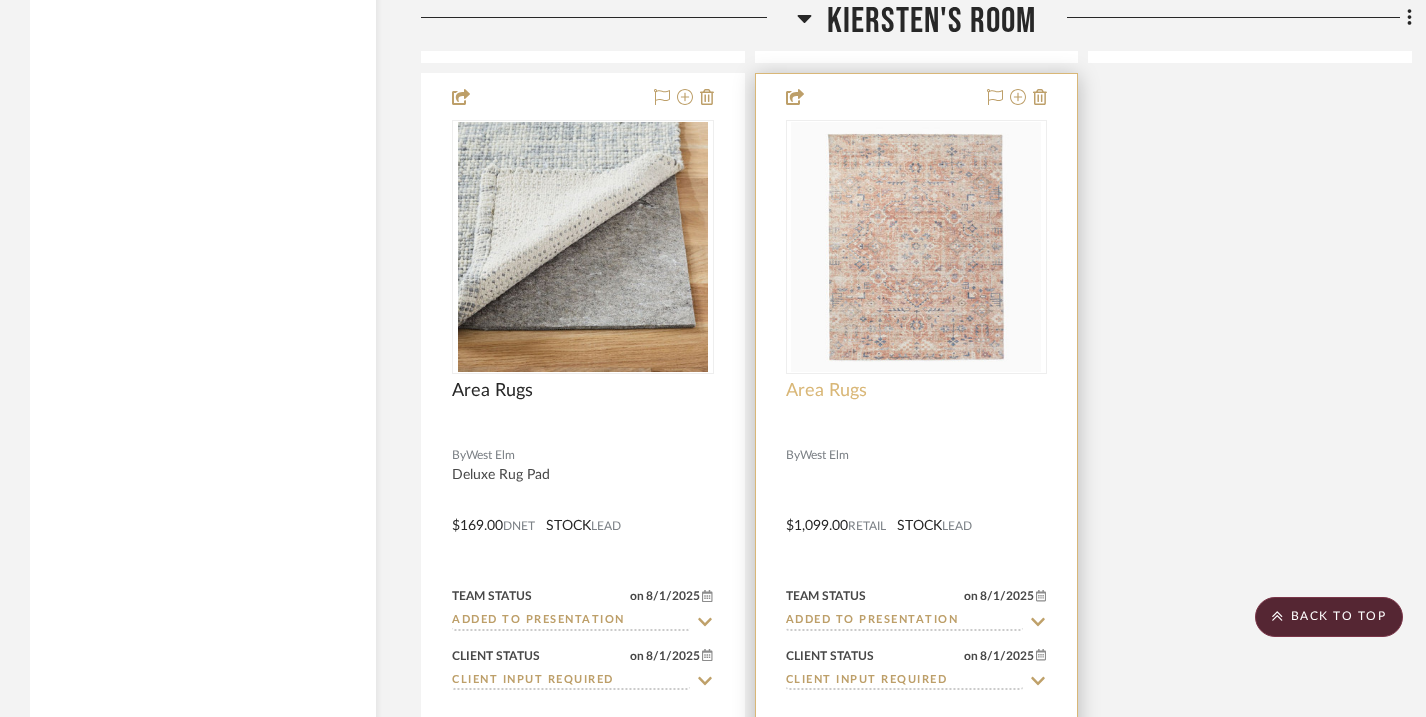 click on "Area Rugs" at bounding box center [826, 391] 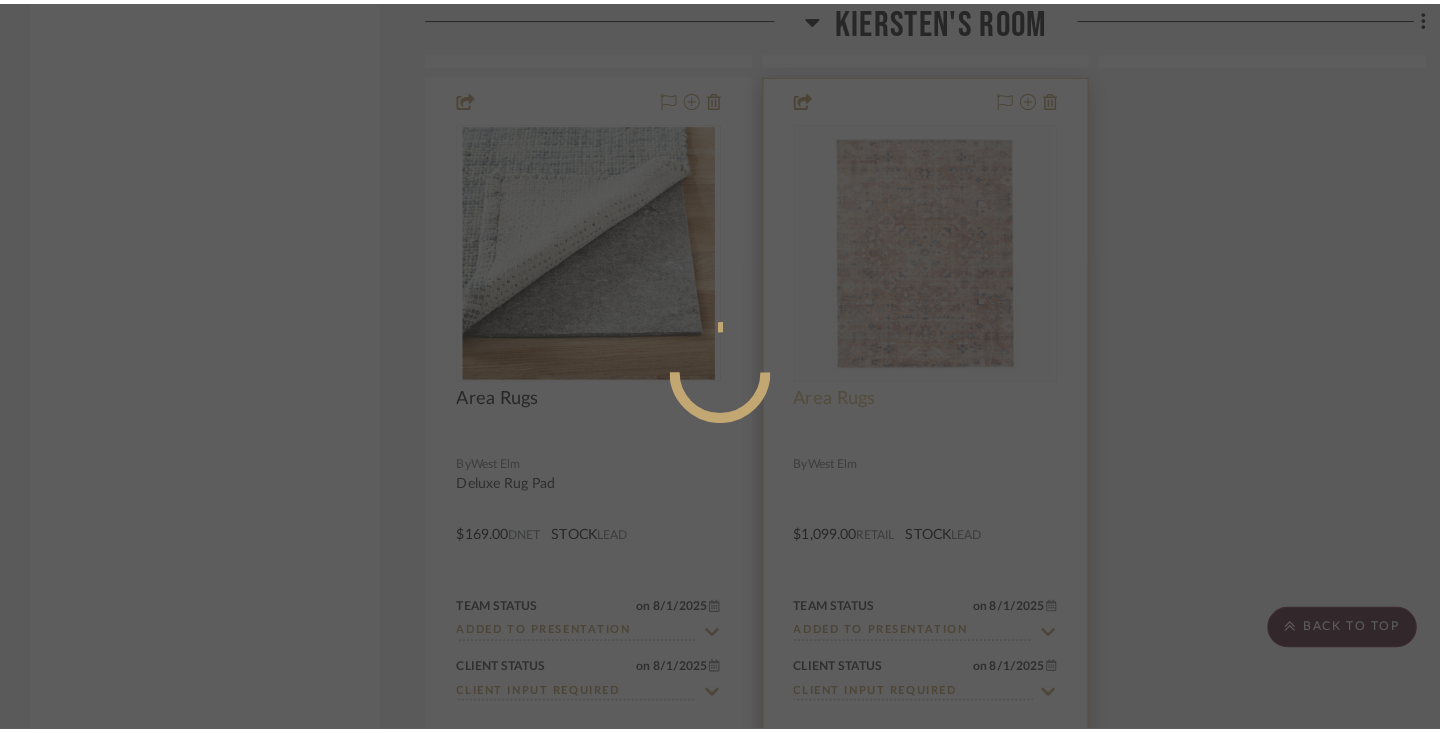 scroll, scrollTop: 0, scrollLeft: 0, axis: both 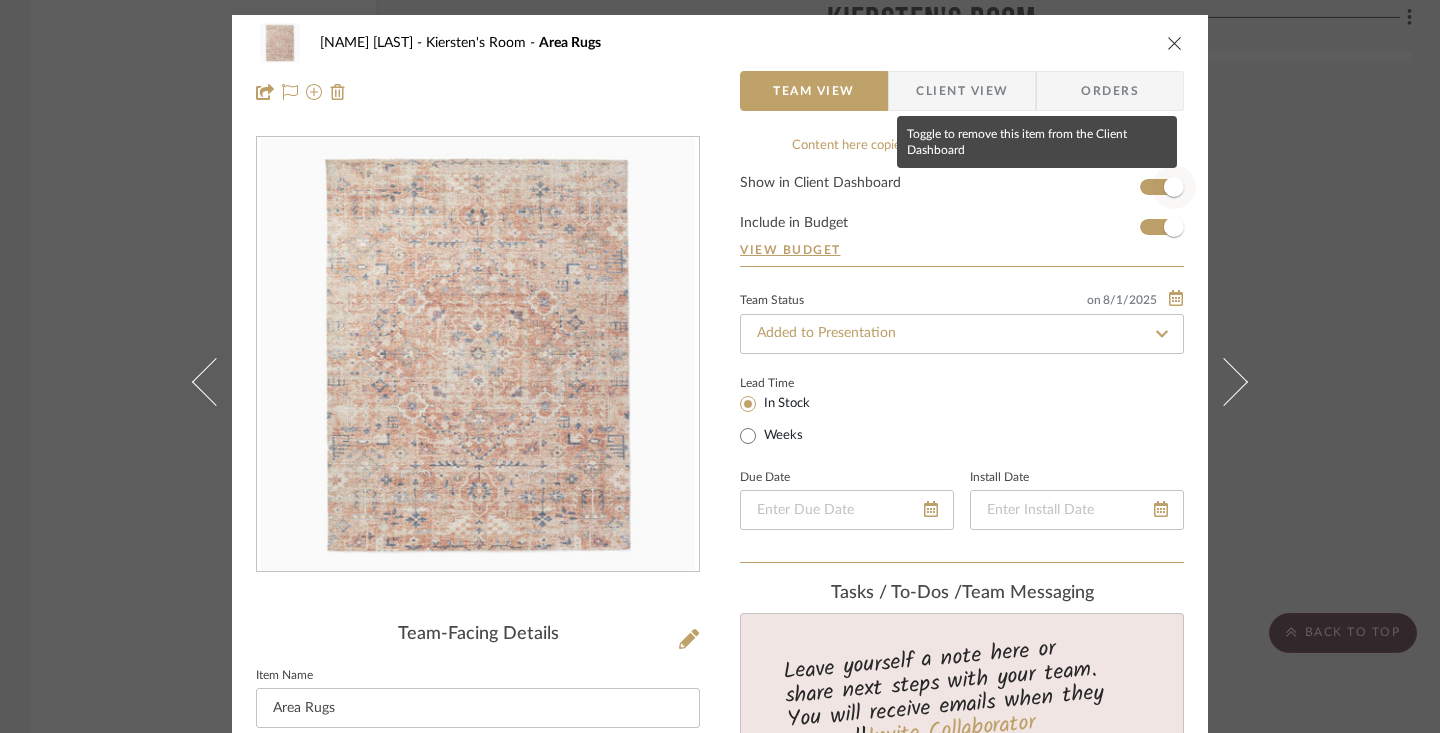 click at bounding box center [1174, 187] 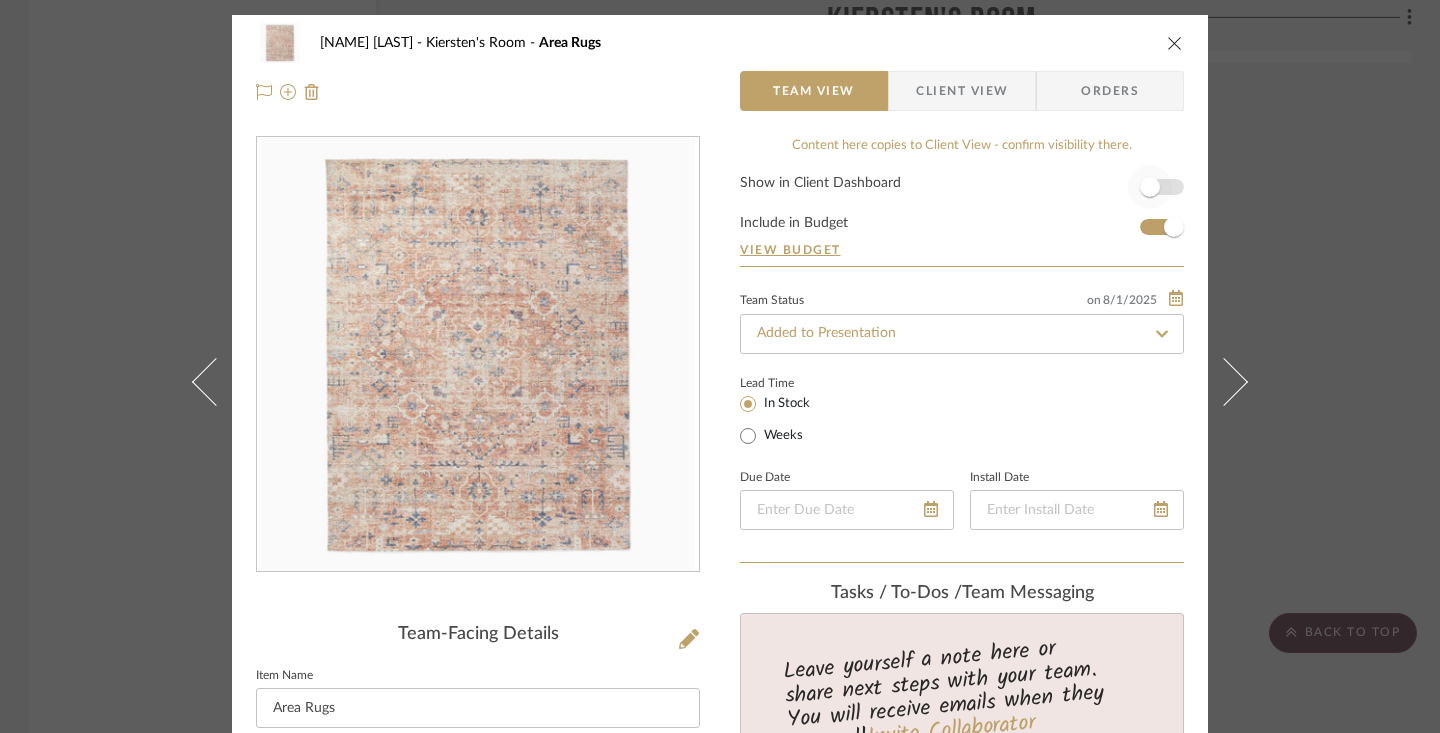type 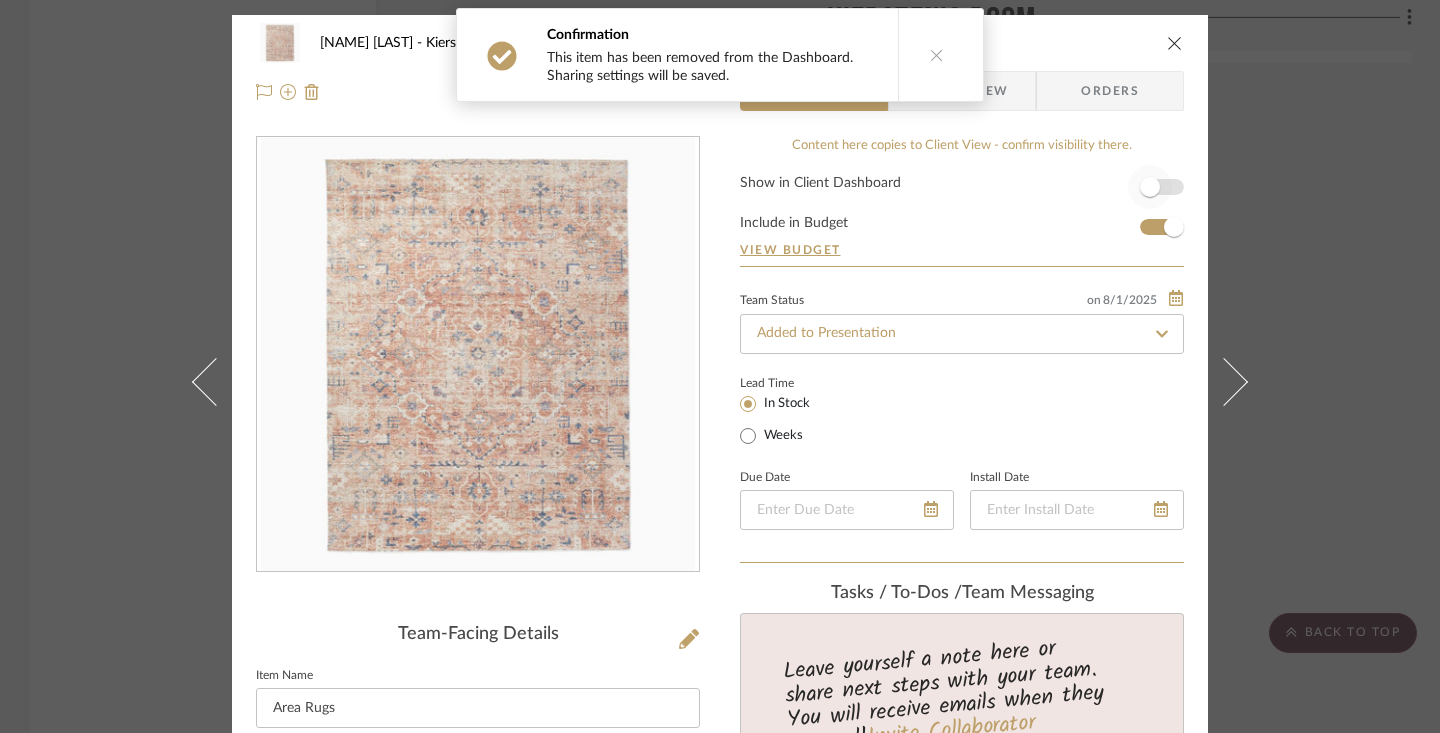 click at bounding box center [1150, 187] 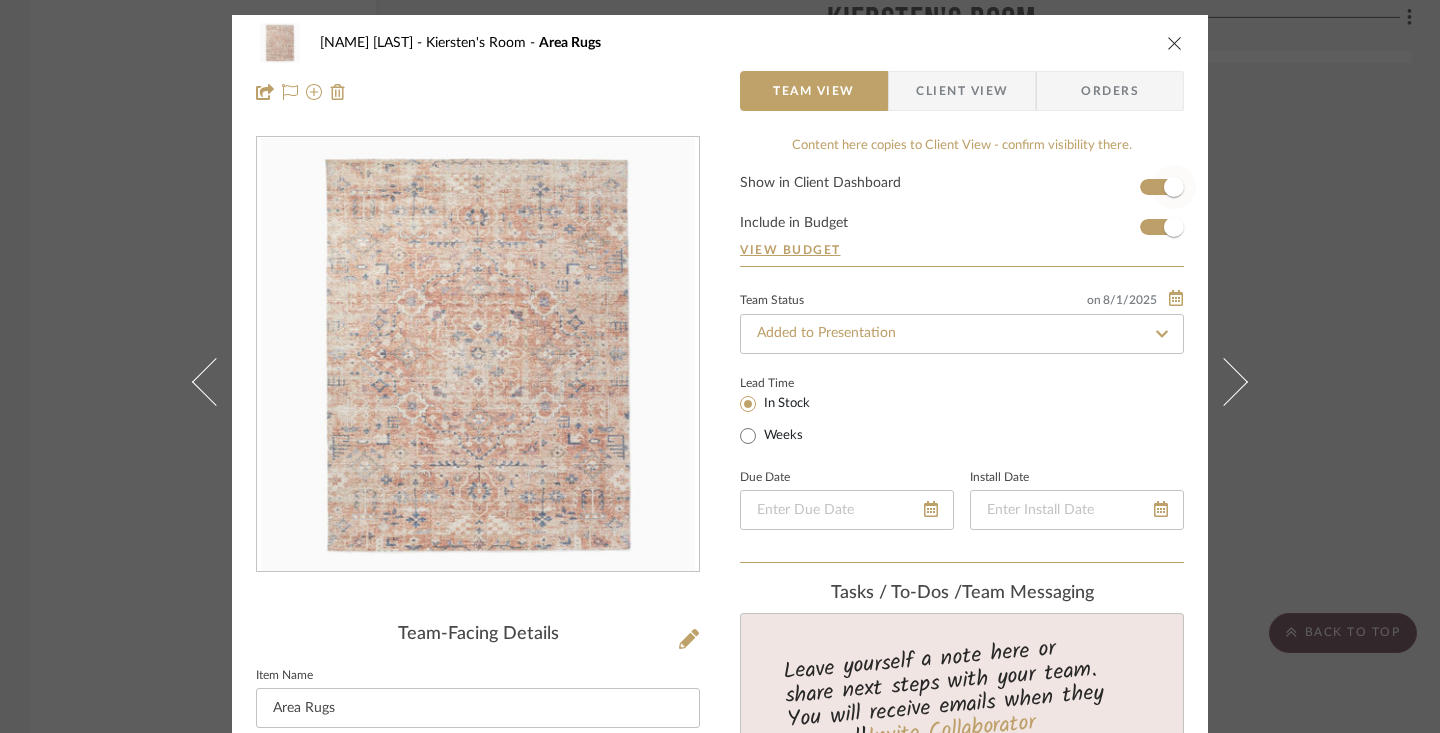 type 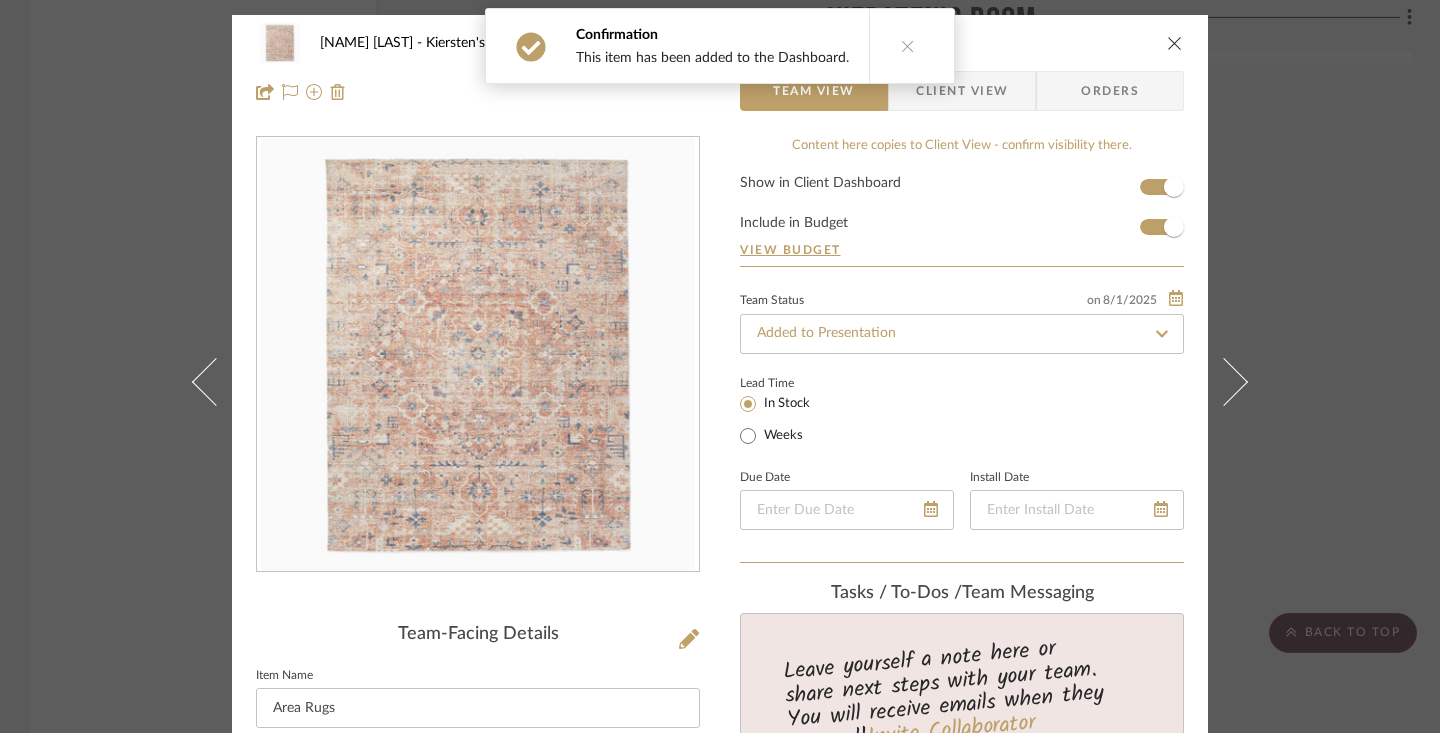 click at bounding box center (907, 46) 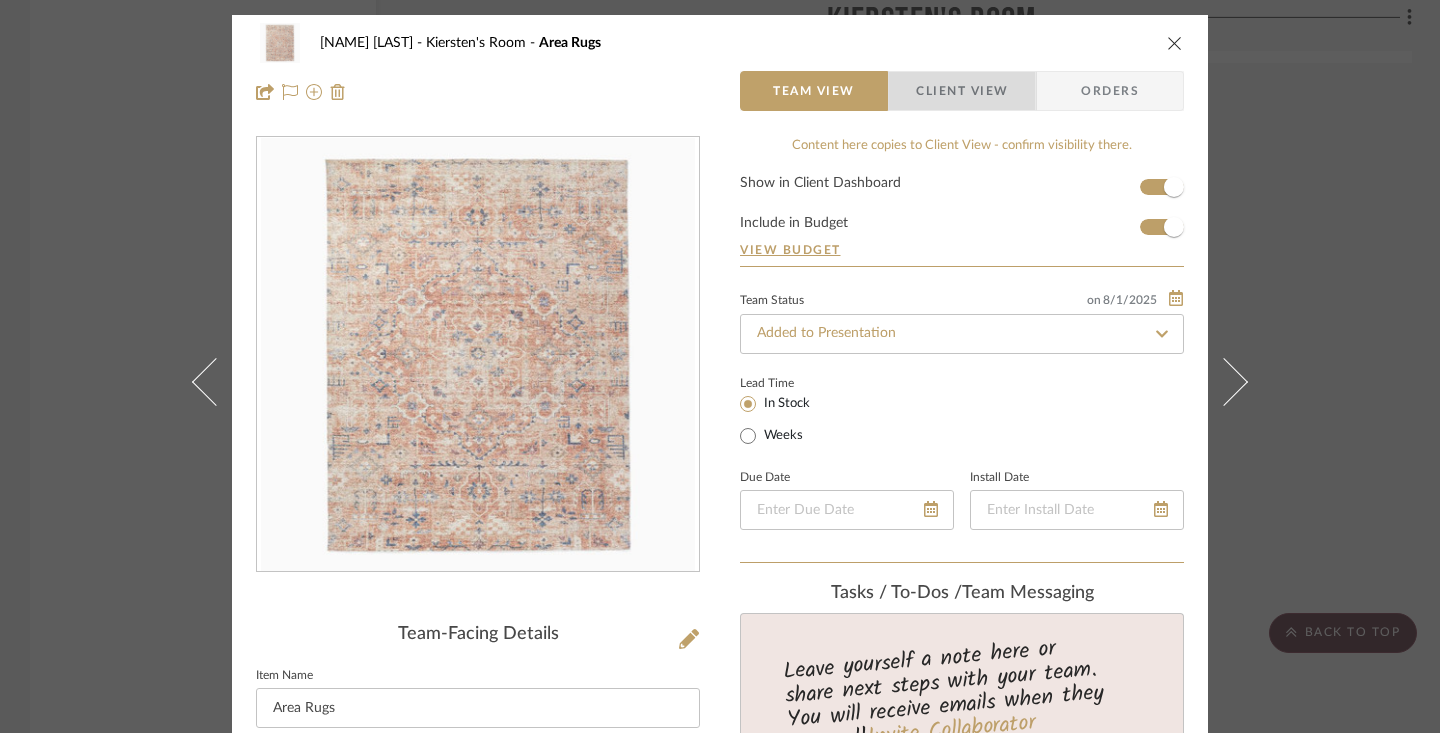 click on "Client View" at bounding box center [962, 91] 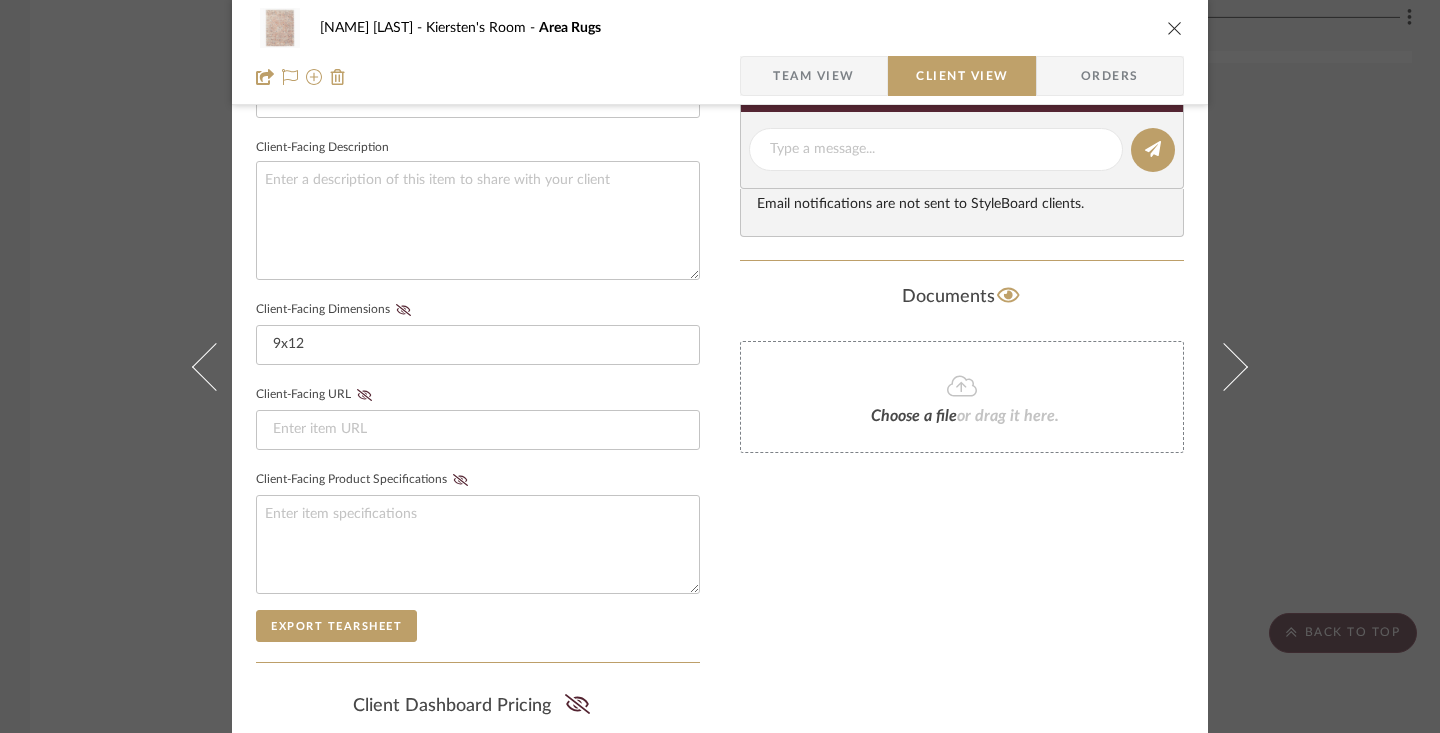 scroll, scrollTop: 733, scrollLeft: 0, axis: vertical 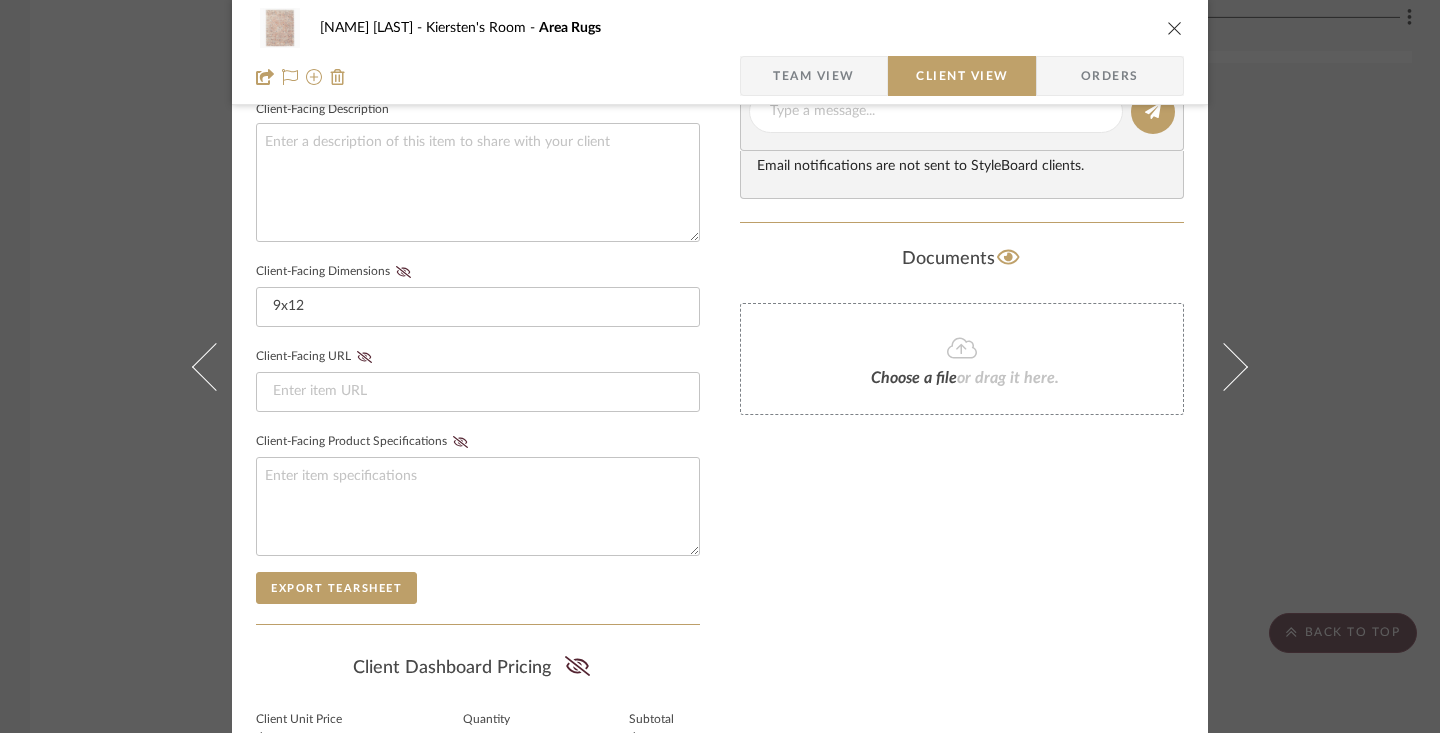click on "Documents" 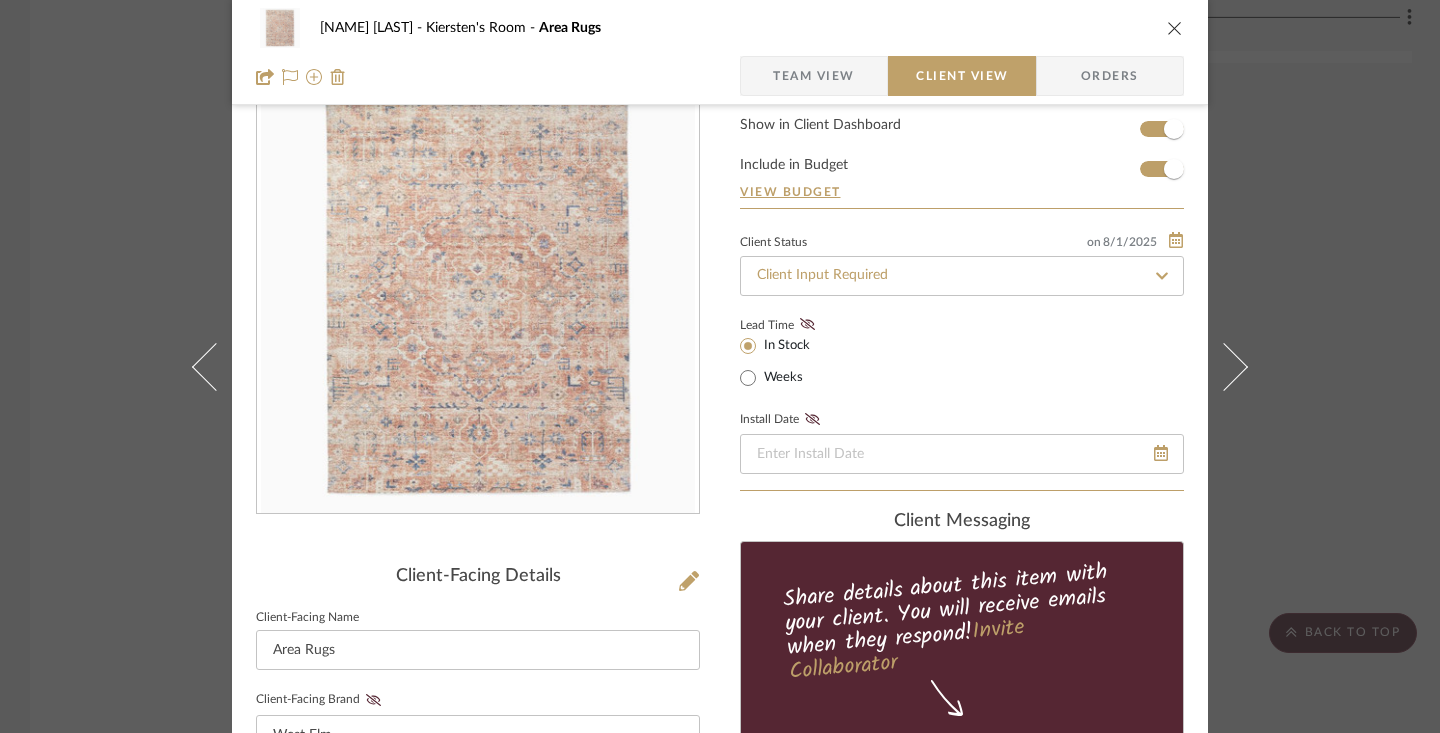 scroll, scrollTop: 0, scrollLeft: 0, axis: both 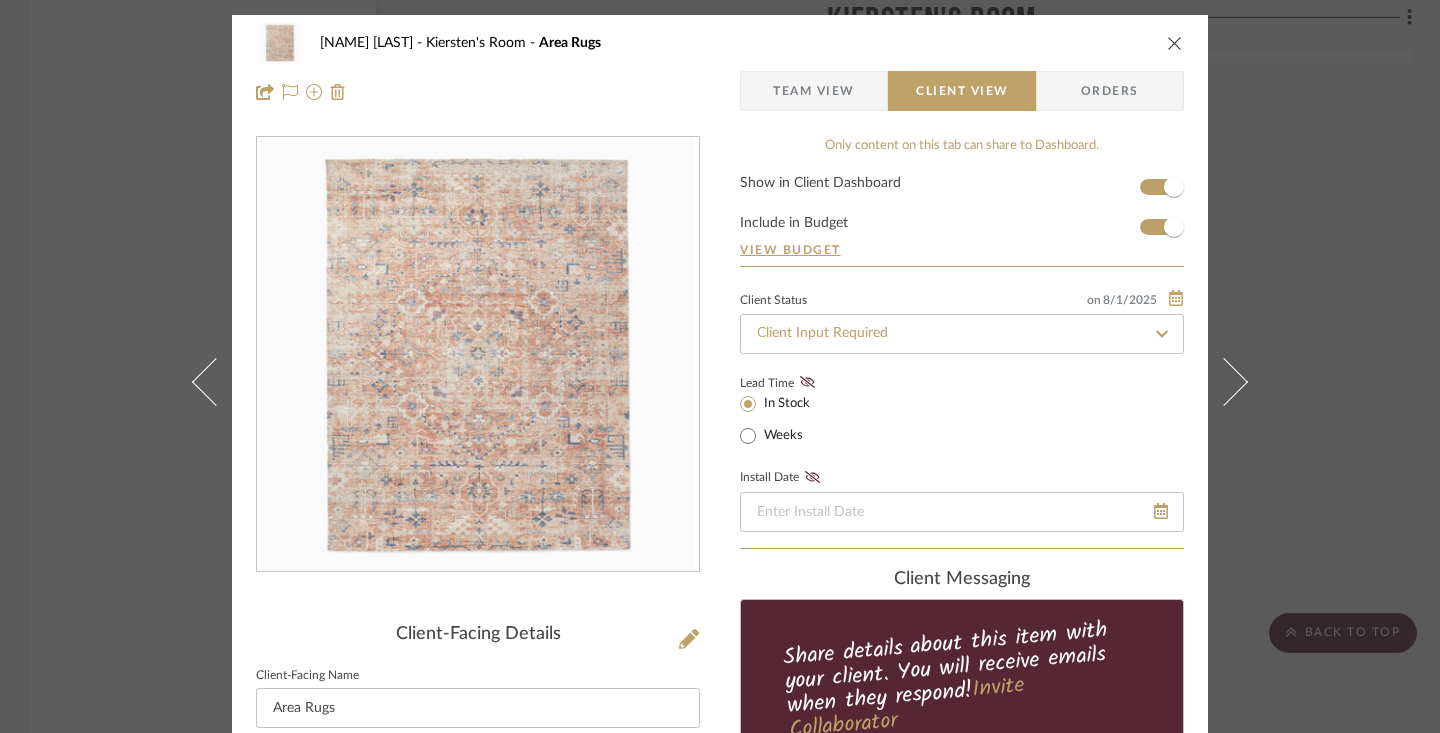 click at bounding box center [1175, 43] 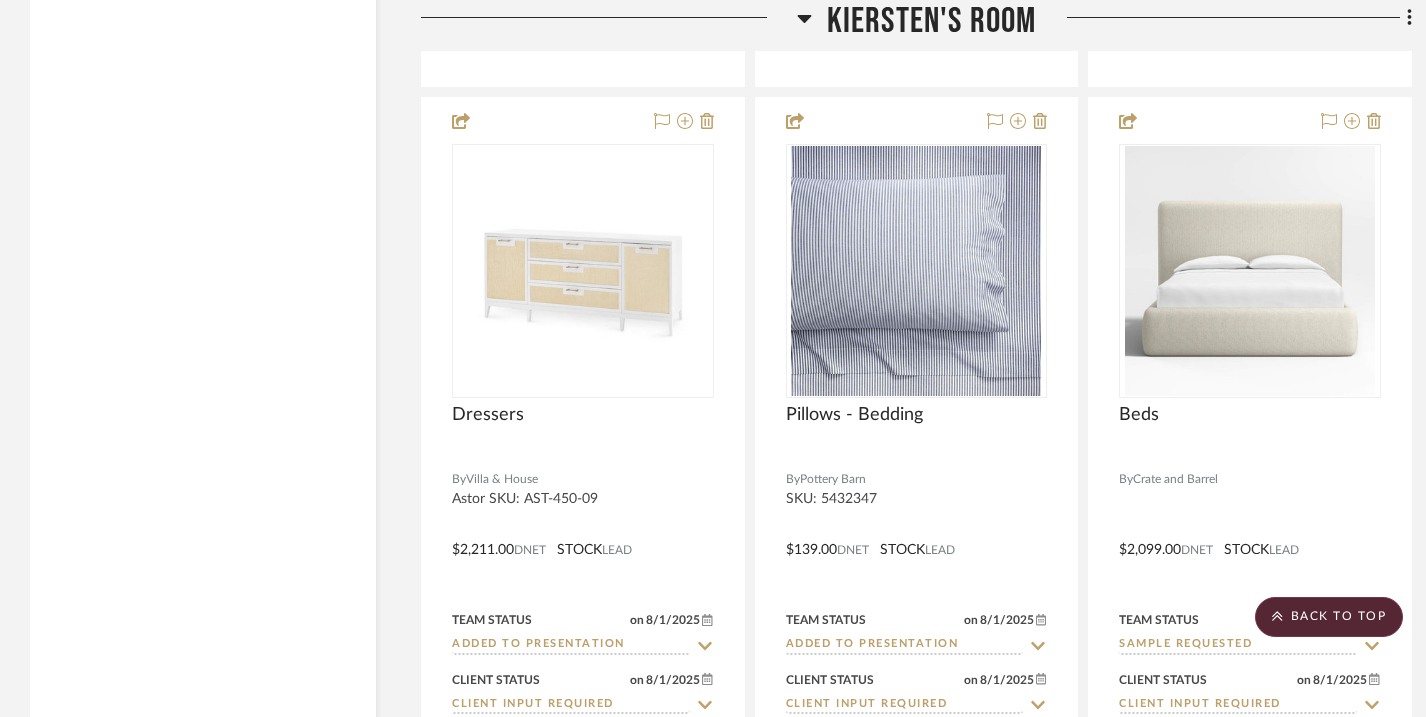 scroll, scrollTop: 8709, scrollLeft: 0, axis: vertical 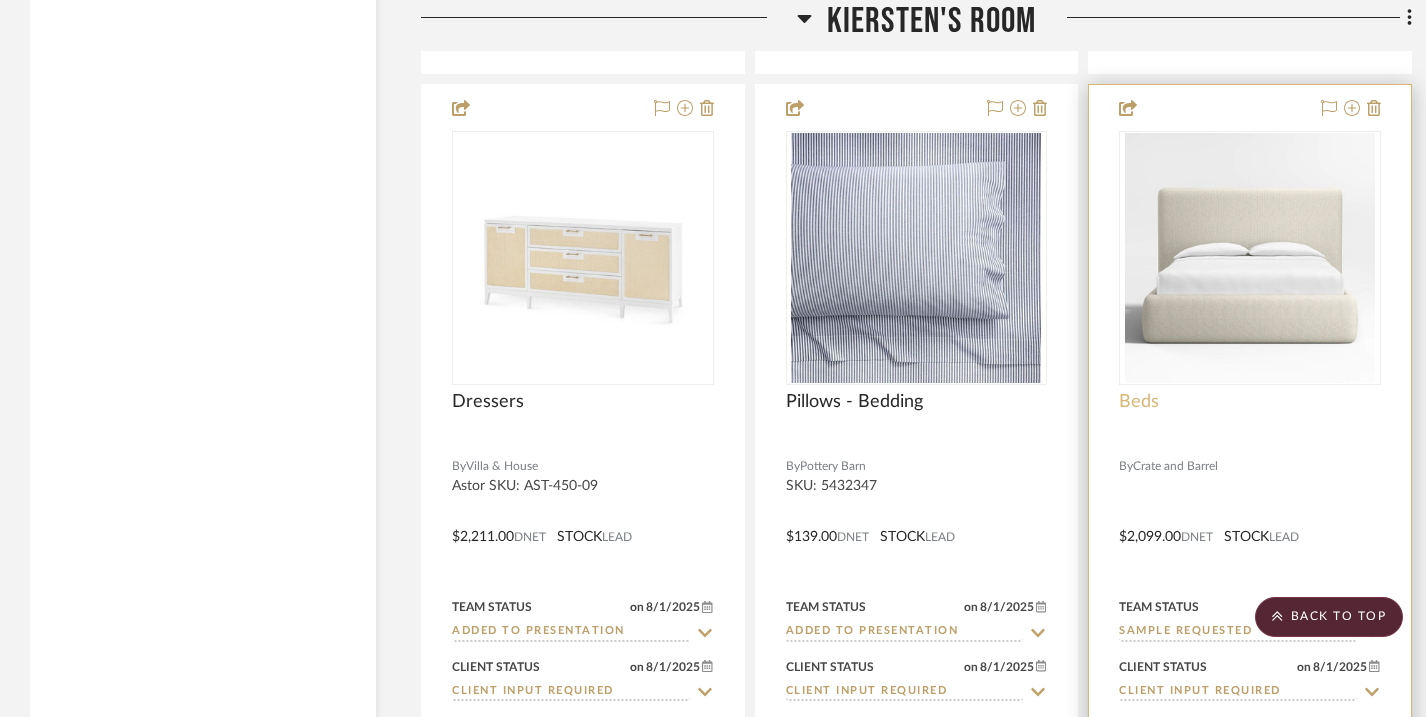 click on "Beds" at bounding box center [1139, 402] 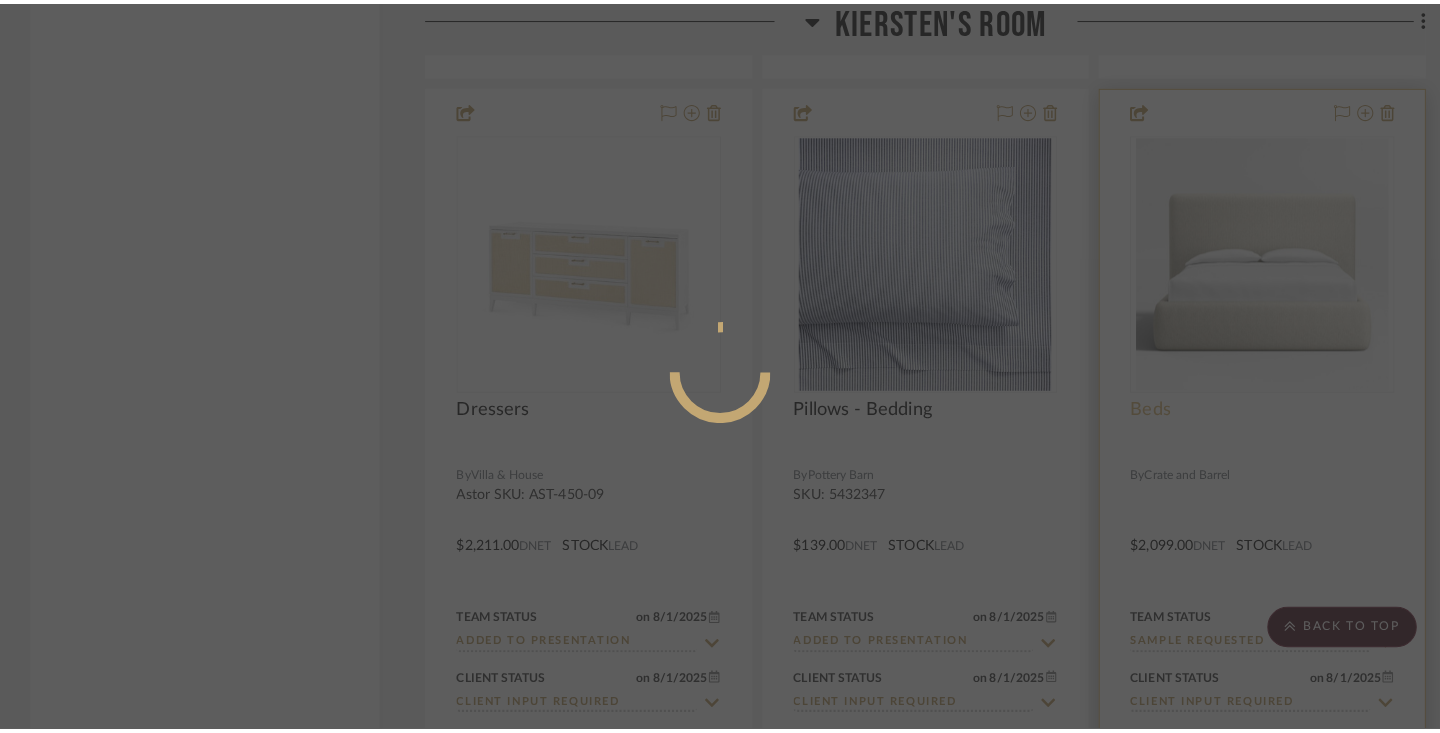 scroll, scrollTop: 0, scrollLeft: 0, axis: both 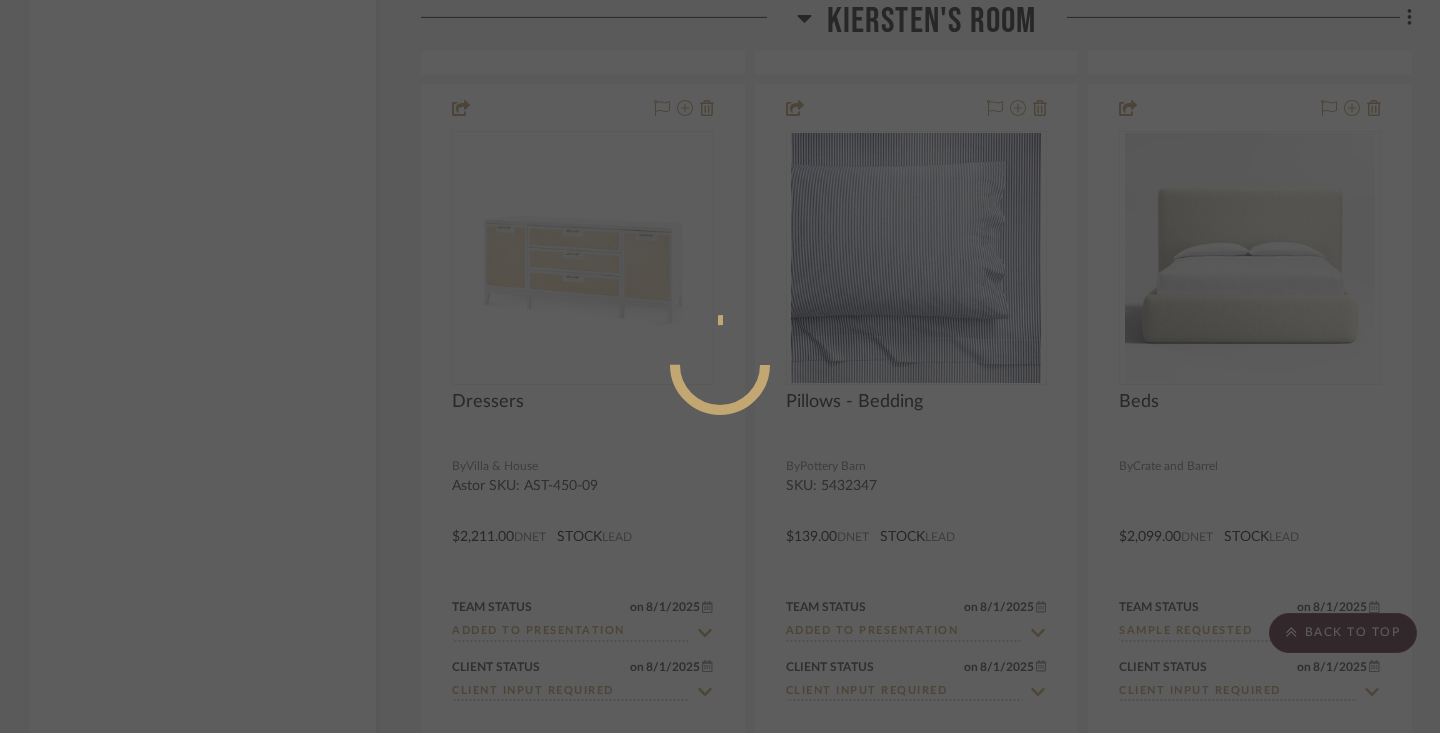 click at bounding box center (720, 366) 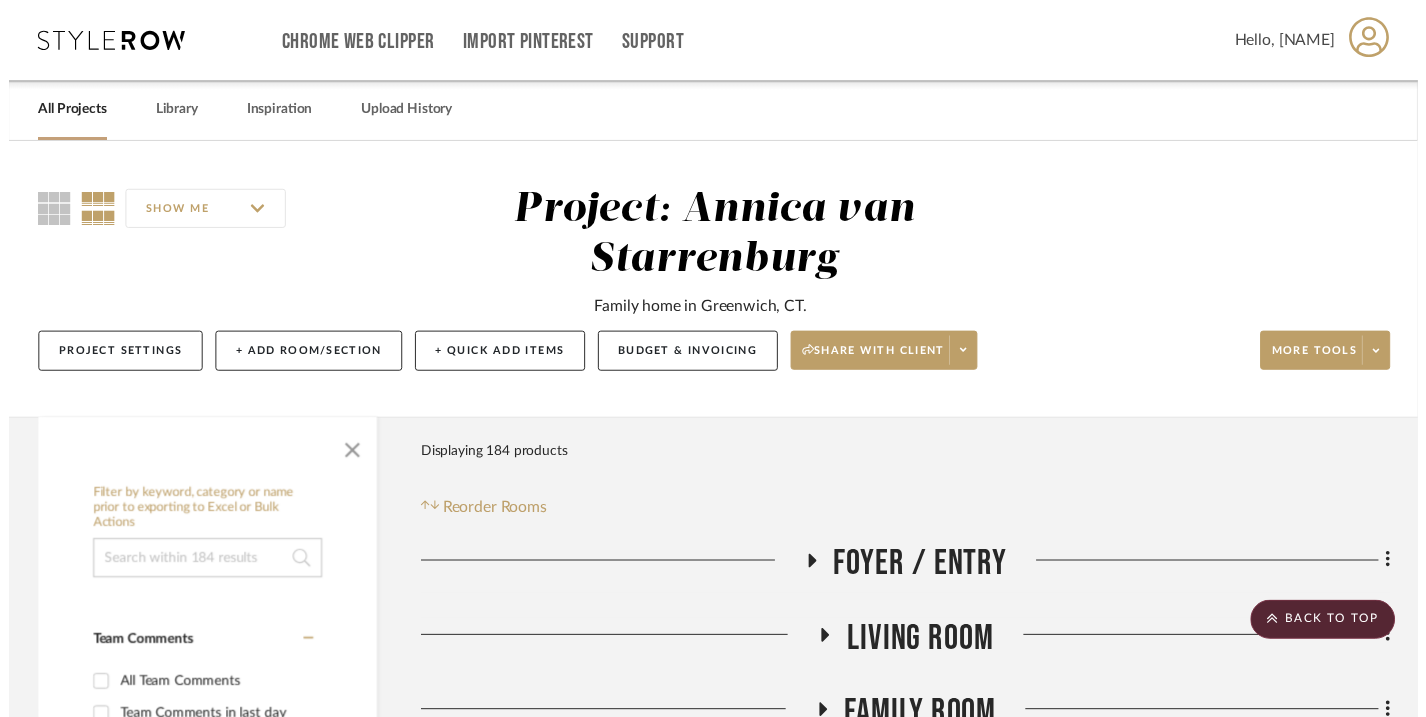 scroll, scrollTop: 8709, scrollLeft: 0, axis: vertical 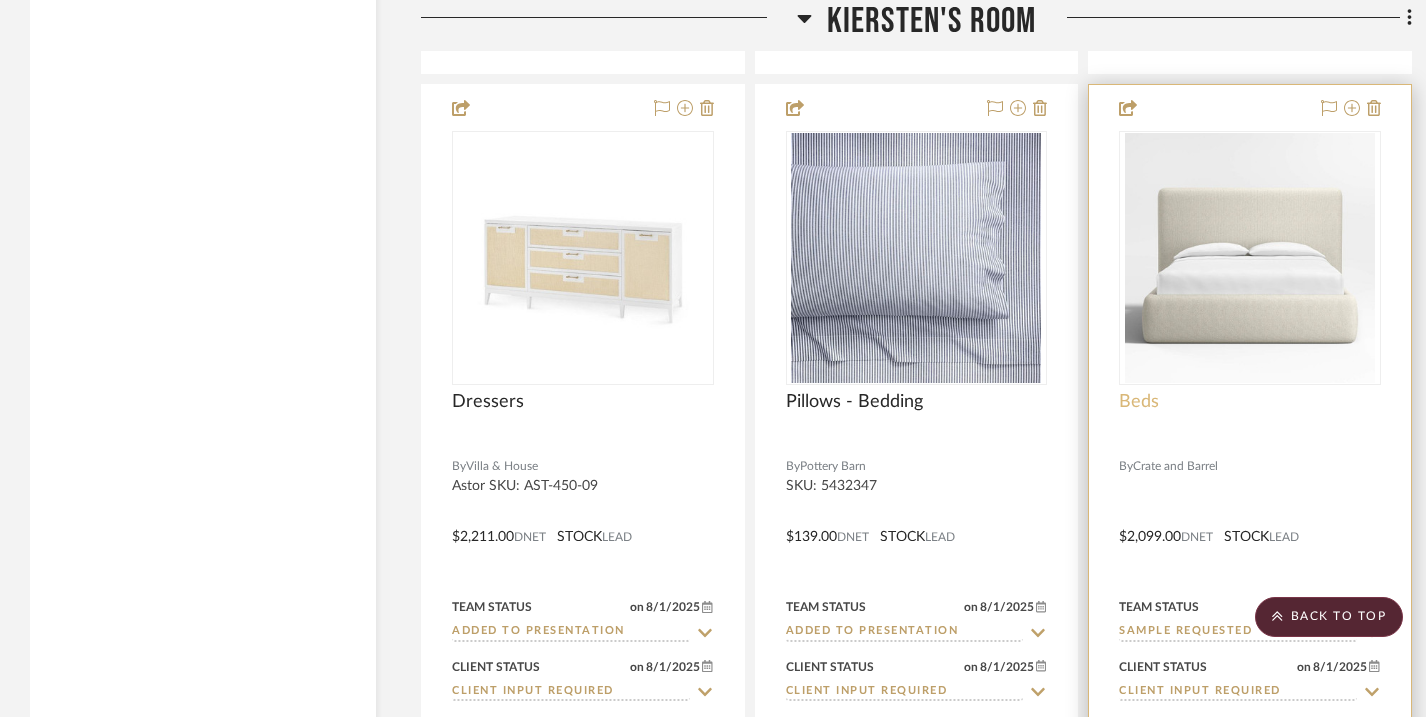 click on "Beds" at bounding box center (1139, 402) 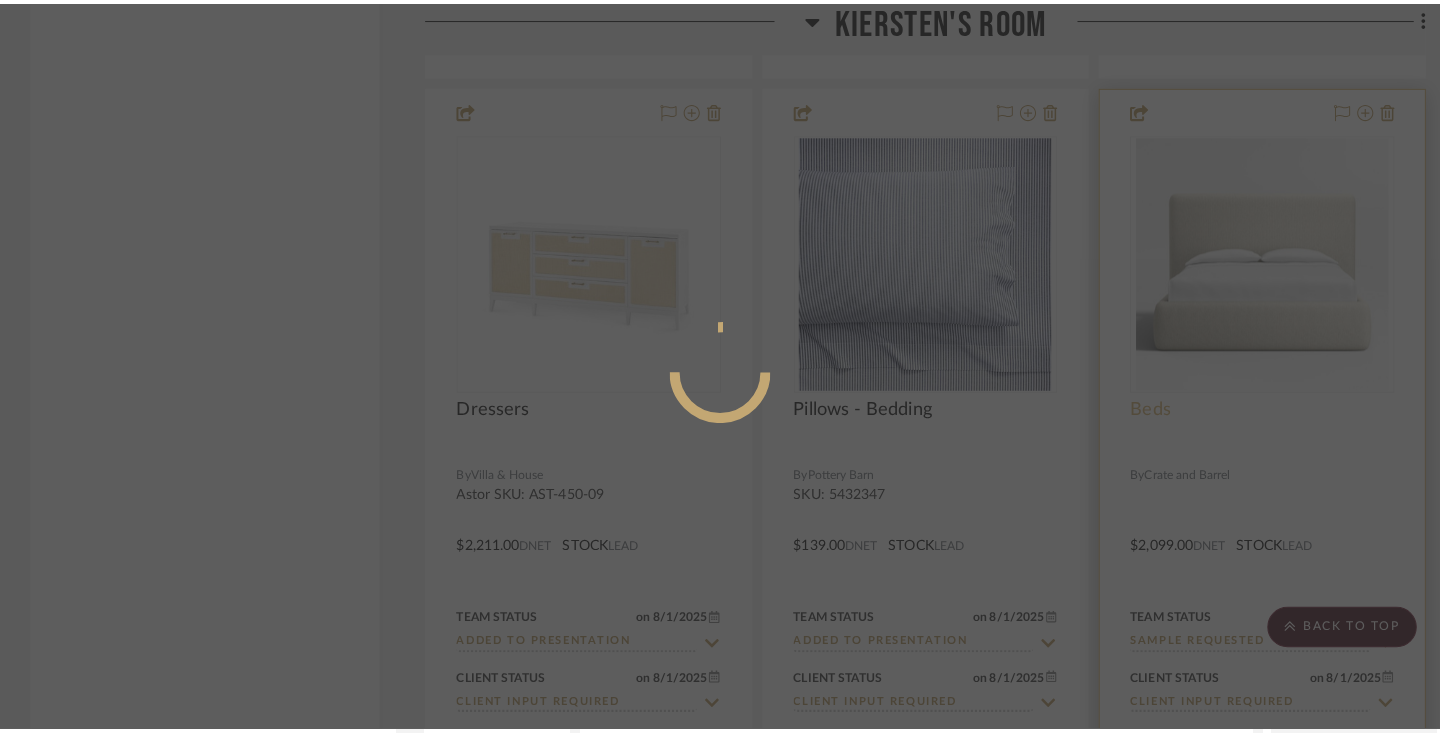 scroll, scrollTop: 0, scrollLeft: 0, axis: both 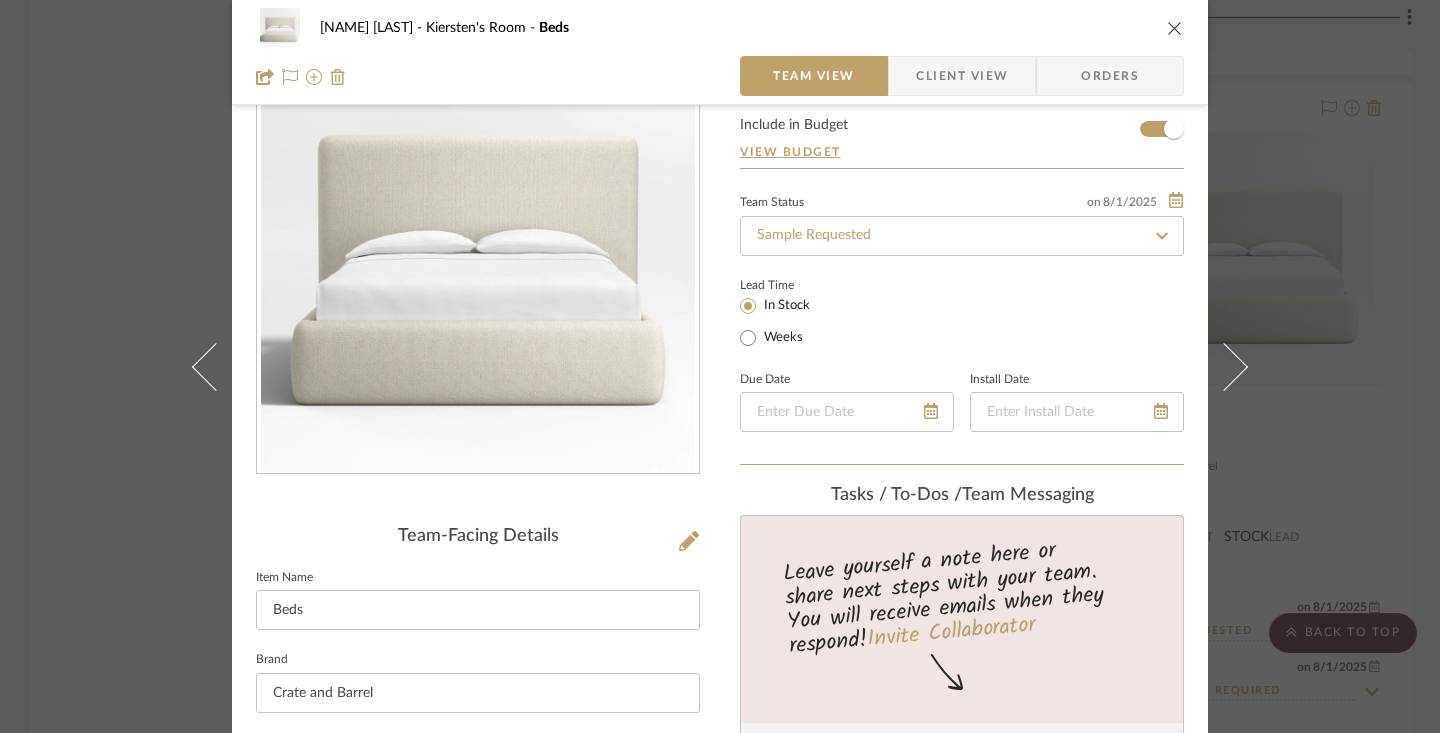 click on "[NAME] [LAST] Kiersten's Room Beds Team View Client View Orders  Team-Facing Details   Item Name  Beds  Brand  Crate and Barrel  Internal Description   Dimensions  Queen  Product Specifications  [NAME], Ivory Fabric -Textured Weave  Item Costs   View Budget   Markup %  25%  Unit Cost  $2,099.00  Cost Type  DNET  Client Unit Price   $2,623.75   Quantity  1  Unit Type  Each  Subtotal   $2,623.75   Tax %  6.35%  Total Tax   $166.61   Shipping Cost  $104.95  Ship. Markup %  0% Taxable  Total Shipping   $111.61  Total Client Price  $2,901.97  Your Cost  $2,343.90  Your Margin  $524.75  Content here copies to Client View - confirm visibility there.  Show in Client Dashboard   Include in Budget   View Budget  Team Status on 8/1/2025 8/1/2025 Sample Requested  Lead Time  In Stock Weeks  Due Date   Install Date  Tasks / To-Dos /  team Messaging  Leave yourself a note here or share next steps with your team. You will receive emails when they
respond!  Invite Collaborator Internal Notes Queen Bed (1)" at bounding box center [720, 366] 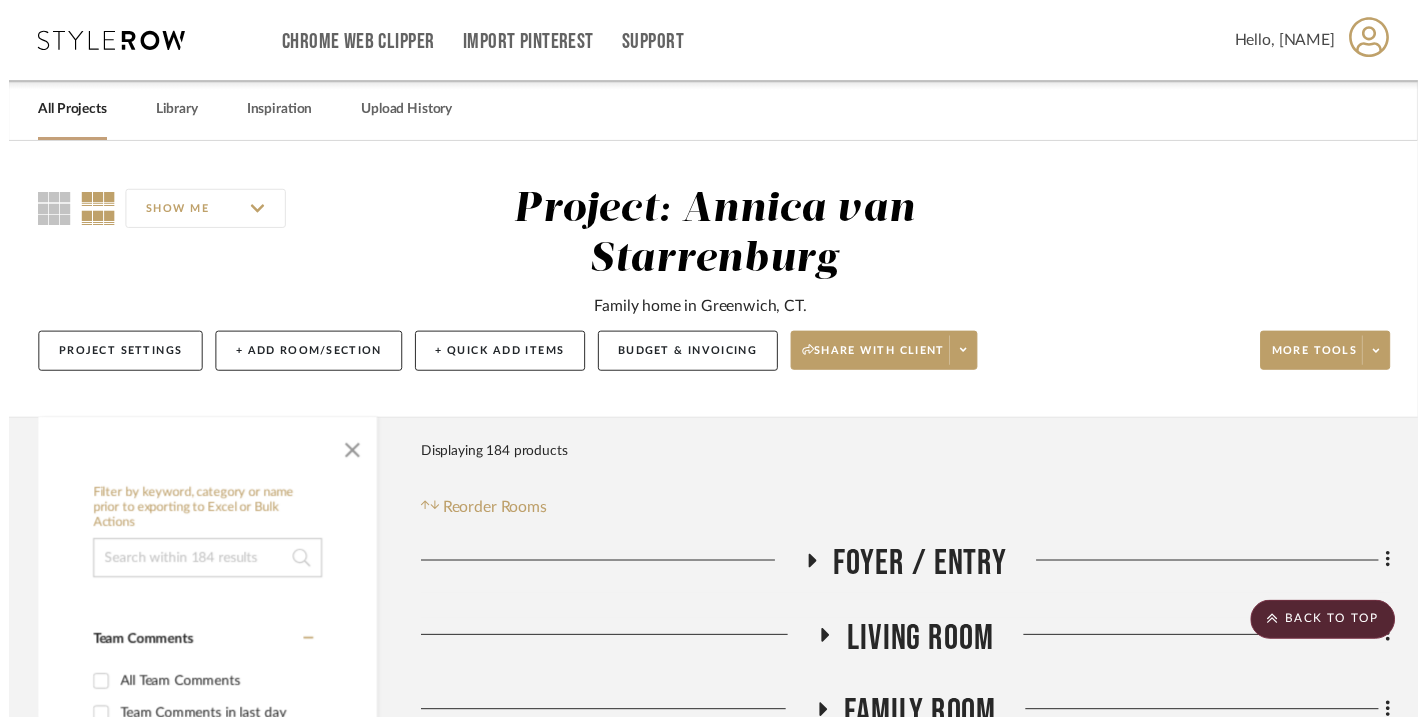 scroll, scrollTop: 8709, scrollLeft: 0, axis: vertical 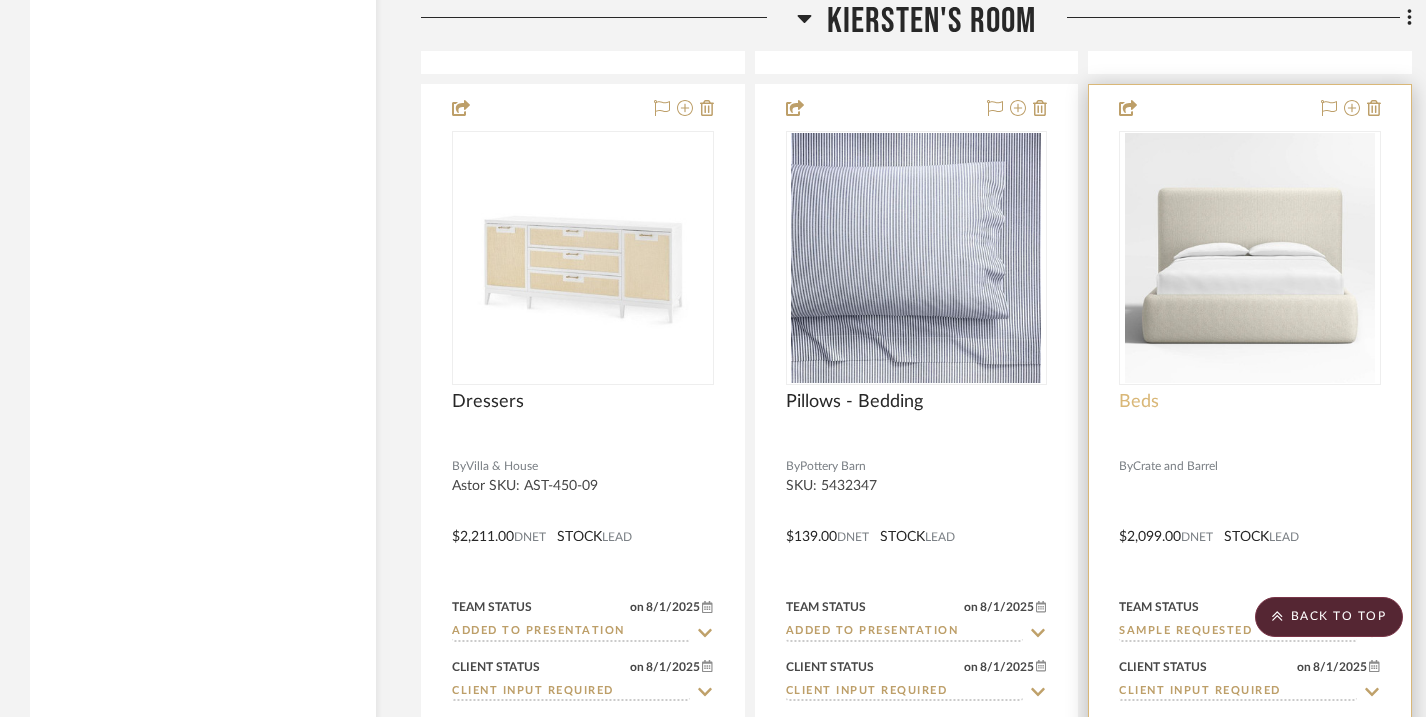 click on "Beds" at bounding box center (1139, 402) 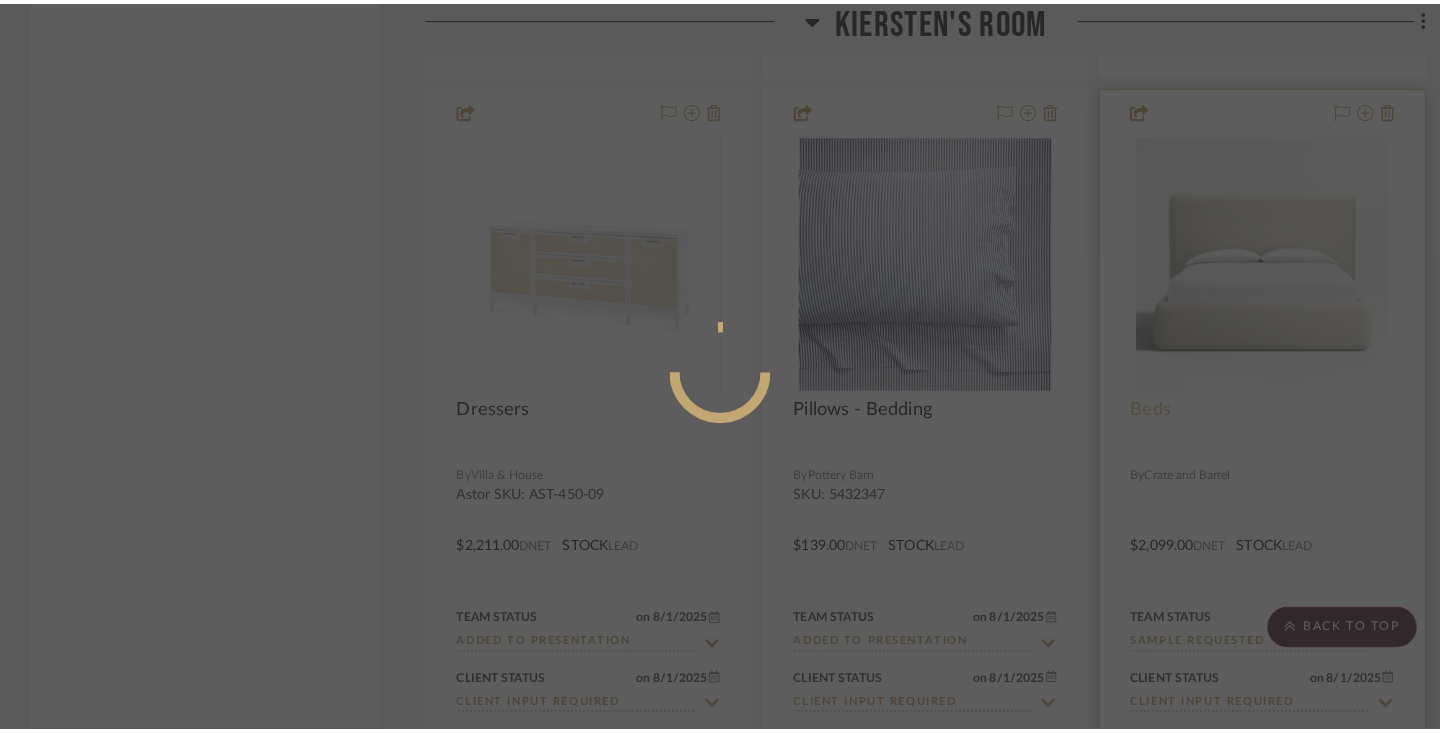 scroll, scrollTop: 0, scrollLeft: 0, axis: both 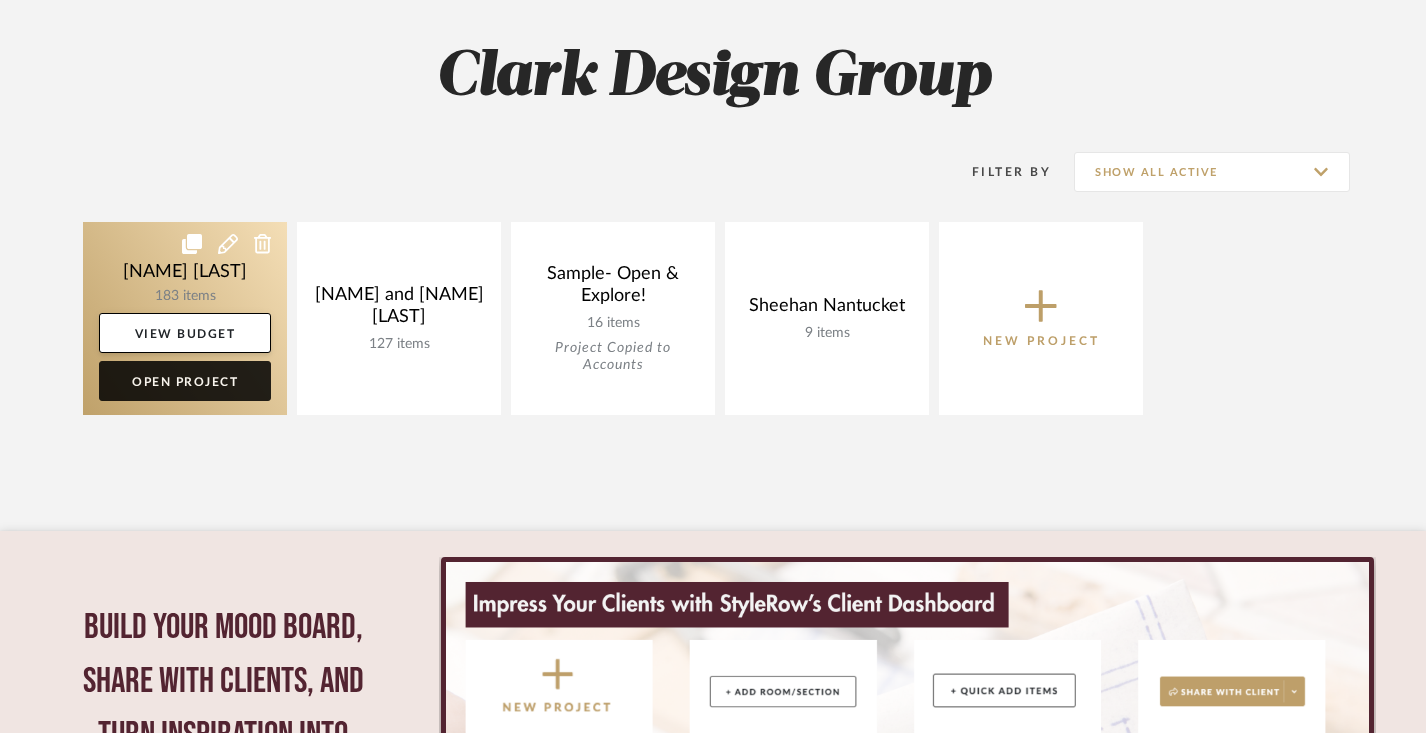 click on "Open Project" 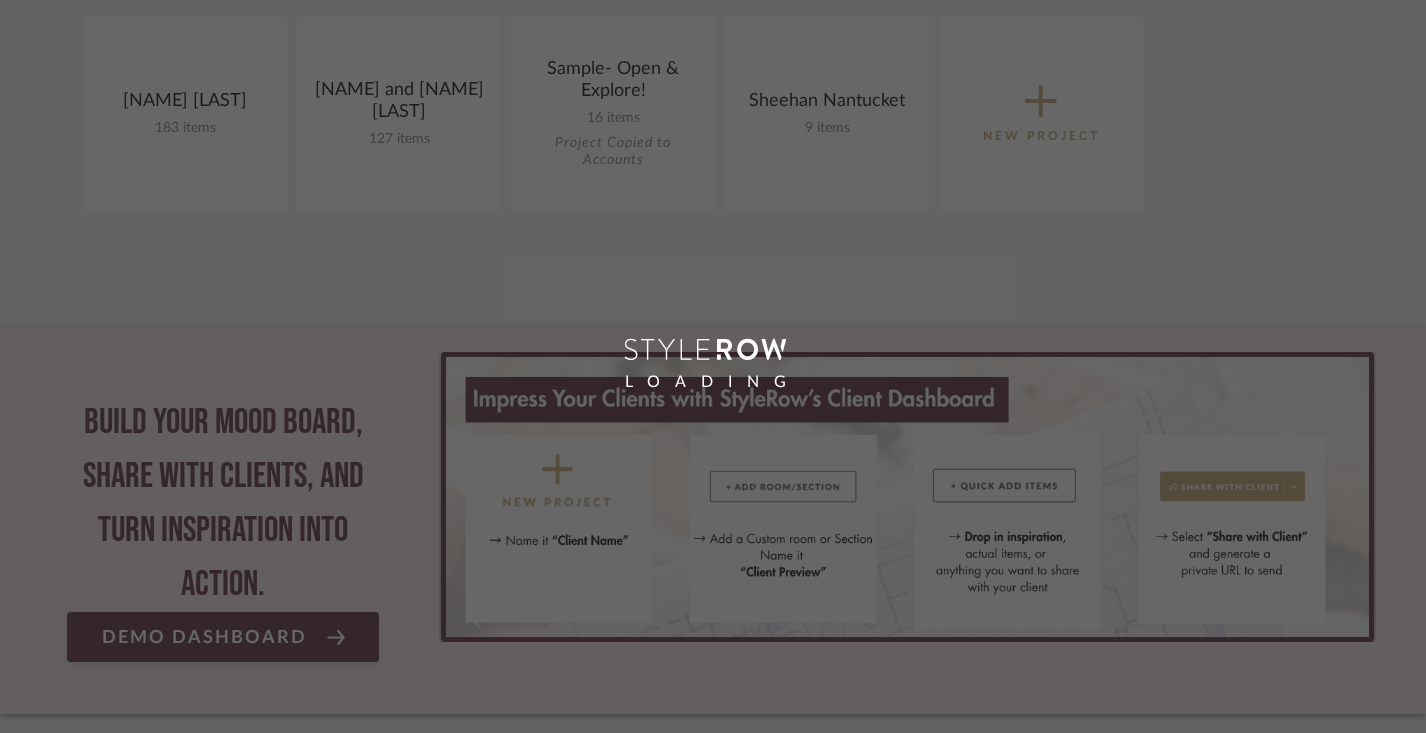 scroll, scrollTop: 480, scrollLeft: 0, axis: vertical 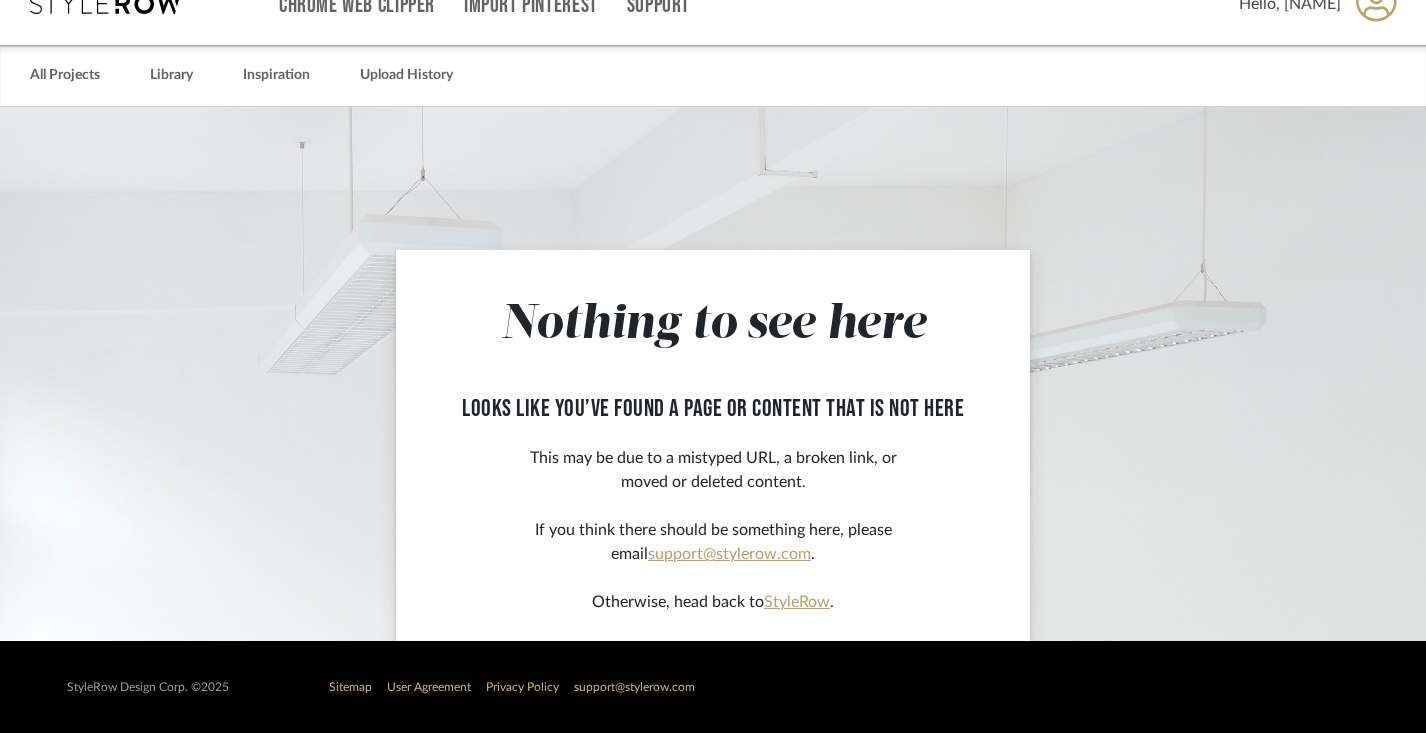 click on "Nothing to see here looks like you’ve found a page or content that is not here This may be due to a mistyped URL, a broken link, or moved or deleted content. If you think there should be something here, please email  support@stylerow.com . Otherwise, head back to  StyleRow ." 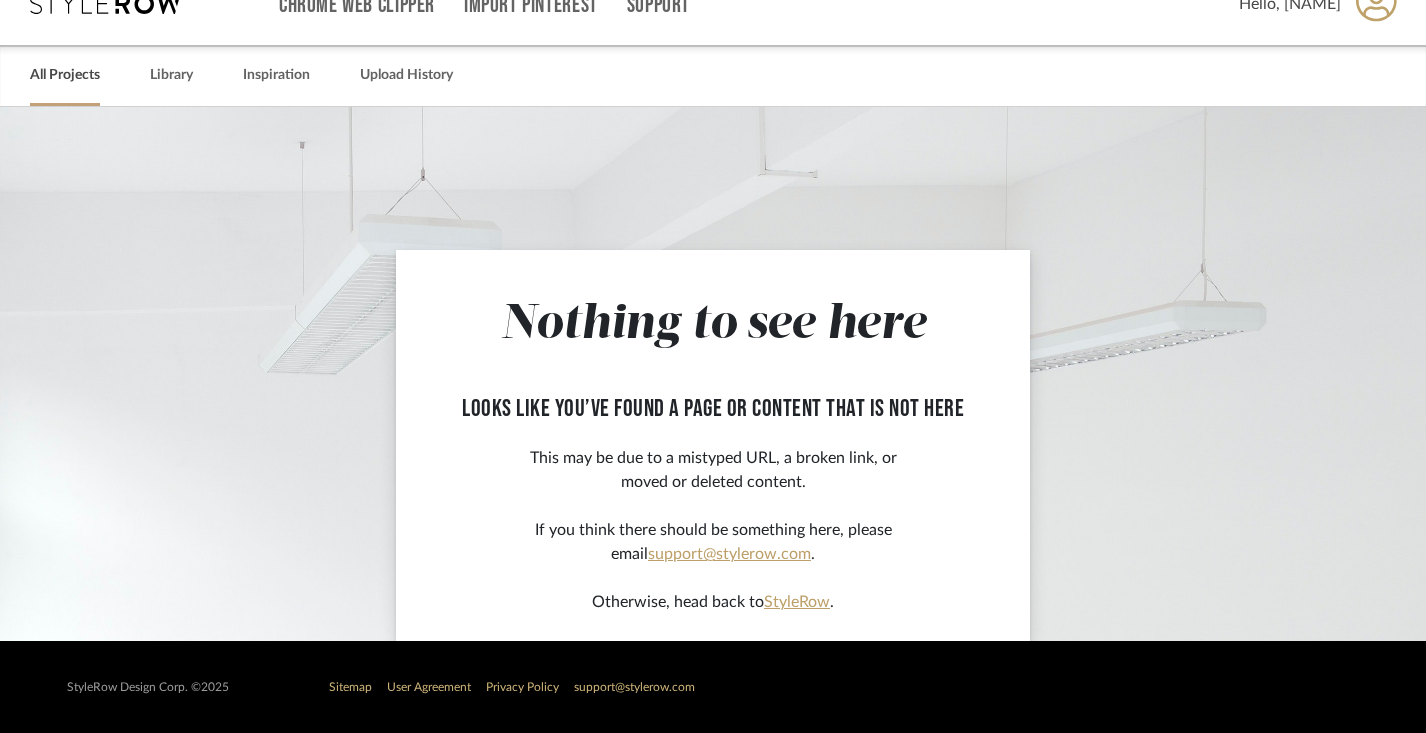 click on "All Projects" at bounding box center [65, 75] 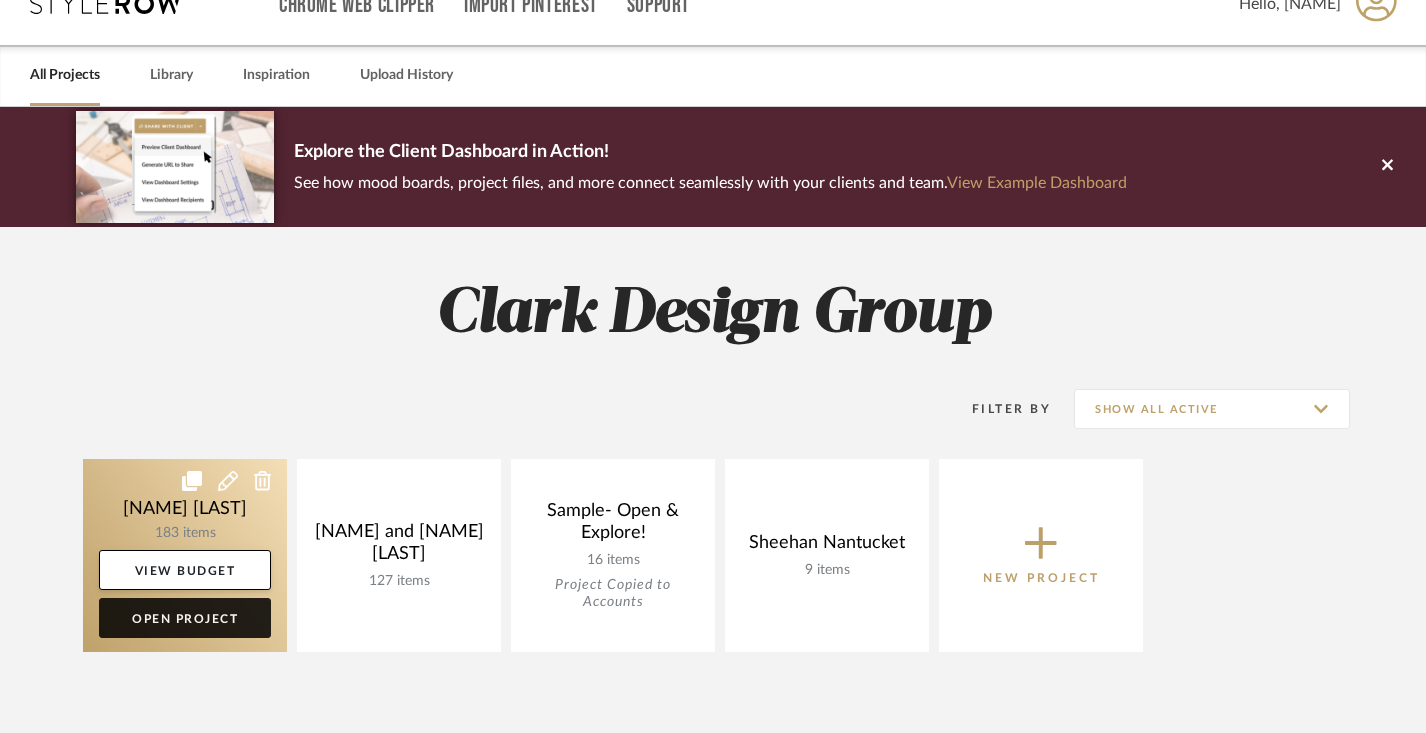 click on "Open Project" 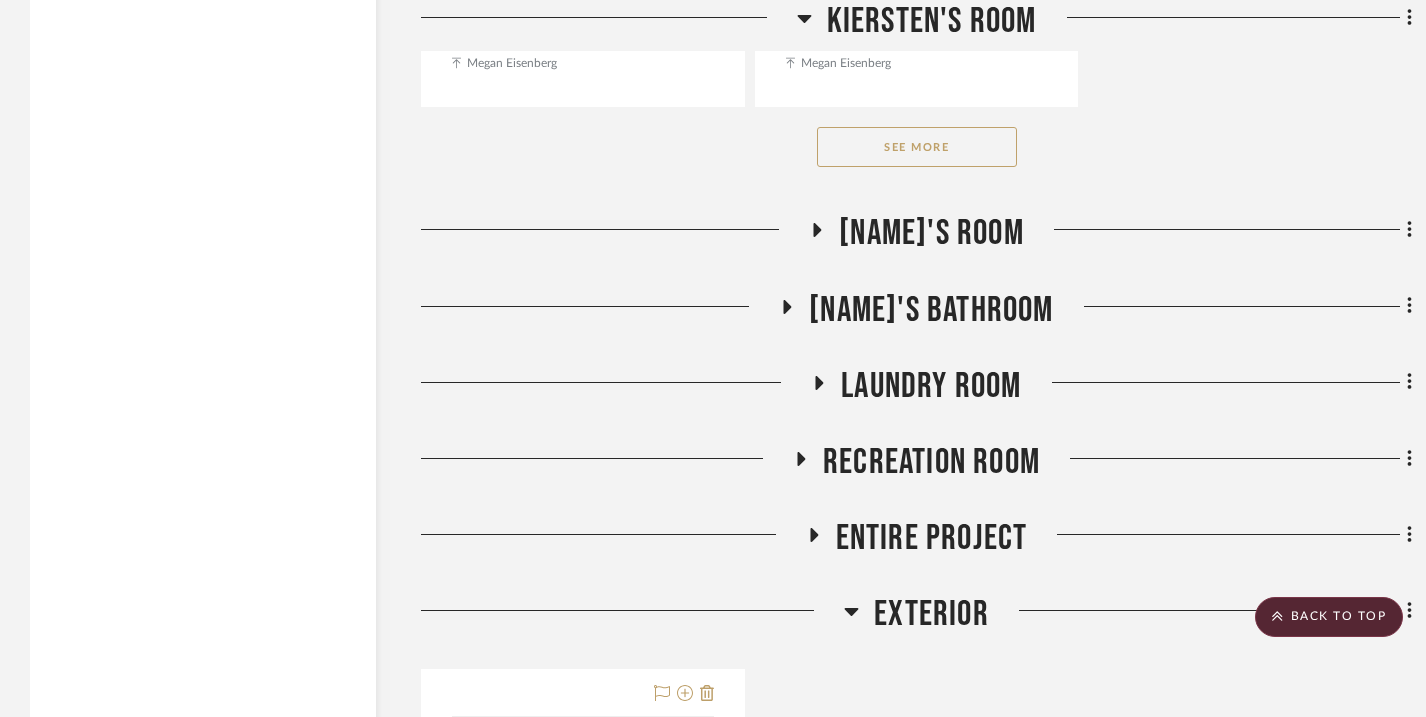 scroll, scrollTop: 4242, scrollLeft: 0, axis: vertical 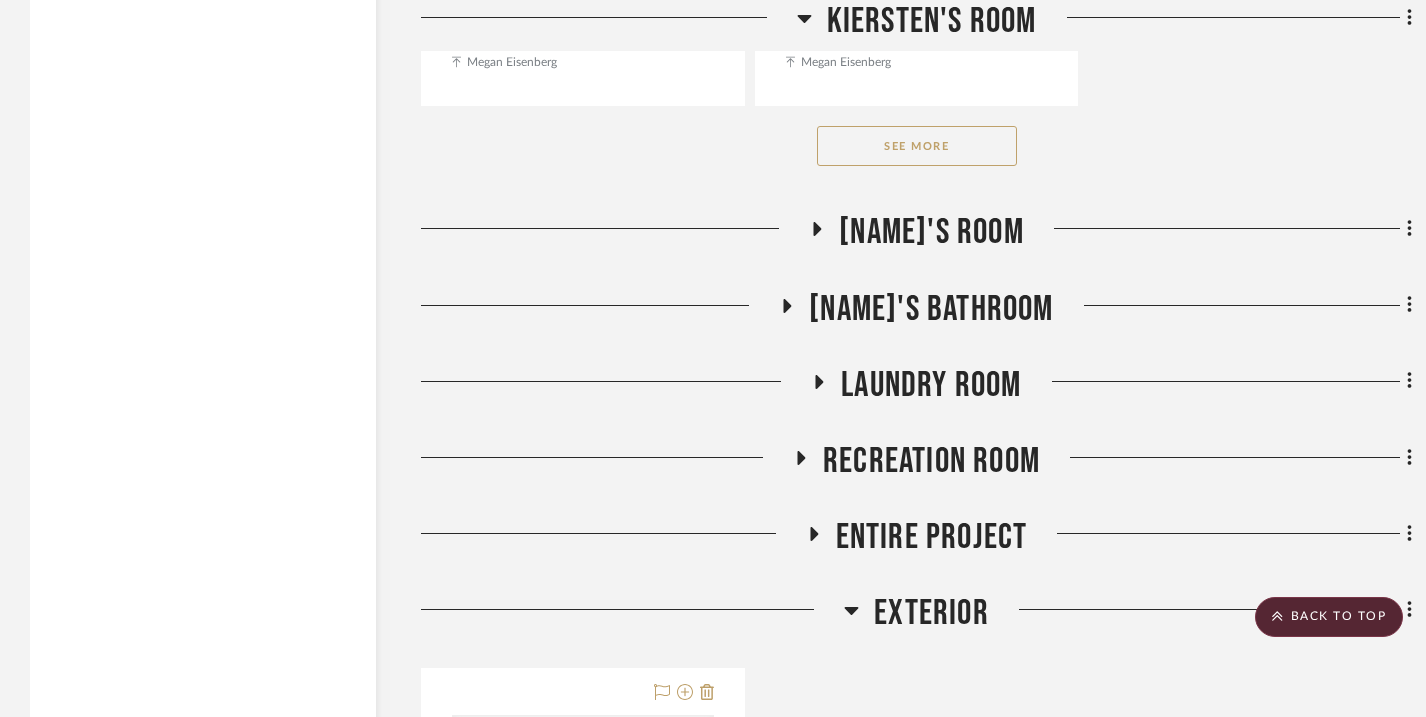 click on "See More" 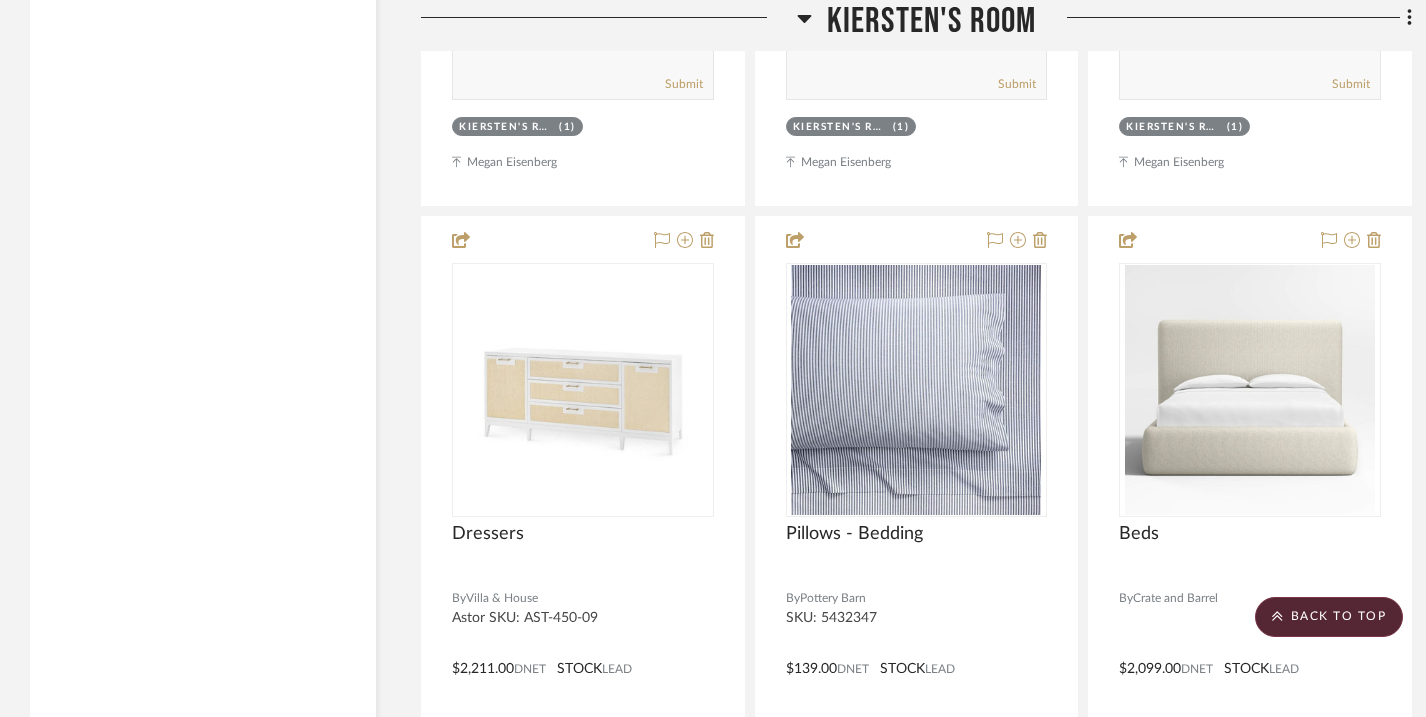 scroll, scrollTop: 8585, scrollLeft: 0, axis: vertical 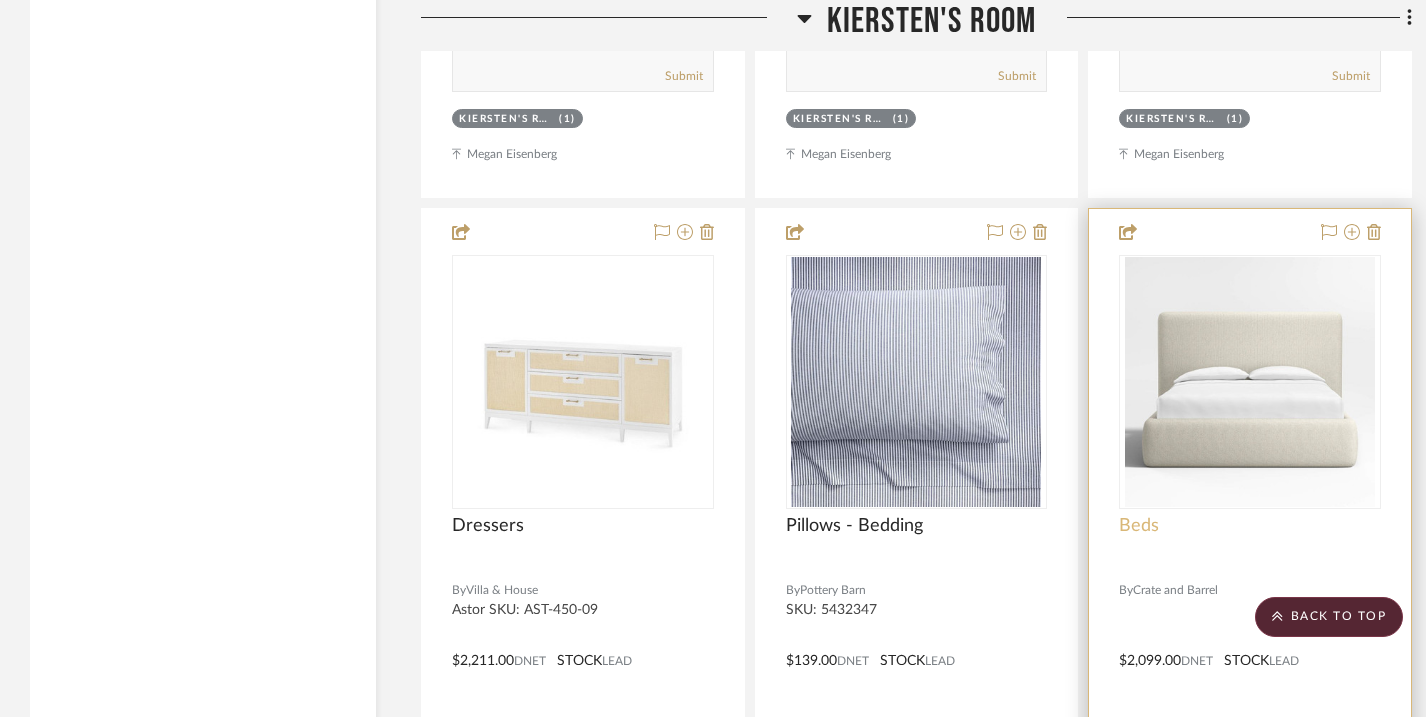 click on "Beds" at bounding box center (1139, 526) 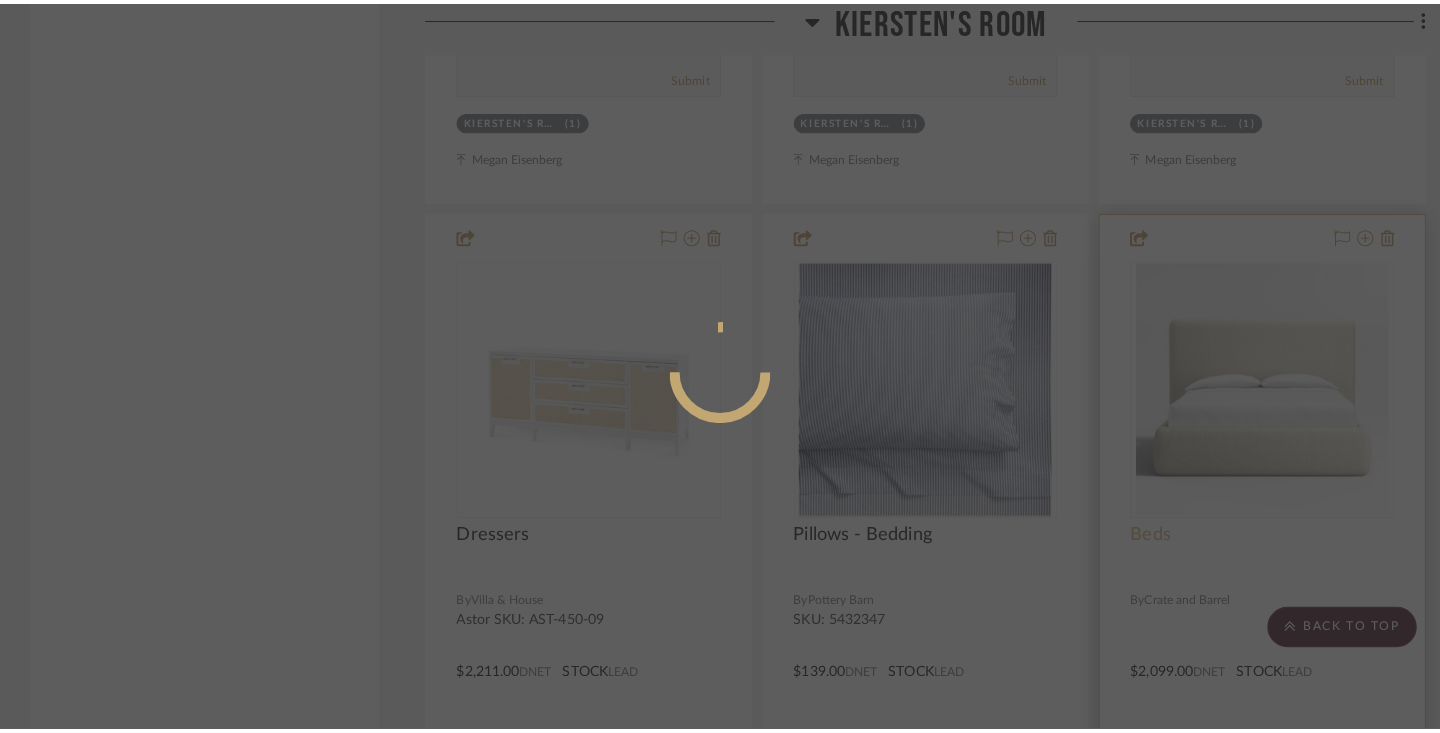scroll, scrollTop: 0, scrollLeft: 0, axis: both 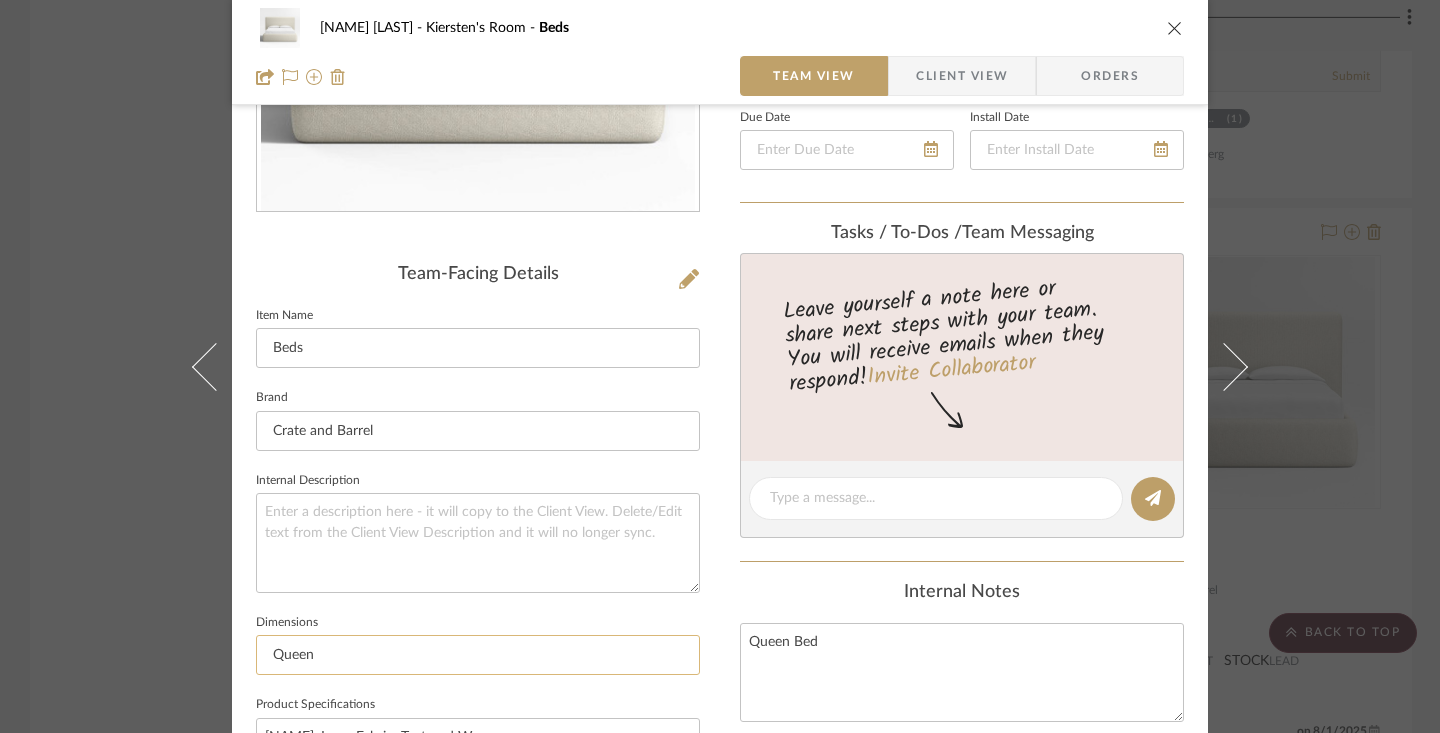 click on "Queen" 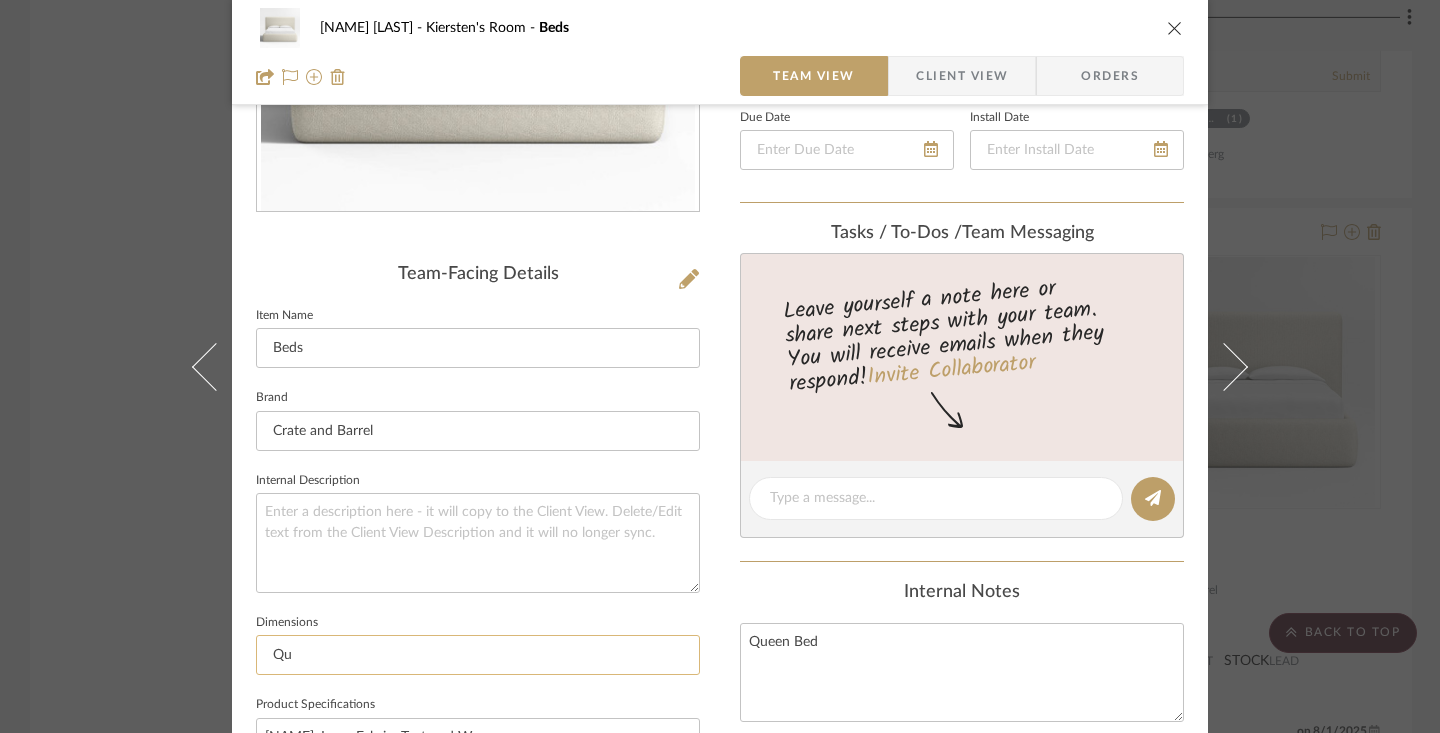 type on "Q" 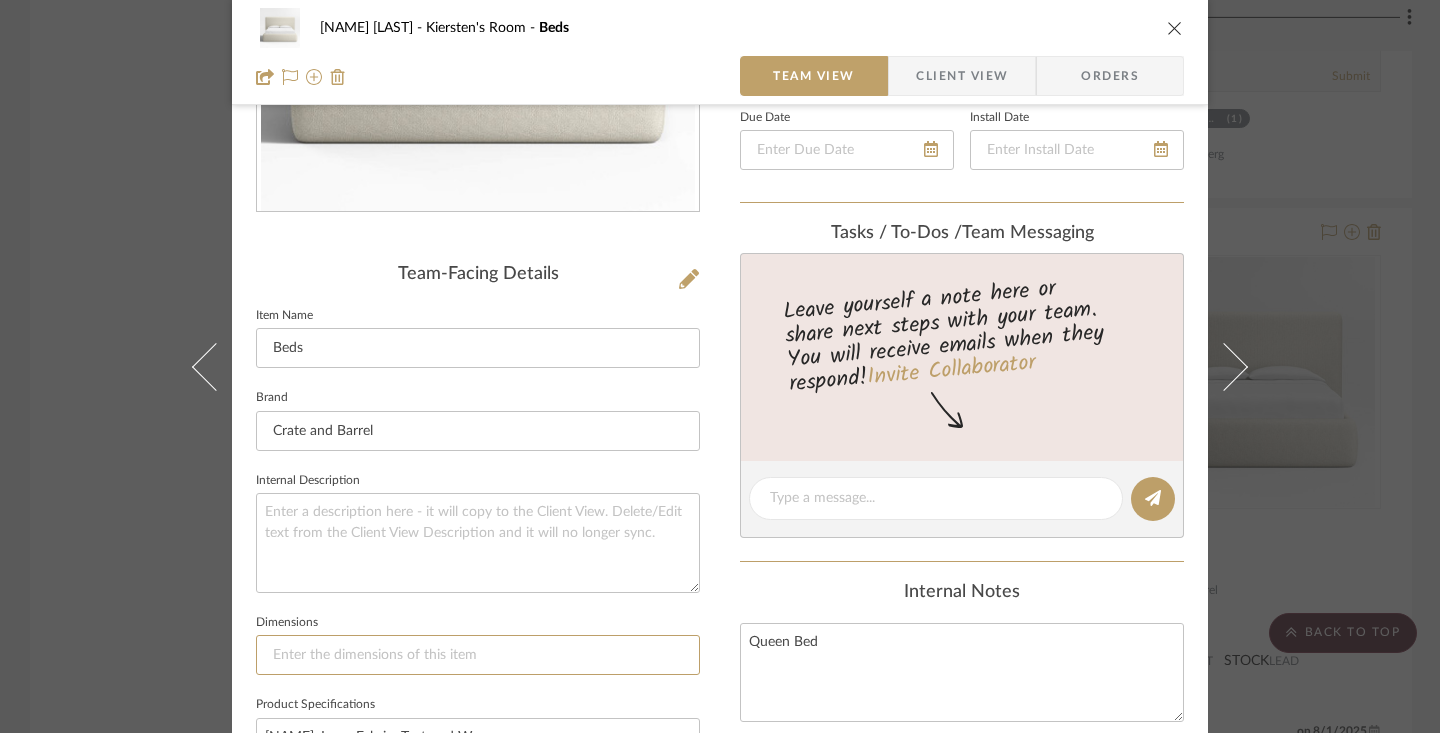 paste on "[NAME] Upholstered Queen Bed Queen [NAME] Fabric in Ivory 50"Hheight74.25"Wwidth91.75"D" 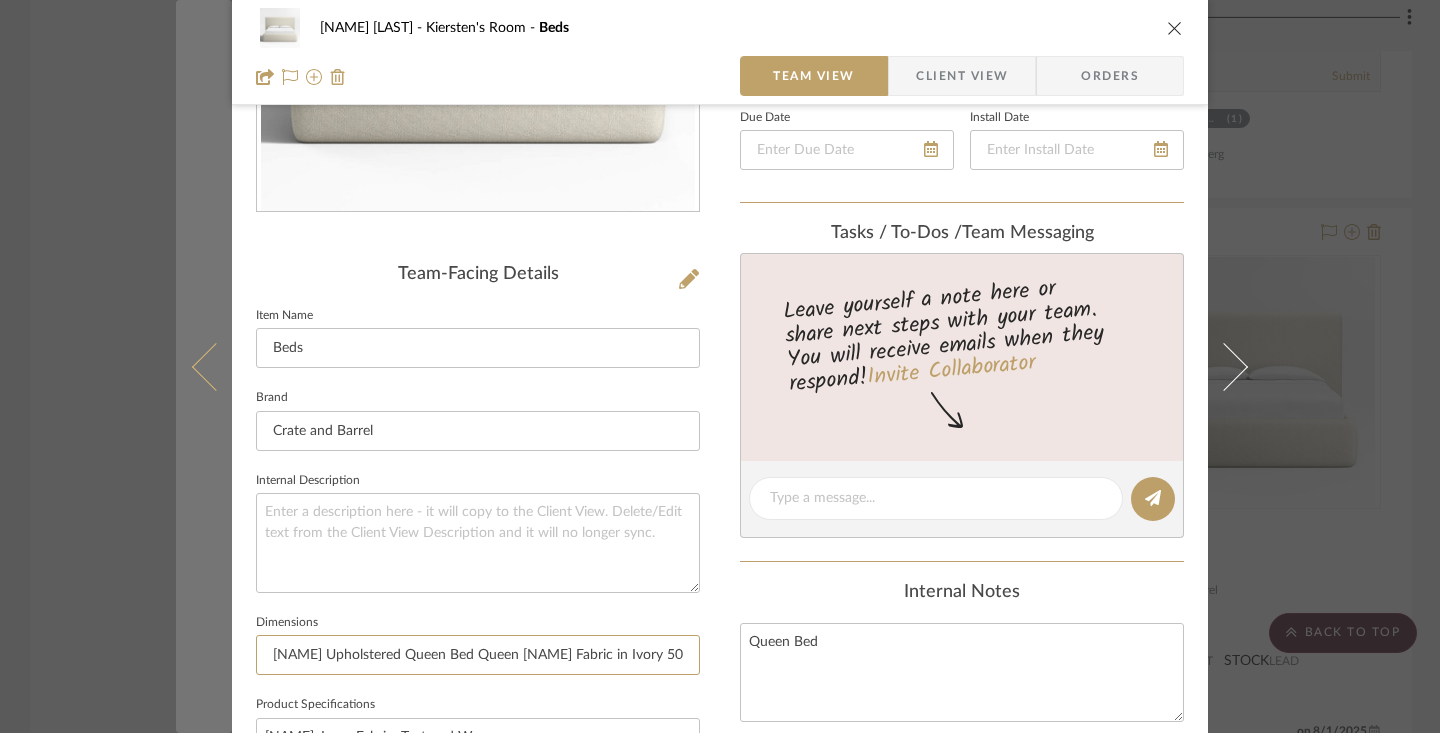 scroll, scrollTop: 0, scrollLeft: 173, axis: horizontal 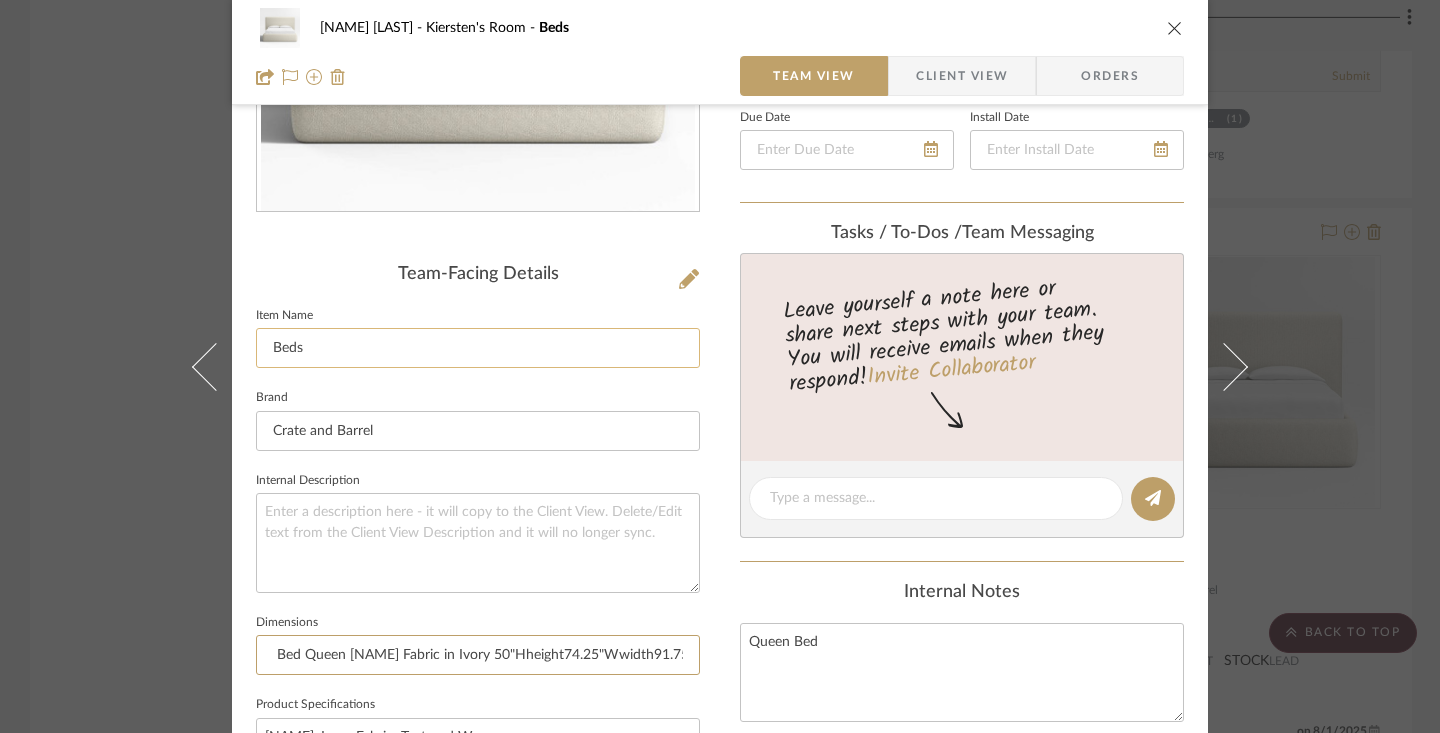 type on "[NAME] Upholstered Queen Bed Queen [NAME] Fabric in Ivory 50"Hheight74.25"Wwidth91.75"D" 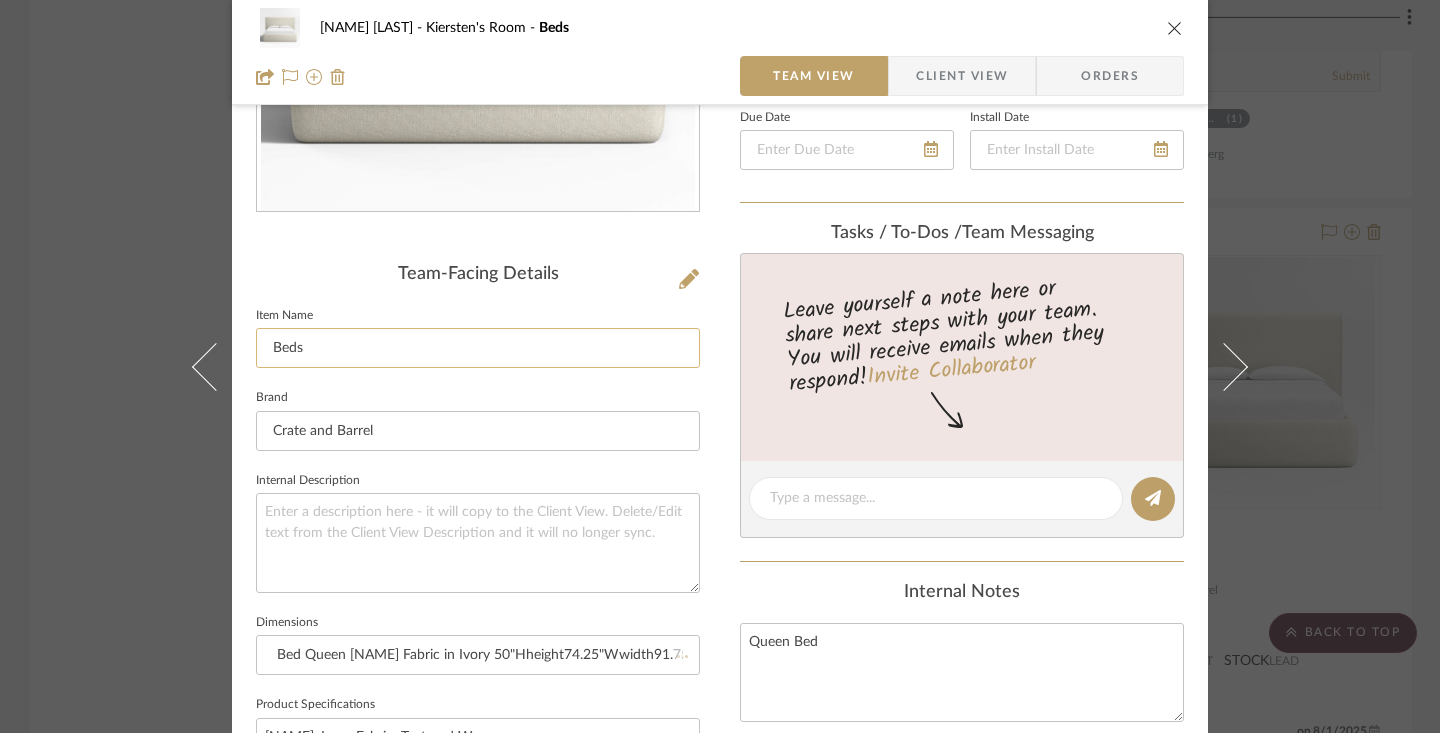 scroll, scrollTop: 0, scrollLeft: 0, axis: both 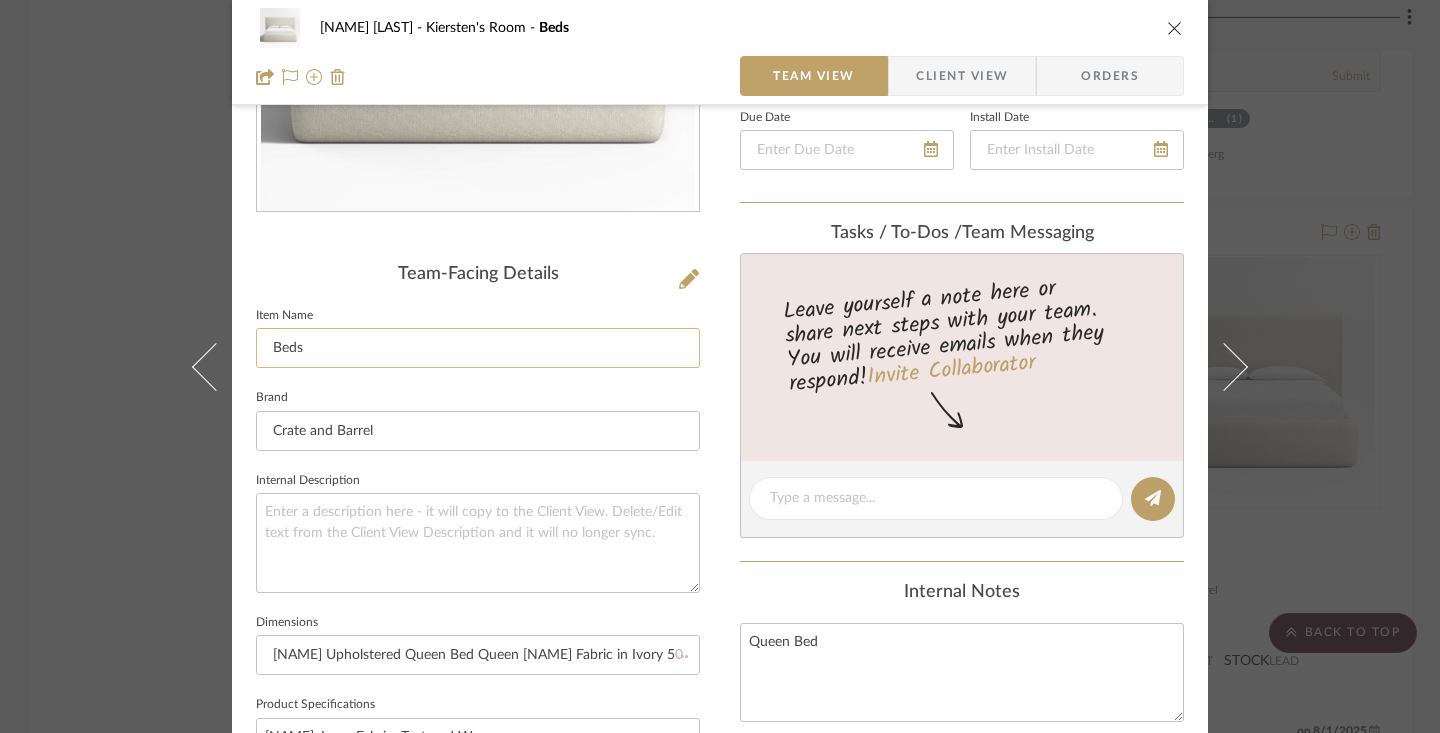 type 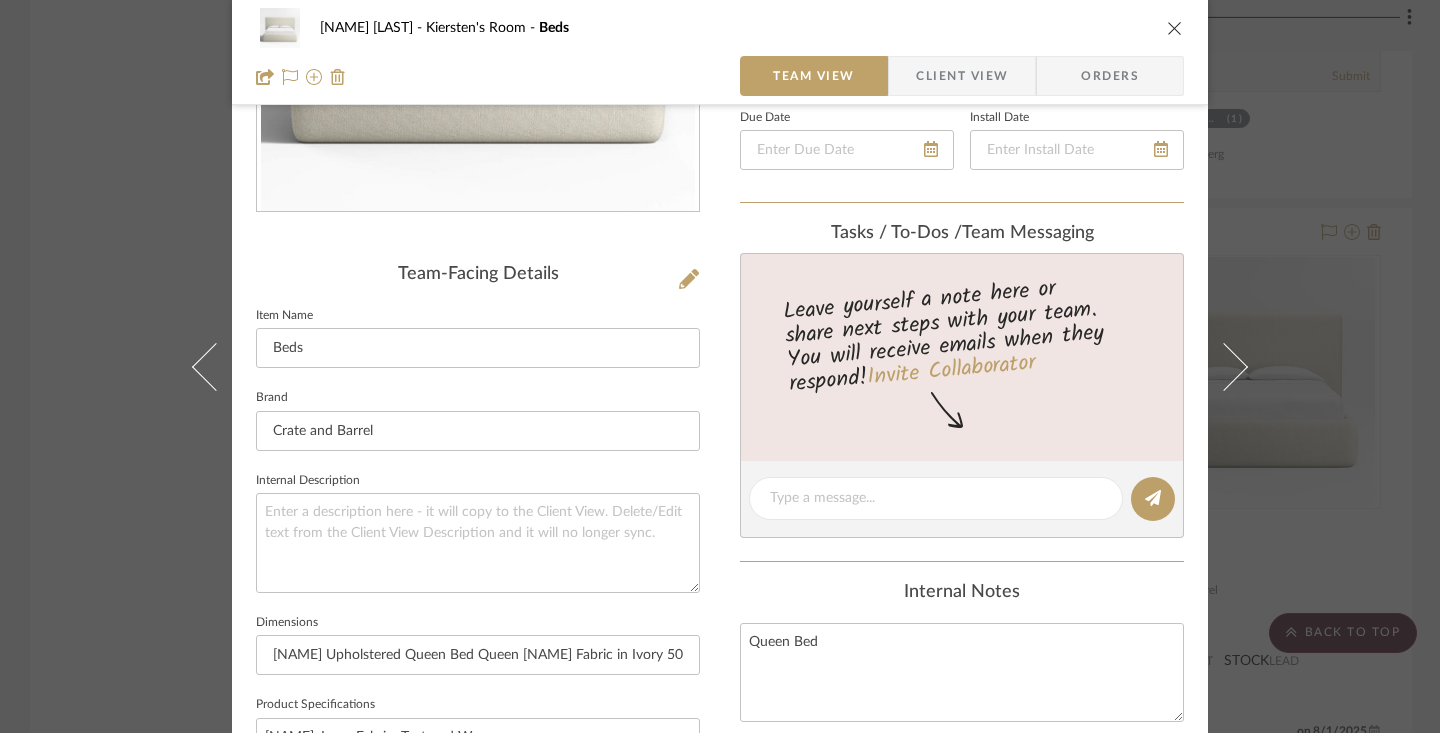 click on "[NAME] [LAST] Kiersten's Room Beds Team View Client View Orders  Team-Facing Details   Item Name  Beds  Brand  Crate and Barrel  Internal Description   Dimensions  [NAME] Upholstered Queen Bed Queen [NAME] Fabric in Ivory 50"Hheight74.25"Wwidth91.75"D  Product Specifications  [NAME], Ivory Fabric -Textured Weave  Item Costs   View Budget   Markup %  25%  Unit Cost  $2,099.00  Cost Type  DNET  Client Unit Price   $2,623.75   Quantity  1  Unit Type  Each  Subtotal   $2,623.75   Tax %  6.35%  Total Tax   $166.61   Shipping Cost  $104.95  Ship. Markup %  0% Taxable  Total Shipping   $111.61  Total Client Price  $2,901.97  Your Cost  $2,343.90  Your Margin  $524.75  Content here copies to Client View - confirm visibility there.  Show in Client Dashboard   Include in Budget   View Budget  Team Status on 8/1/2025 8/1/2025 Sample Requested  Lead Time  In Stock Weeks  Due Date   Install Date  Tasks / To-Dos /  team Messaging Invite Collaborator Internal Notes Queen Bed  Documents  Choose a file (1)" at bounding box center (720, 366) 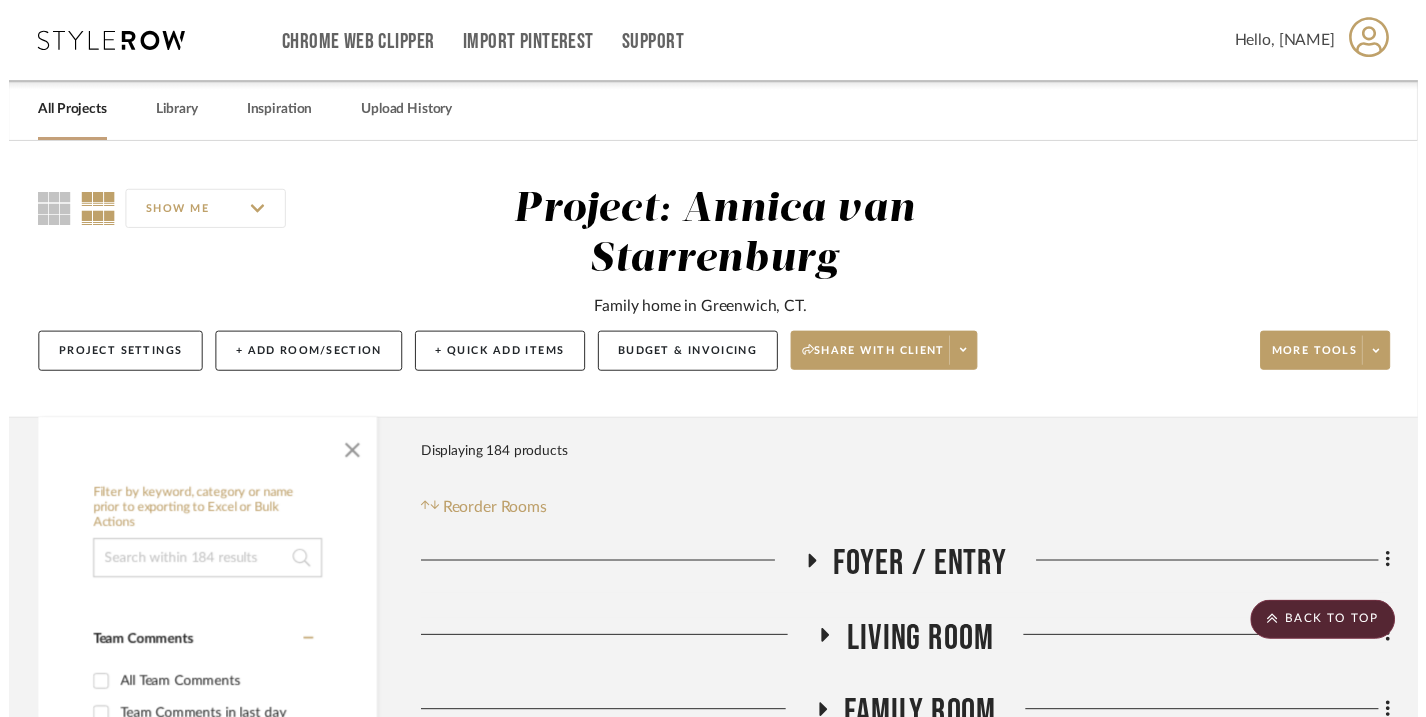 scroll, scrollTop: 8585, scrollLeft: 0, axis: vertical 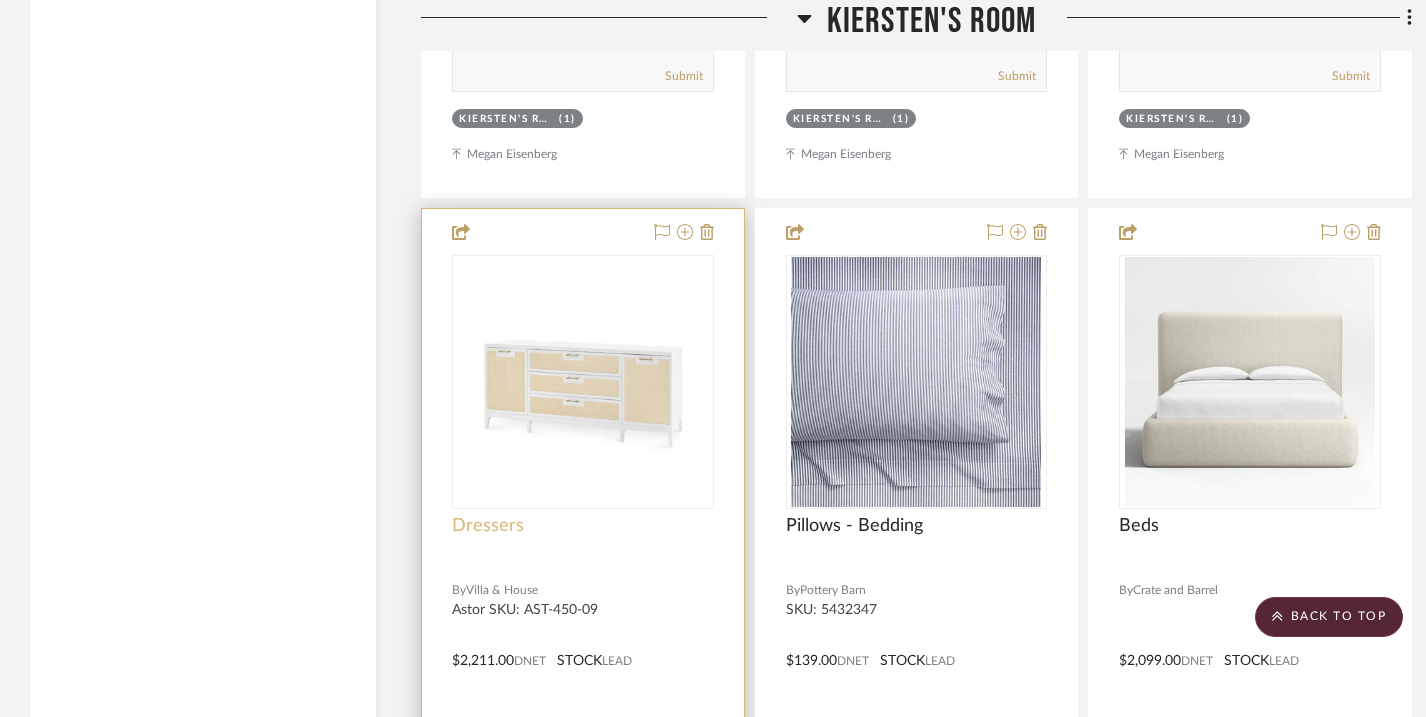 click on "Dressers" at bounding box center [488, 526] 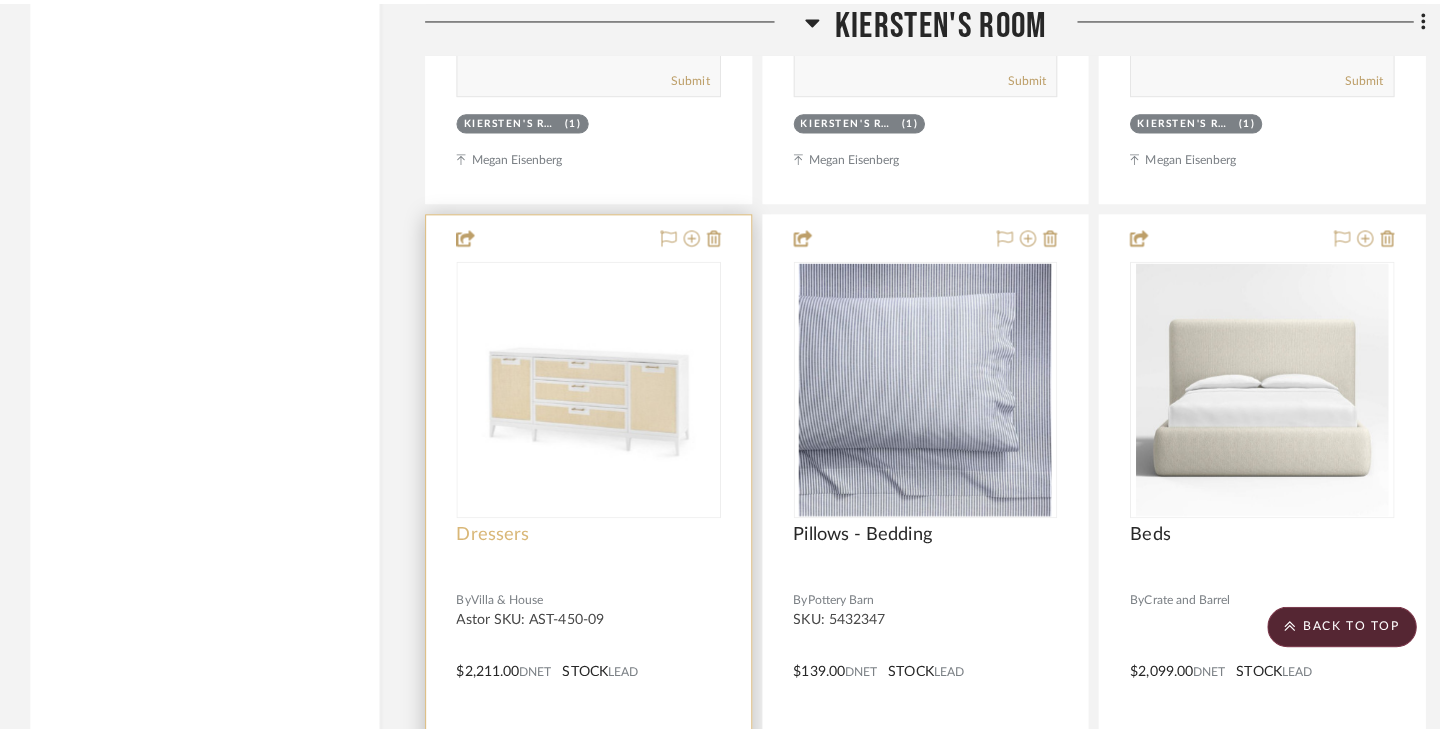 scroll, scrollTop: 0, scrollLeft: 0, axis: both 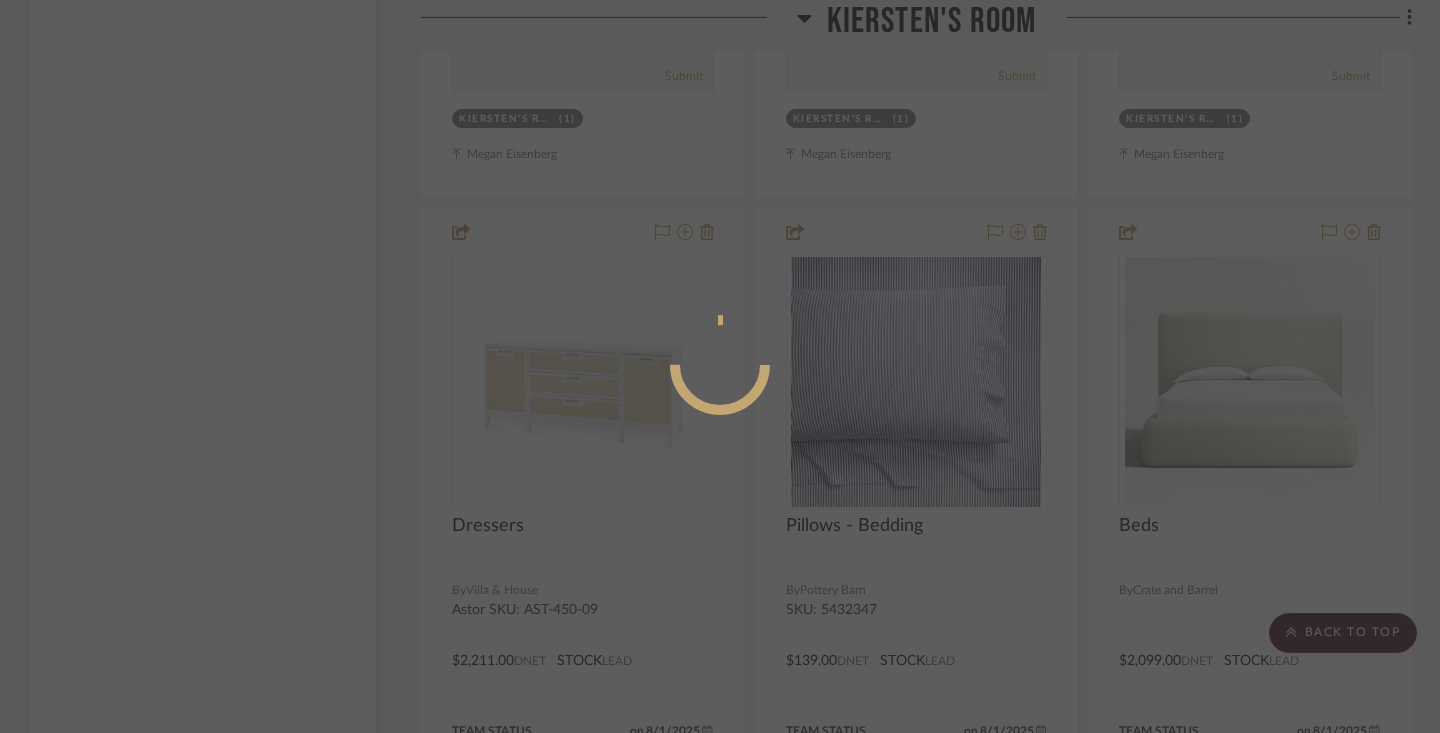 click at bounding box center (720, 366) 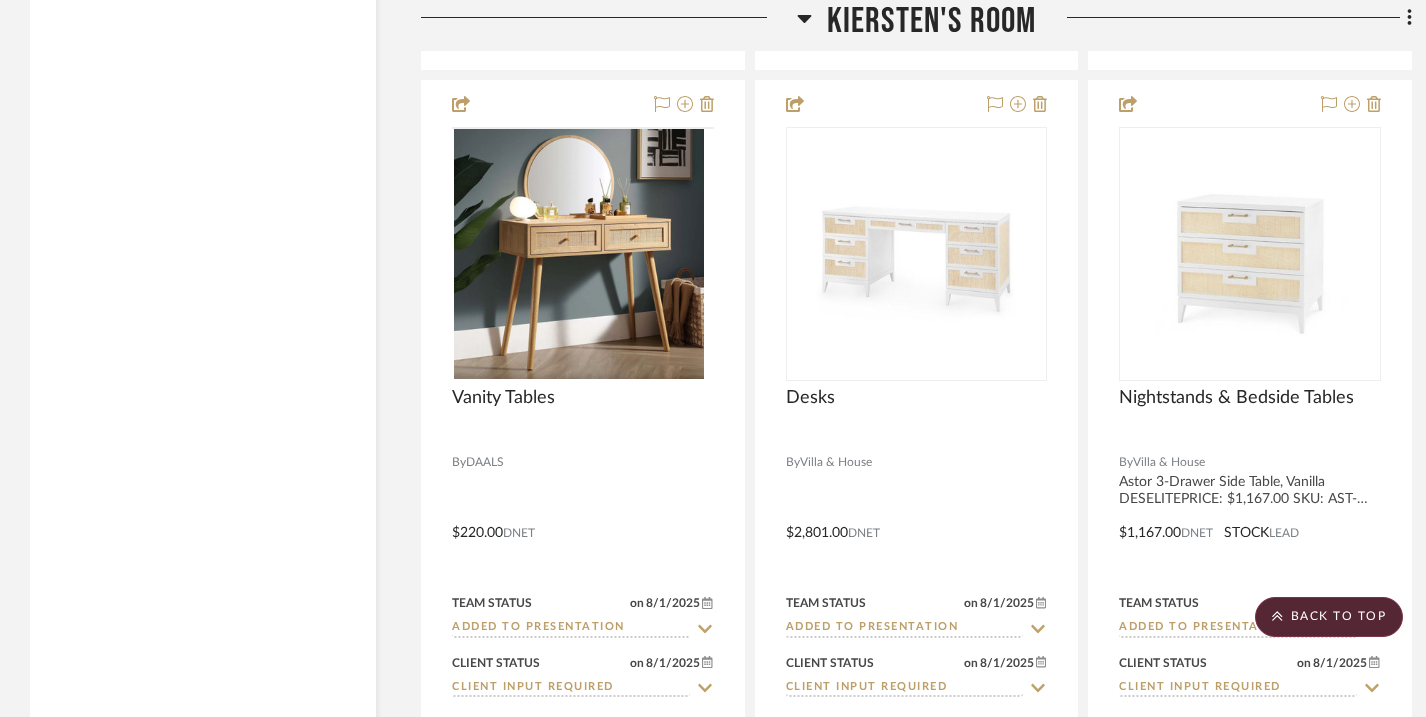 scroll, scrollTop: 7802, scrollLeft: 0, axis: vertical 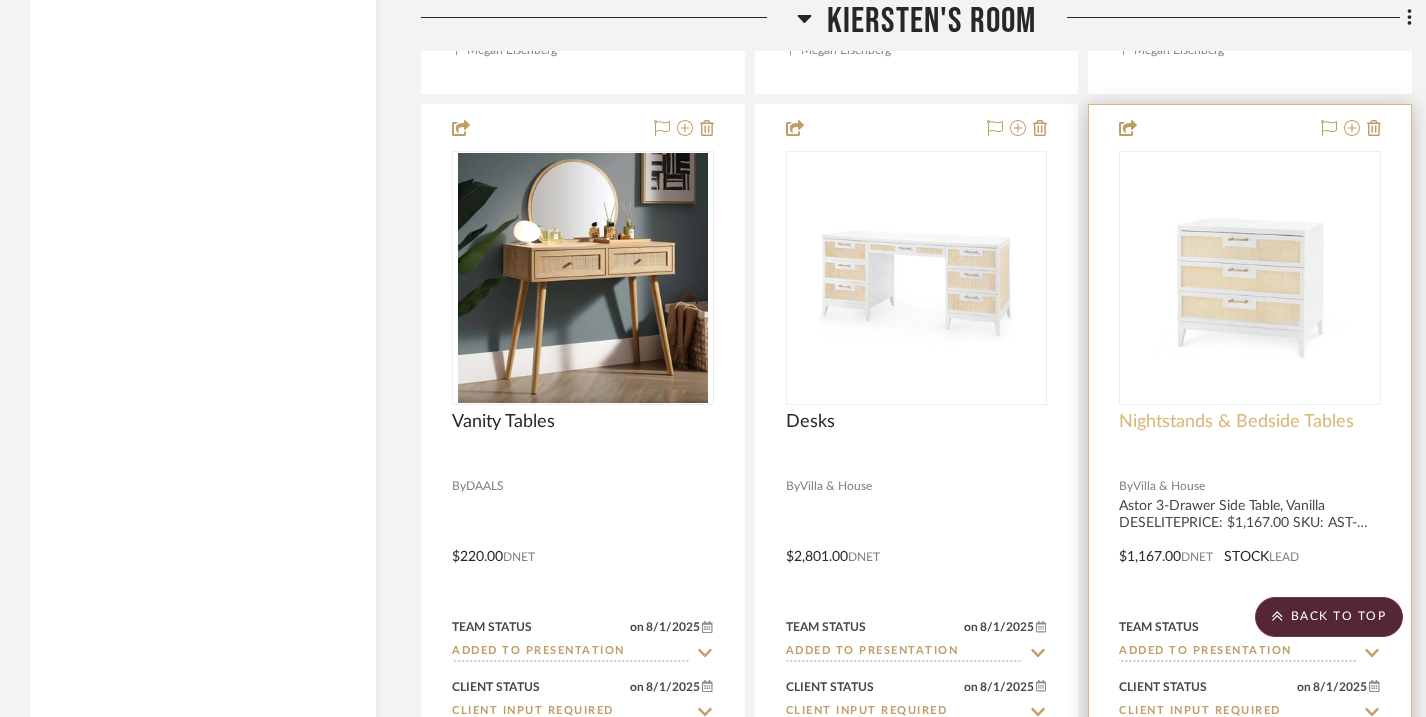 click on "Nightstands‎‎‏‏‎ & Bedside Tables" at bounding box center (1236, 422) 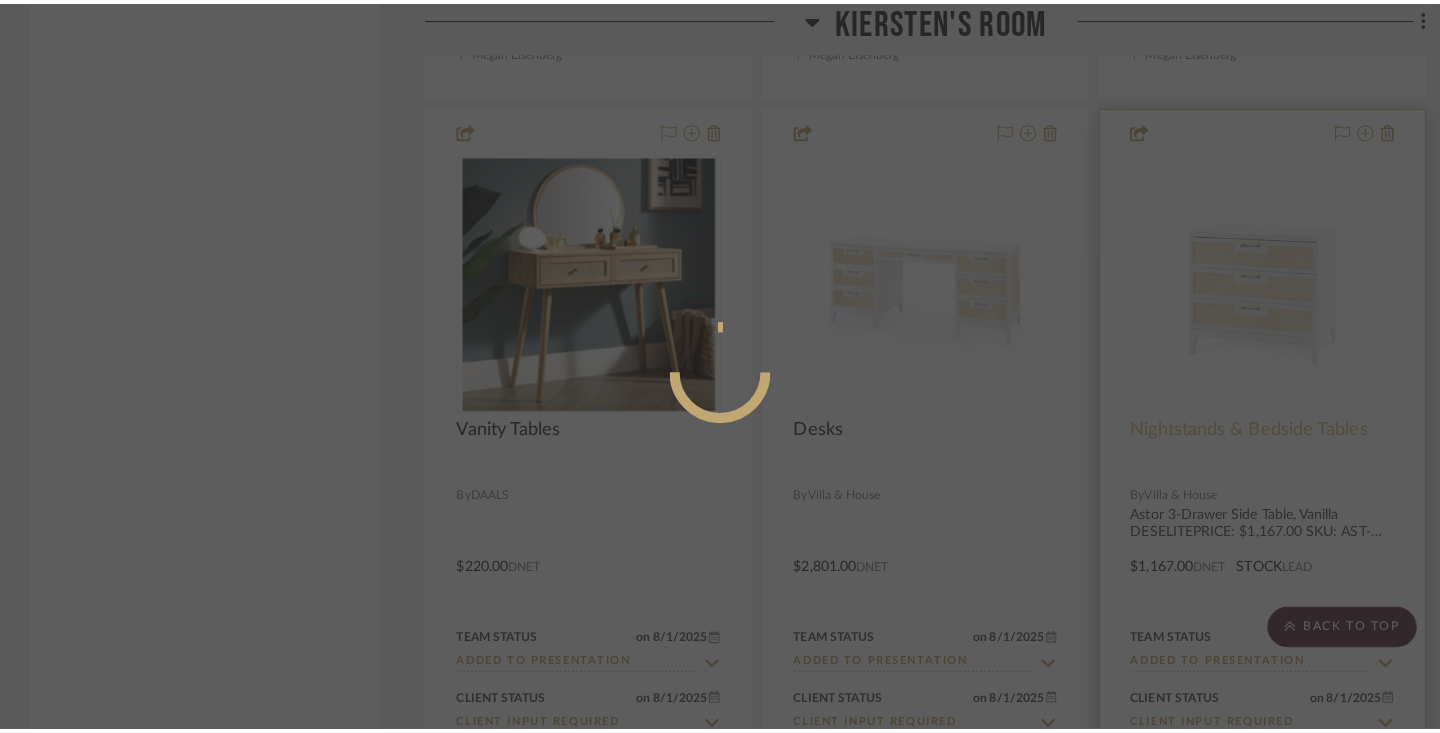 scroll, scrollTop: 0, scrollLeft: 0, axis: both 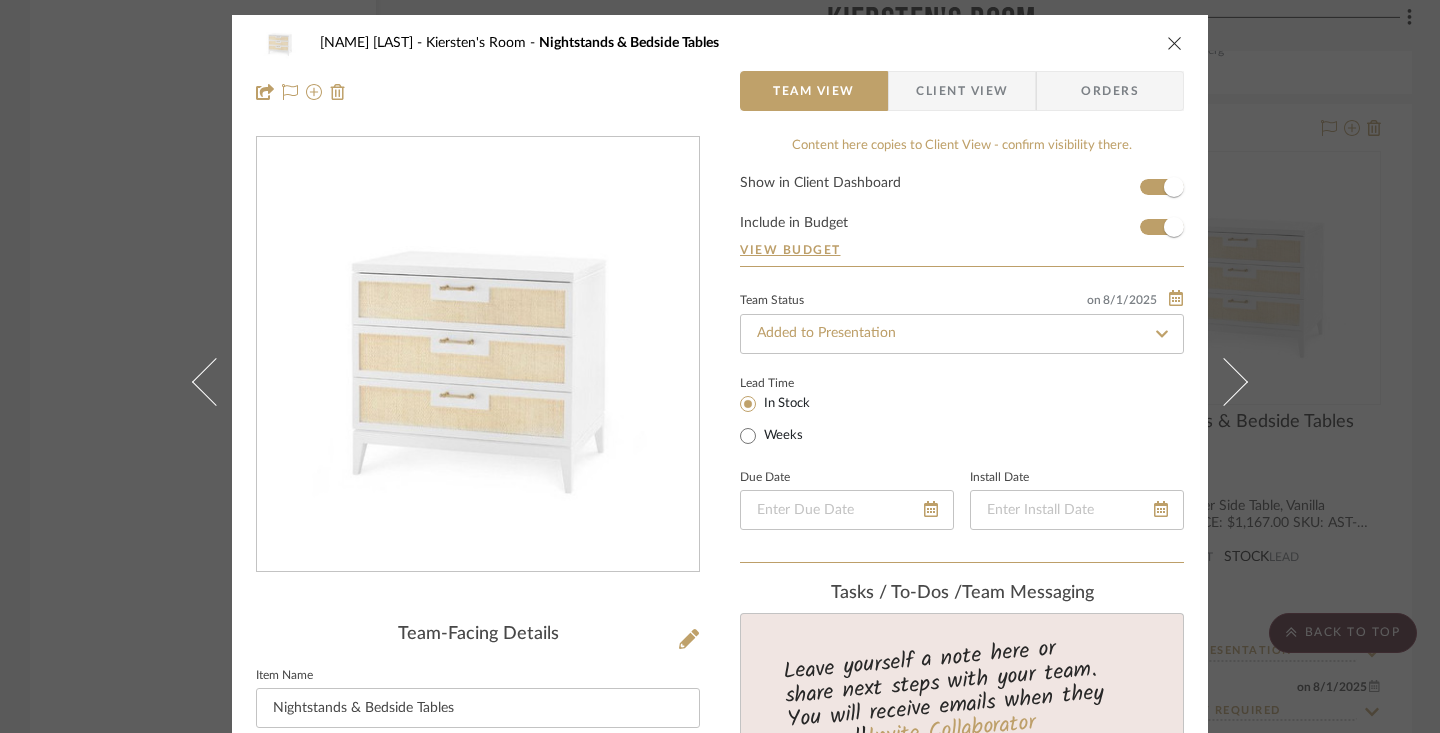 click at bounding box center [1175, 43] 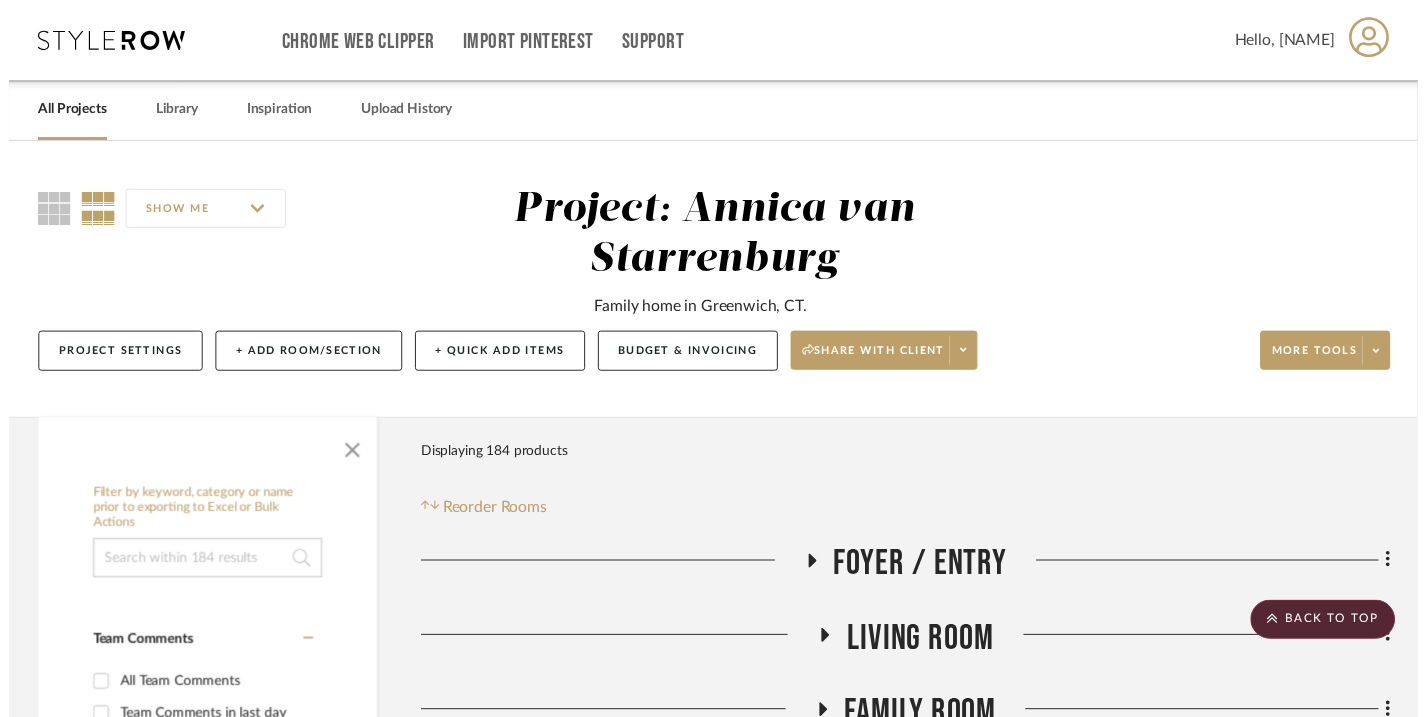 scroll, scrollTop: 7802, scrollLeft: 0, axis: vertical 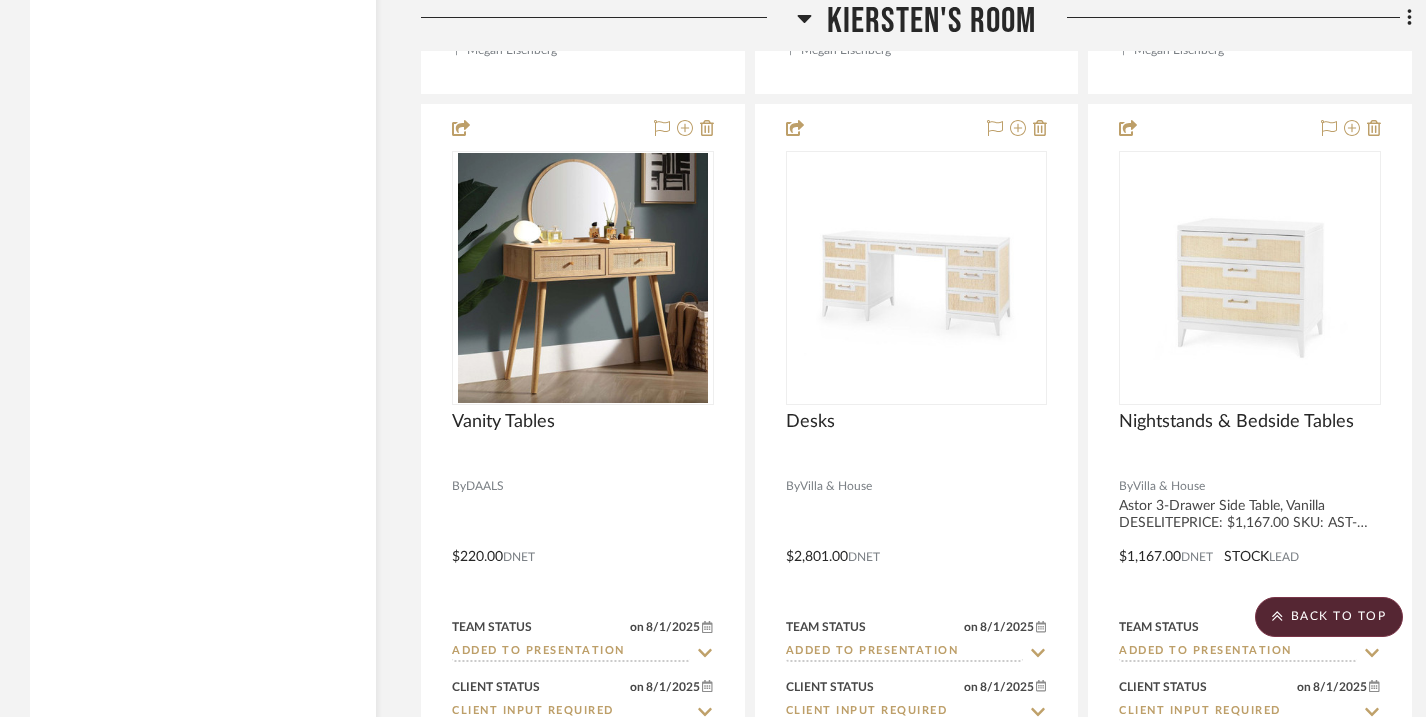 click 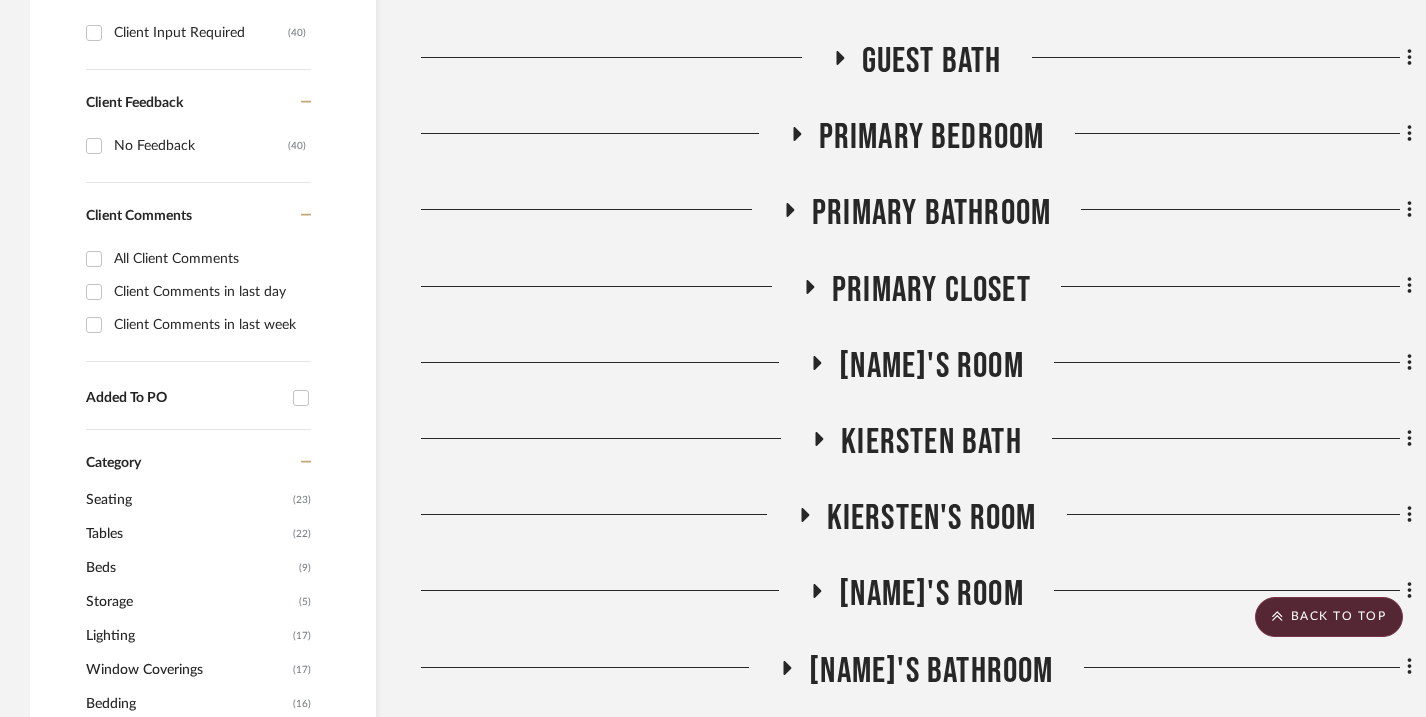 scroll, scrollTop: 1111, scrollLeft: 0, axis: vertical 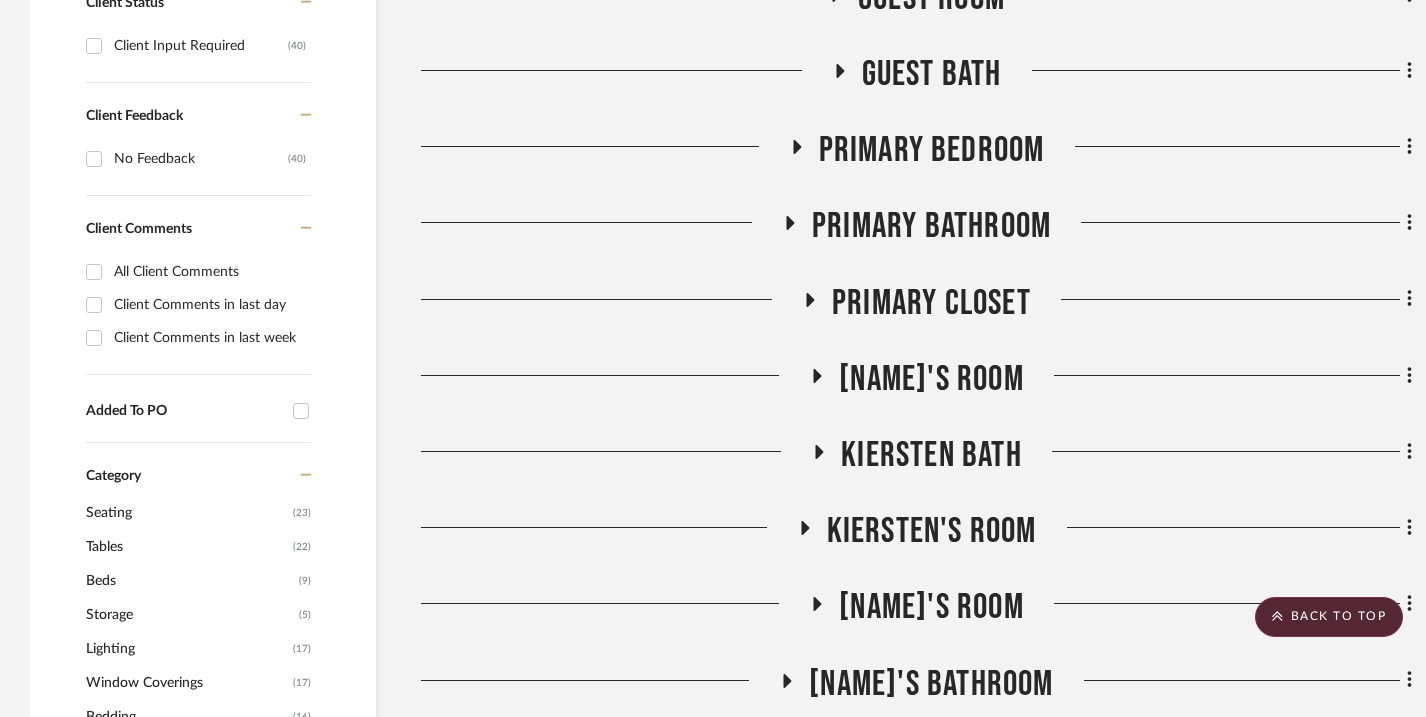click 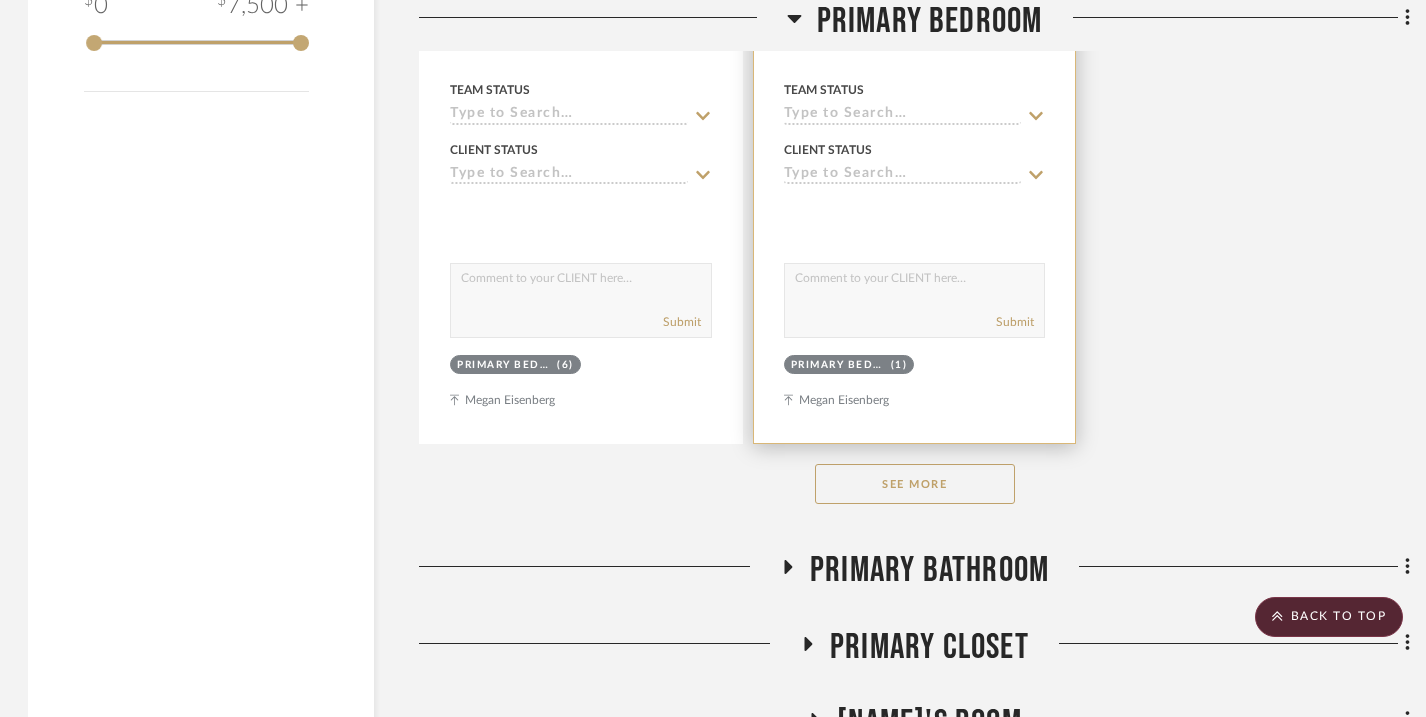 scroll, scrollTop: 3580, scrollLeft: 2, axis: both 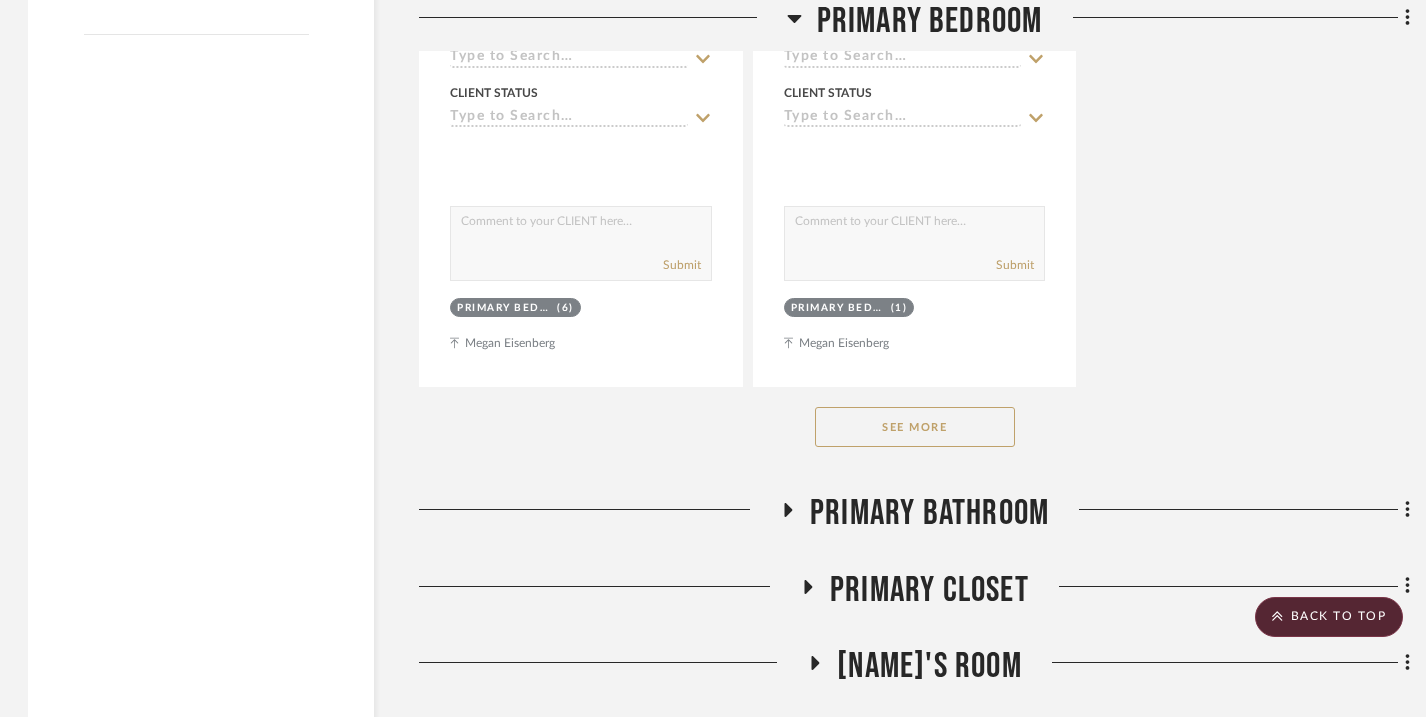 click on "See More" 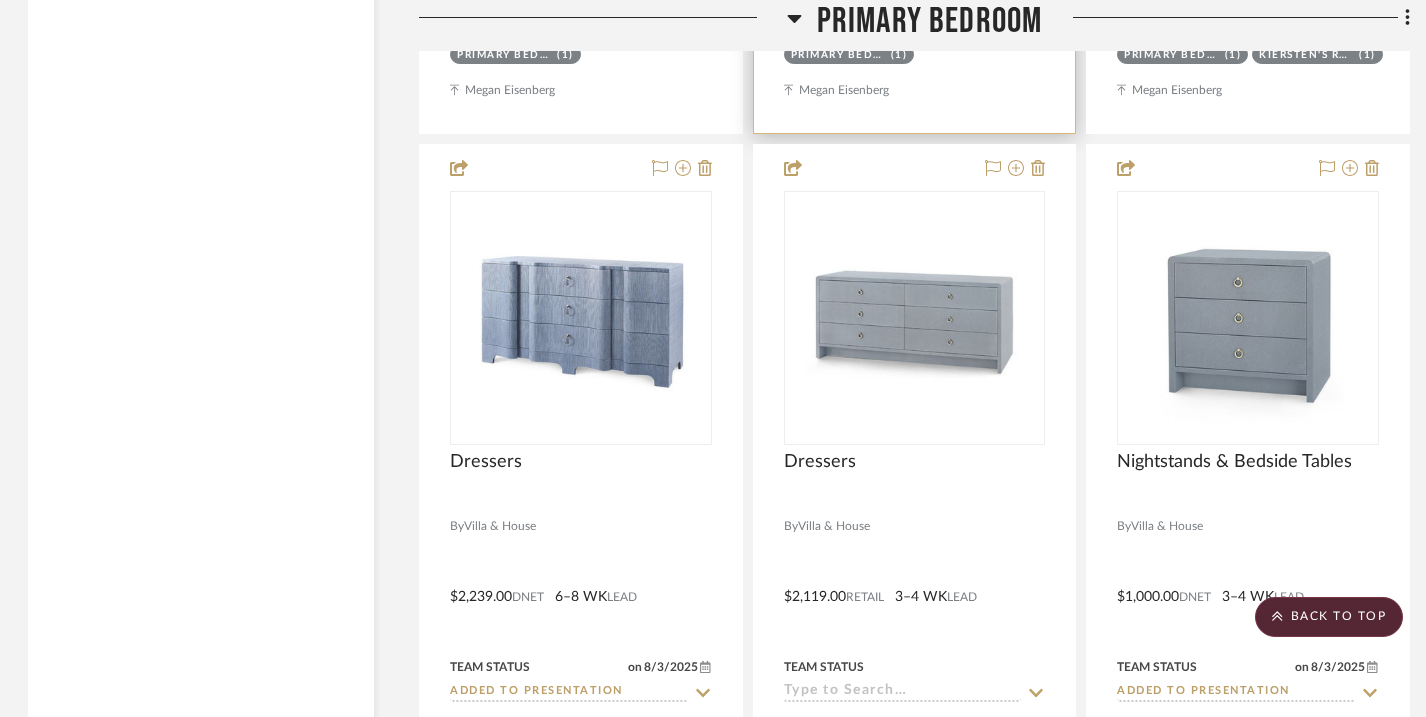 scroll, scrollTop: 4725, scrollLeft: 2, axis: both 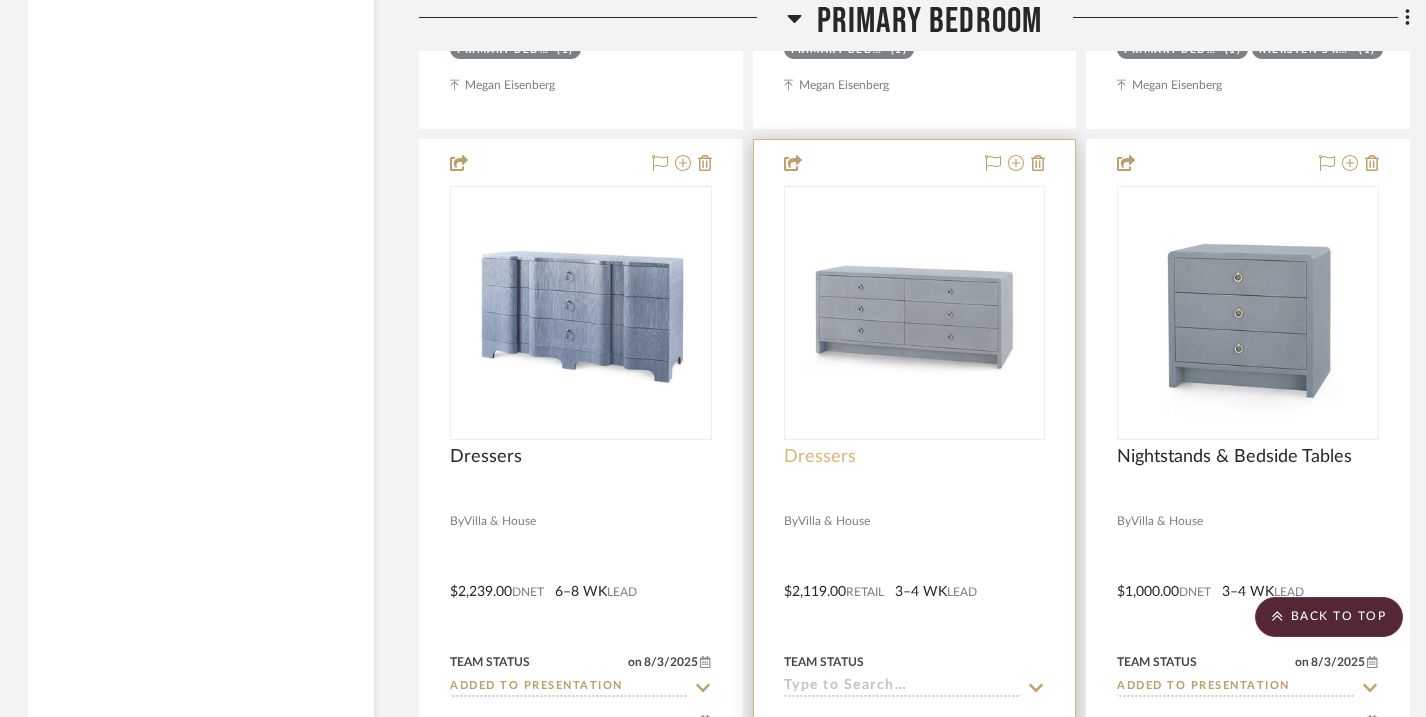 click on "Dressers" at bounding box center (820, 457) 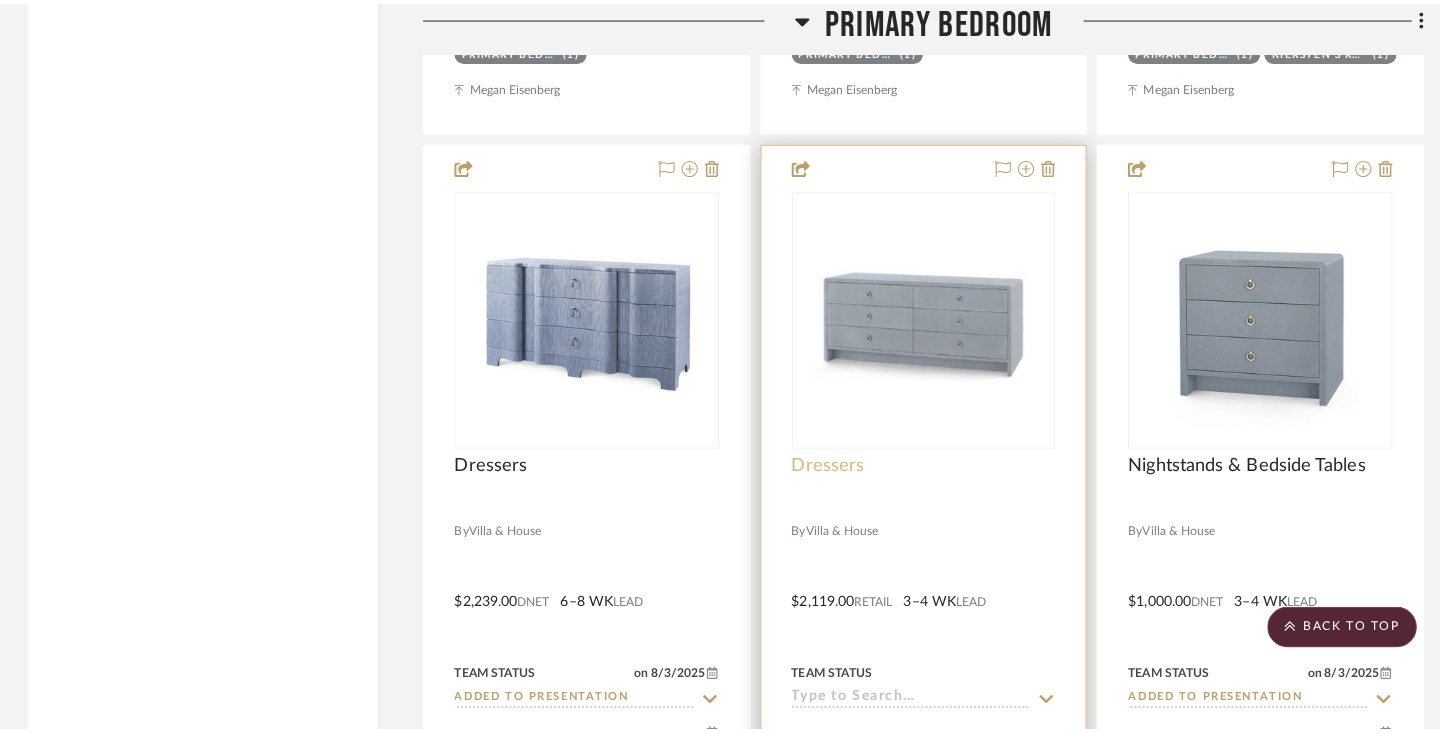 scroll, scrollTop: 0, scrollLeft: 0, axis: both 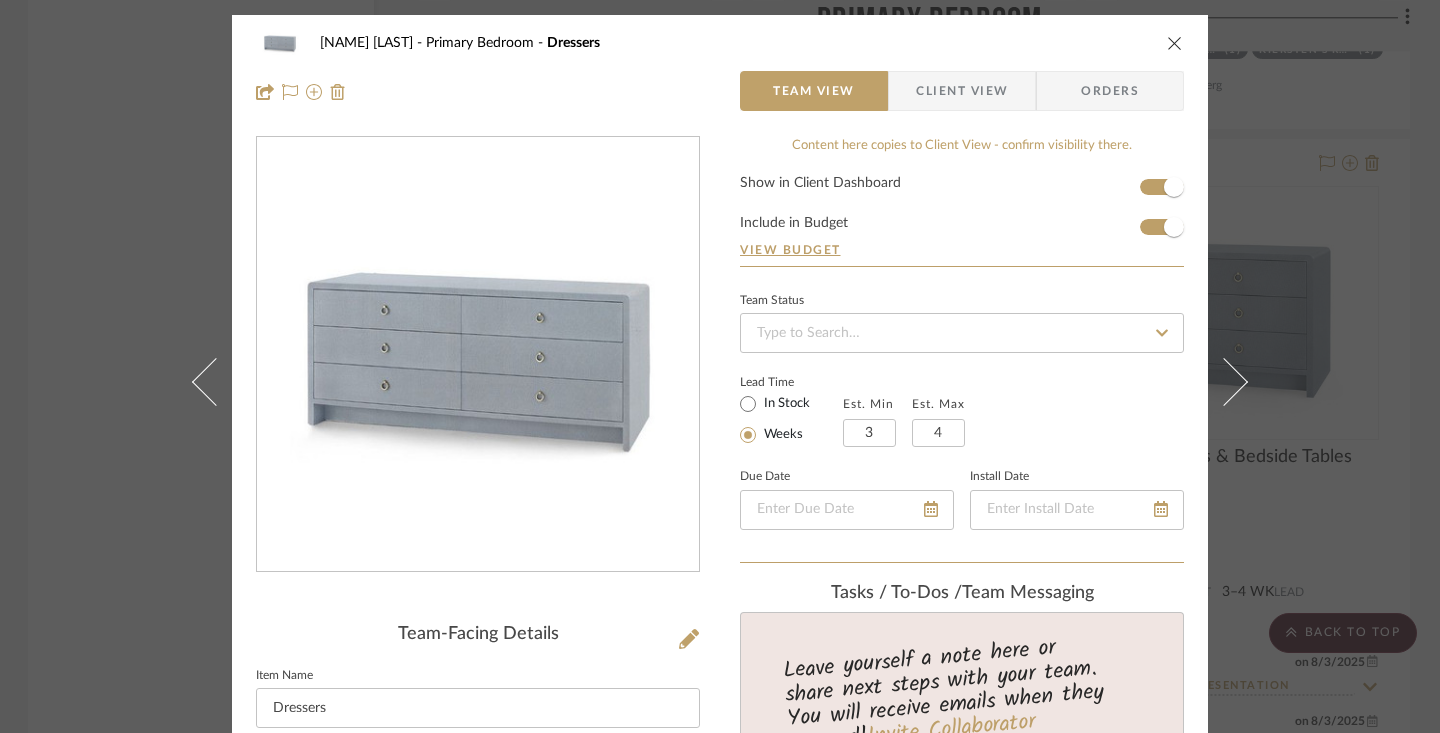 click at bounding box center [1175, 43] 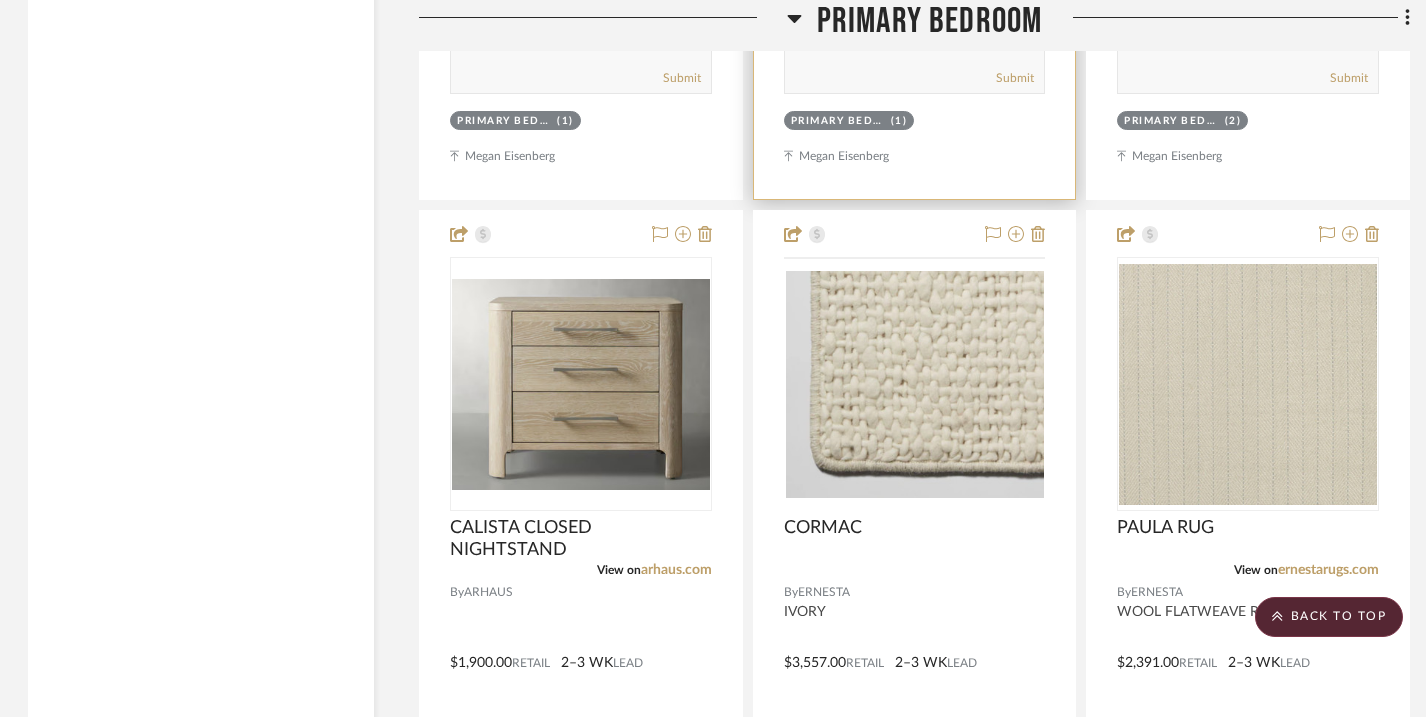 scroll, scrollTop: 5545, scrollLeft: 2, axis: both 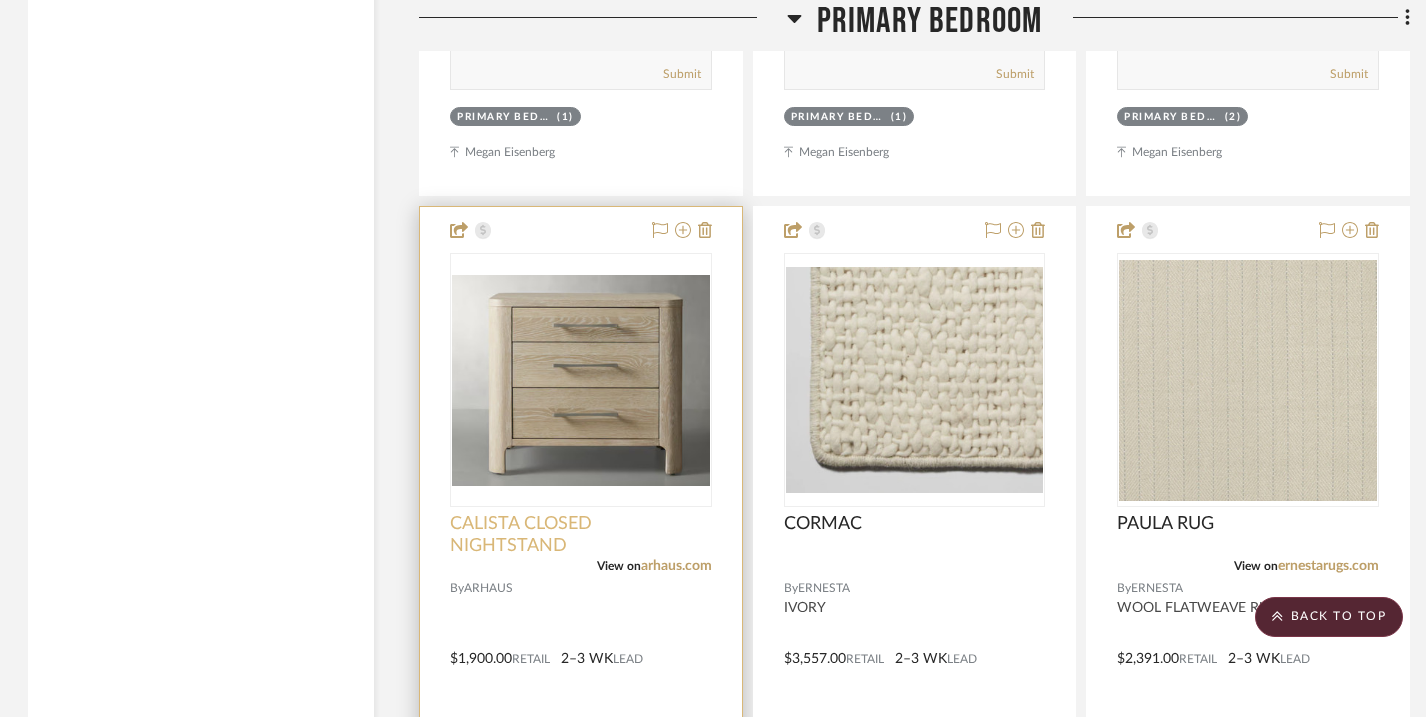 click on "CALISTA CLOSED NIGHTSTAND" at bounding box center (581, 535) 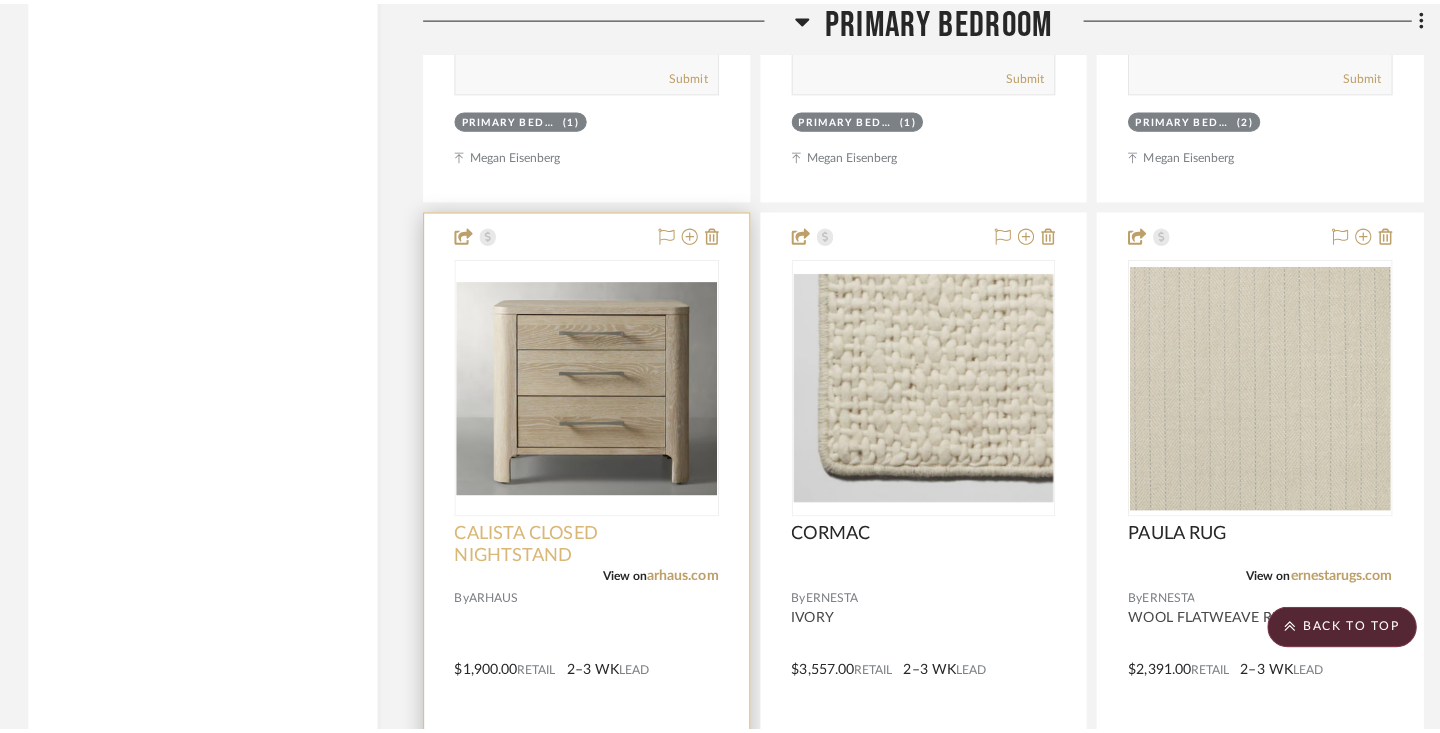 scroll, scrollTop: 0, scrollLeft: 0, axis: both 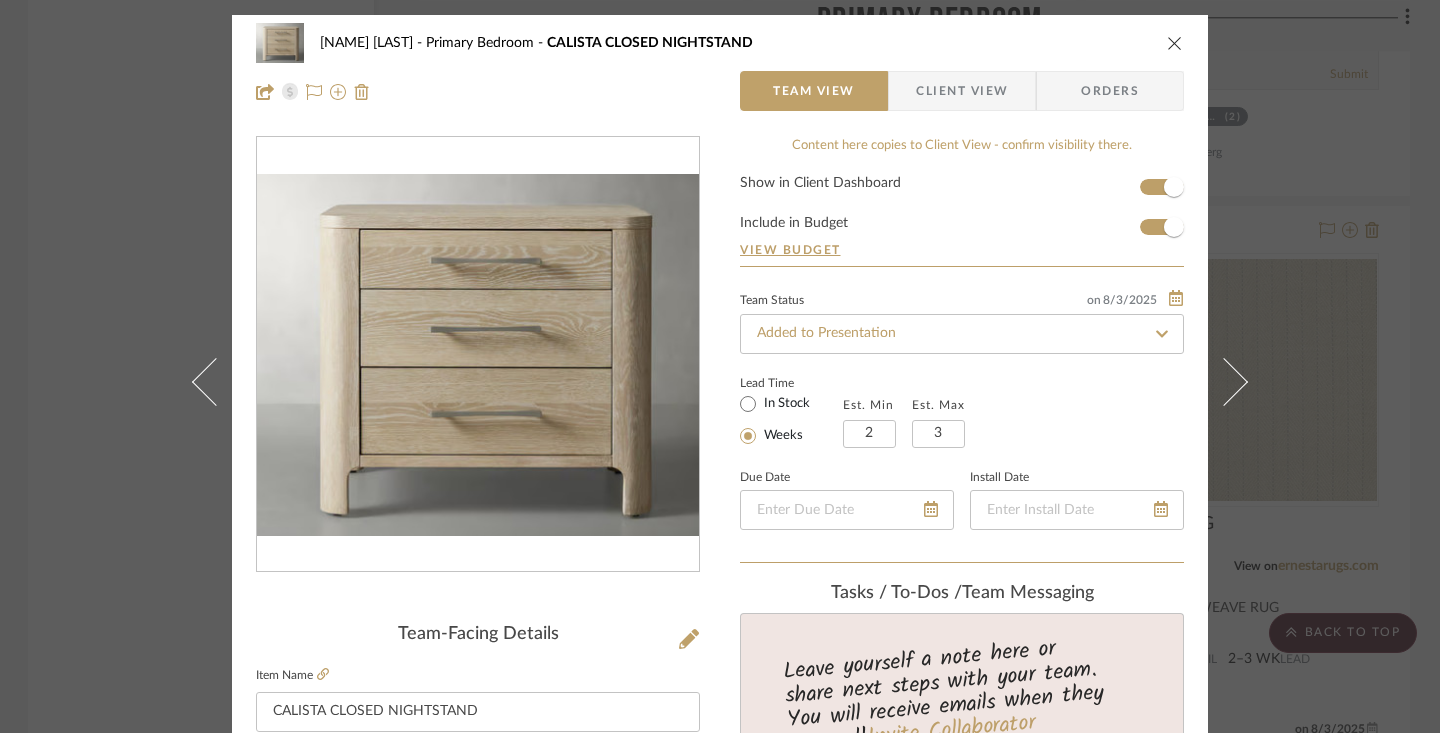 click at bounding box center [1175, 43] 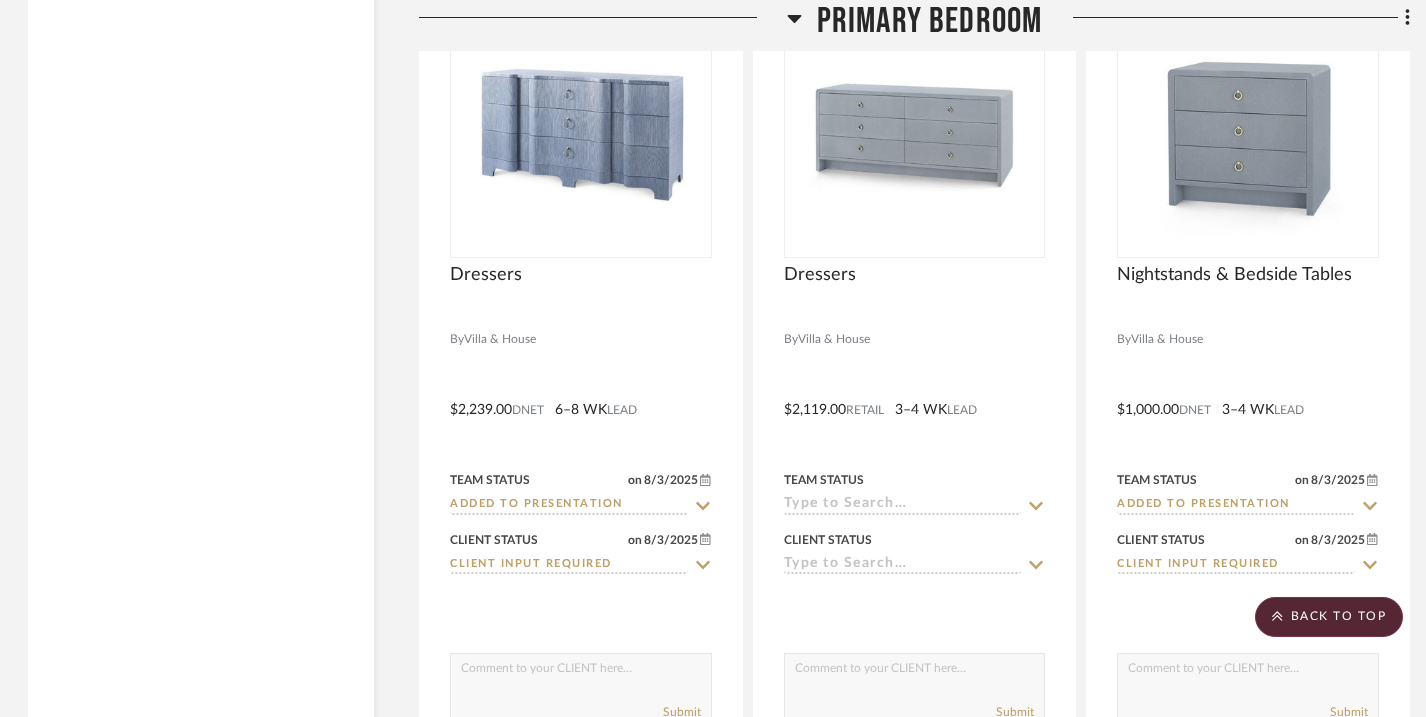 scroll, scrollTop: 4892, scrollLeft: 2, axis: both 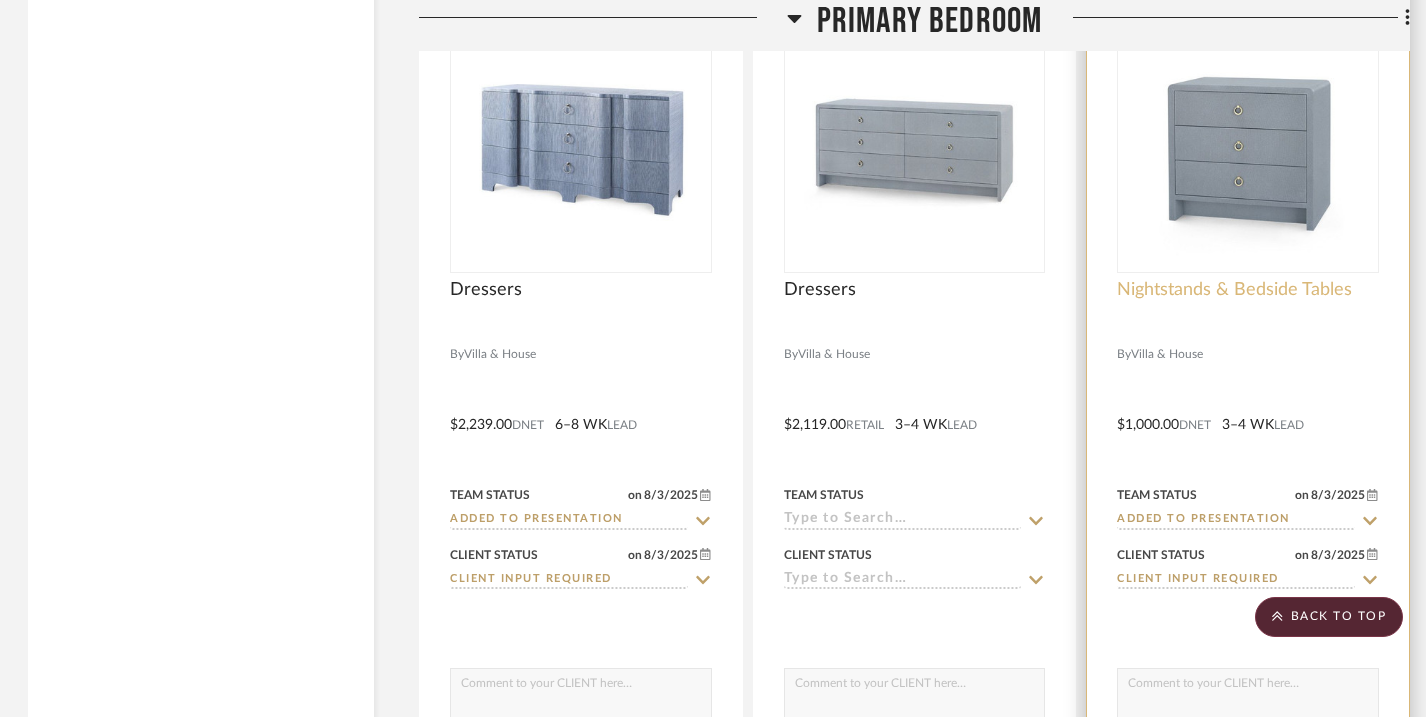 click on "Nightstands‎‎‏‏‎ & Bedside Tables" at bounding box center (1234, 290) 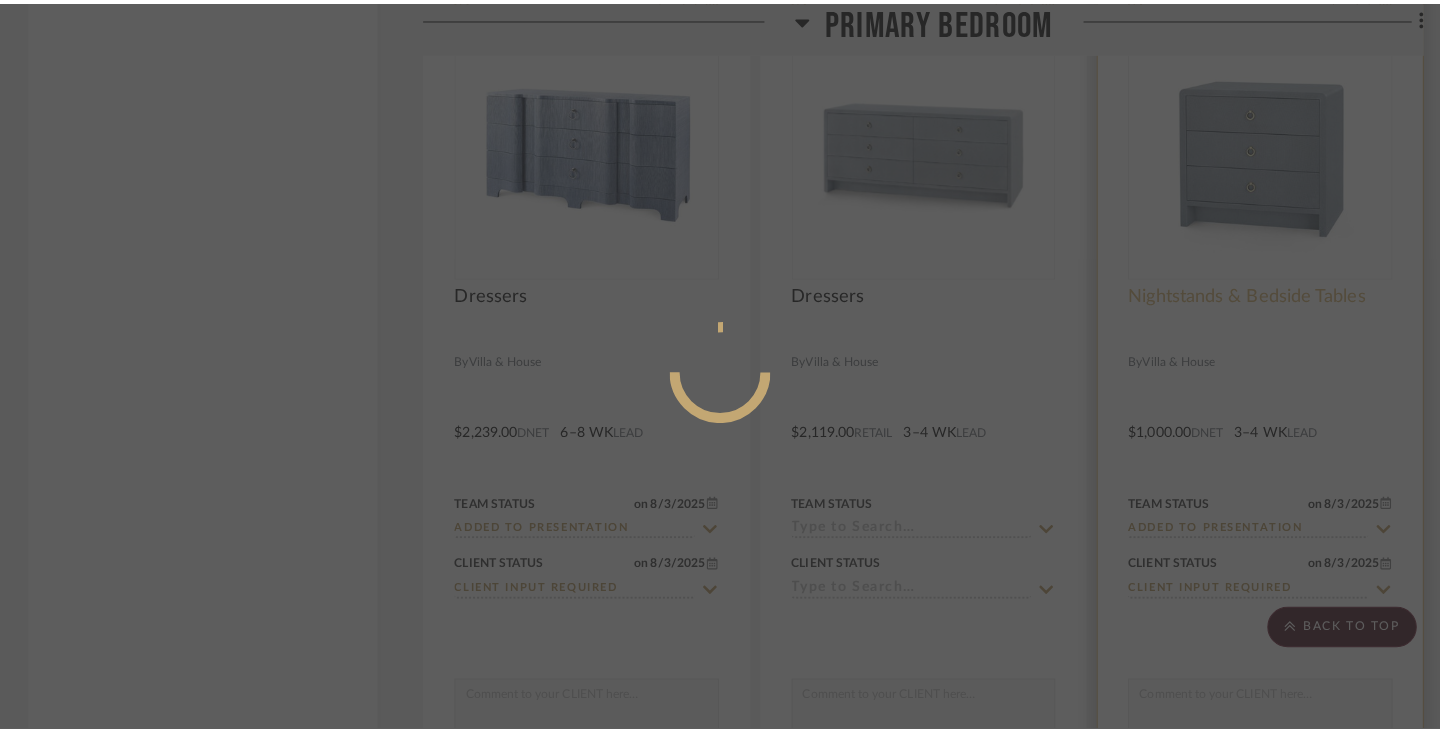 scroll, scrollTop: 0, scrollLeft: 0, axis: both 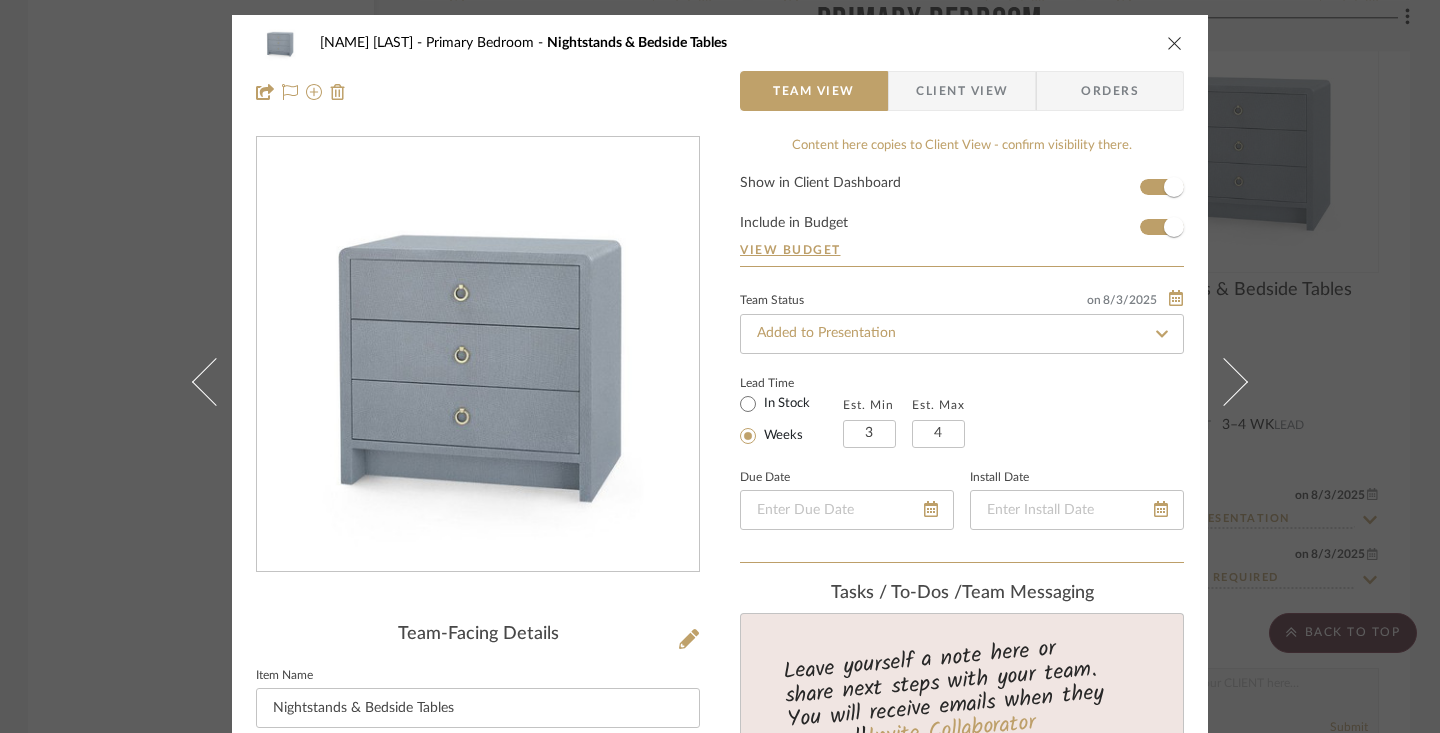 click at bounding box center (1175, 43) 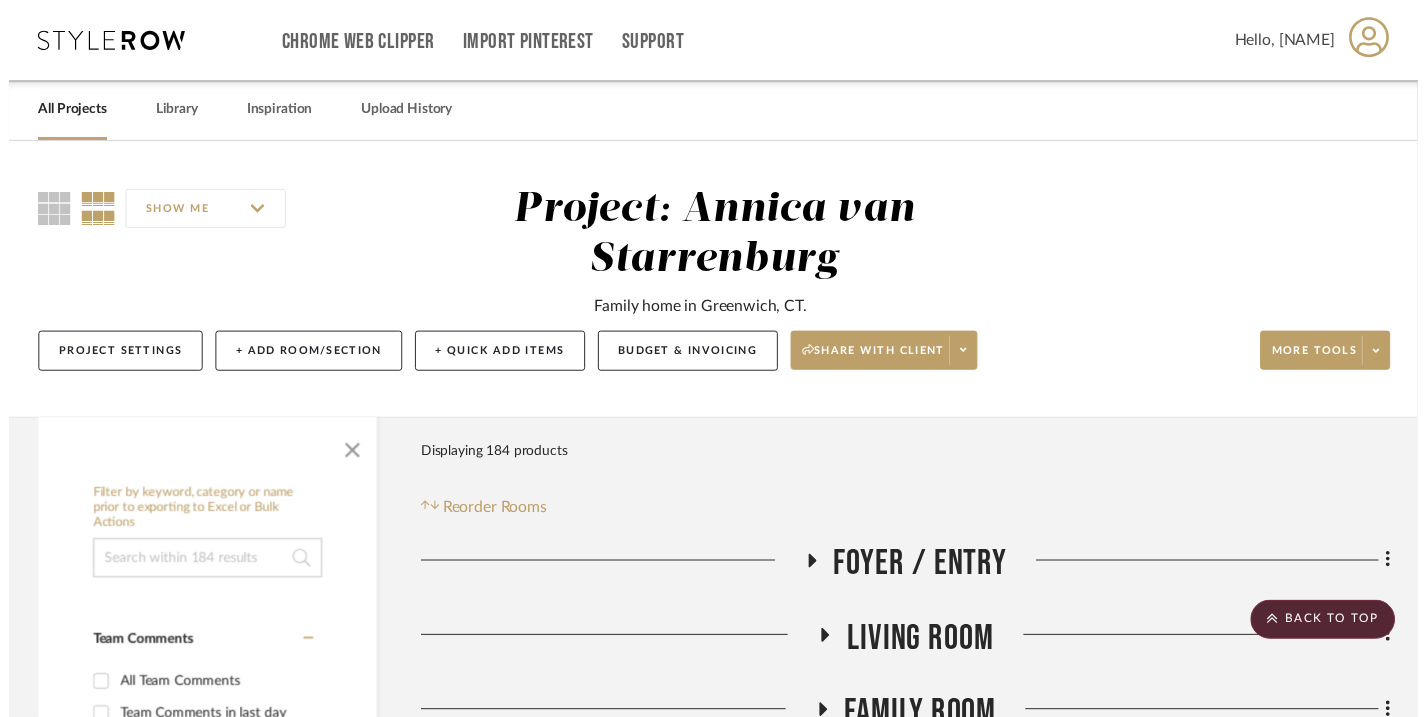 scroll, scrollTop: 4892, scrollLeft: 2, axis: both 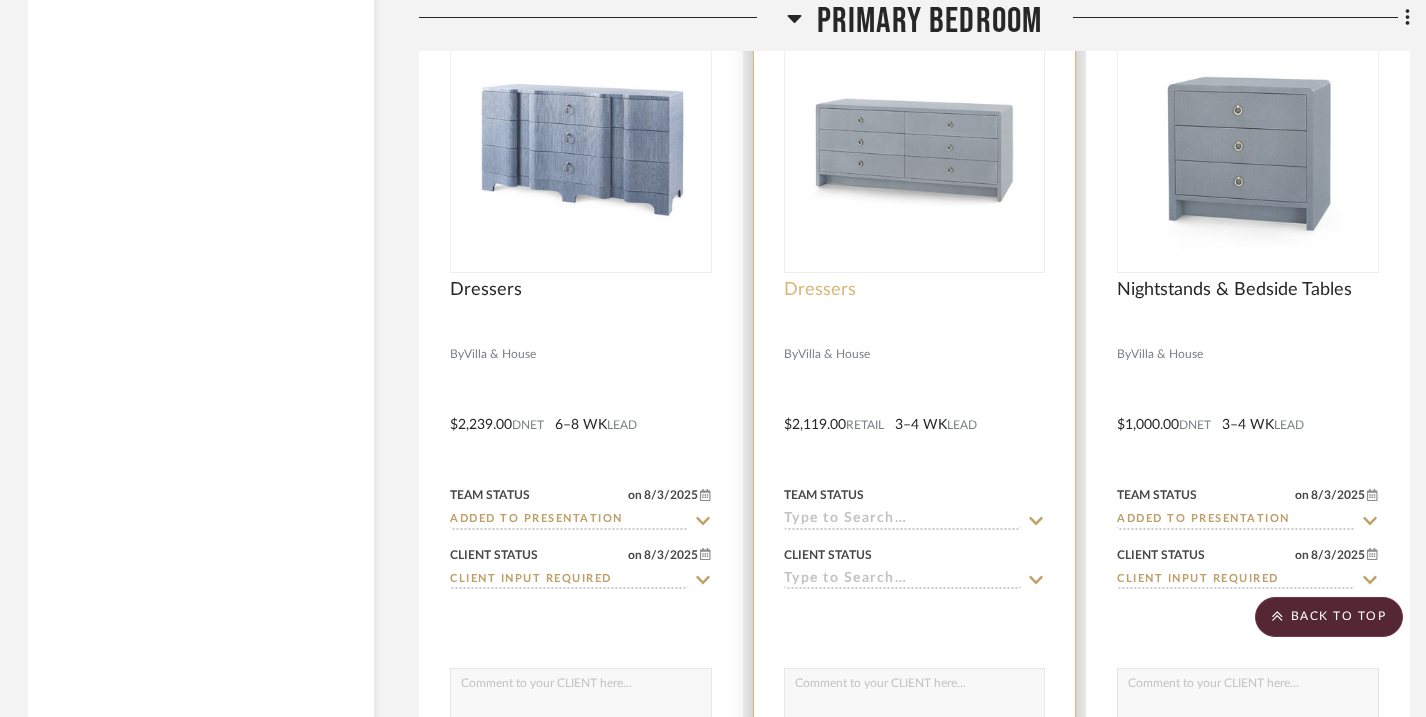 click on "Dressers" at bounding box center [820, 290] 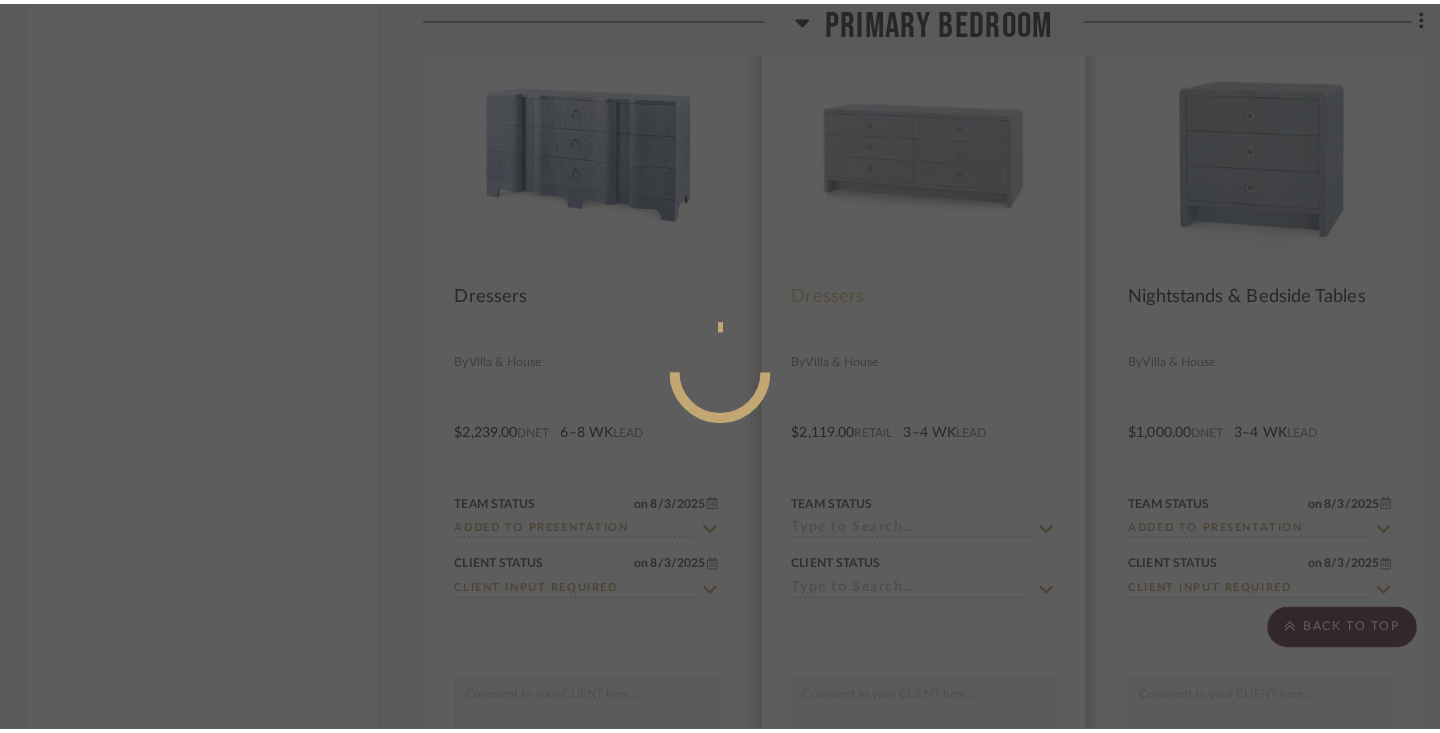scroll, scrollTop: 0, scrollLeft: 0, axis: both 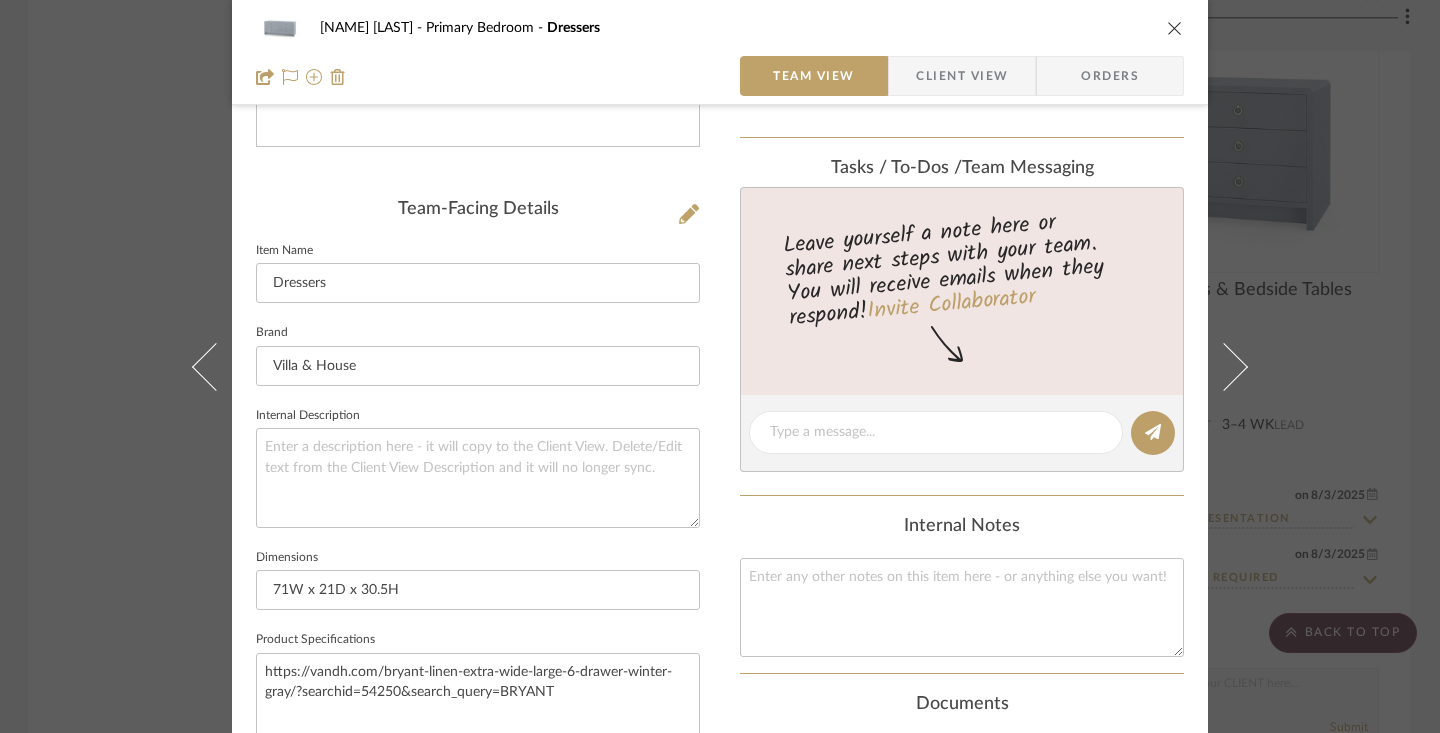 click at bounding box center [1175, 28] 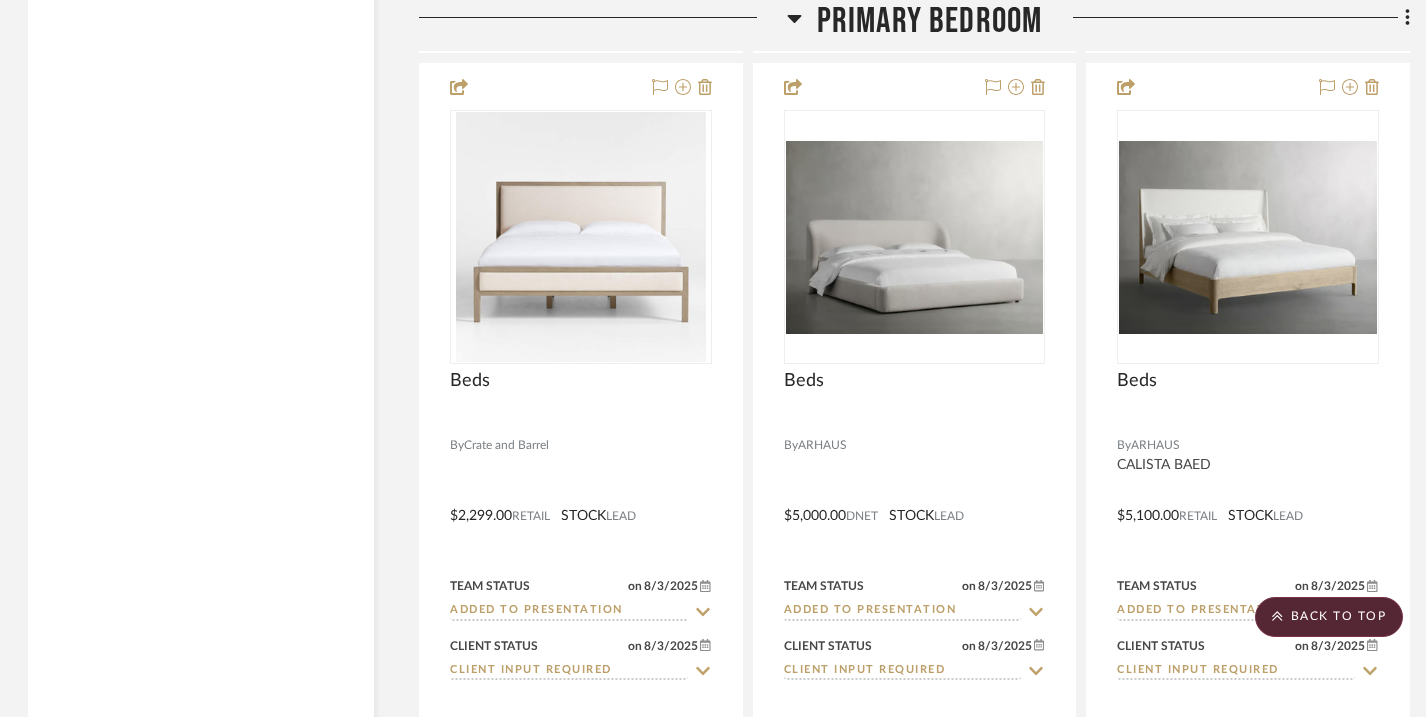 scroll, scrollTop: 6581, scrollLeft: 2, axis: both 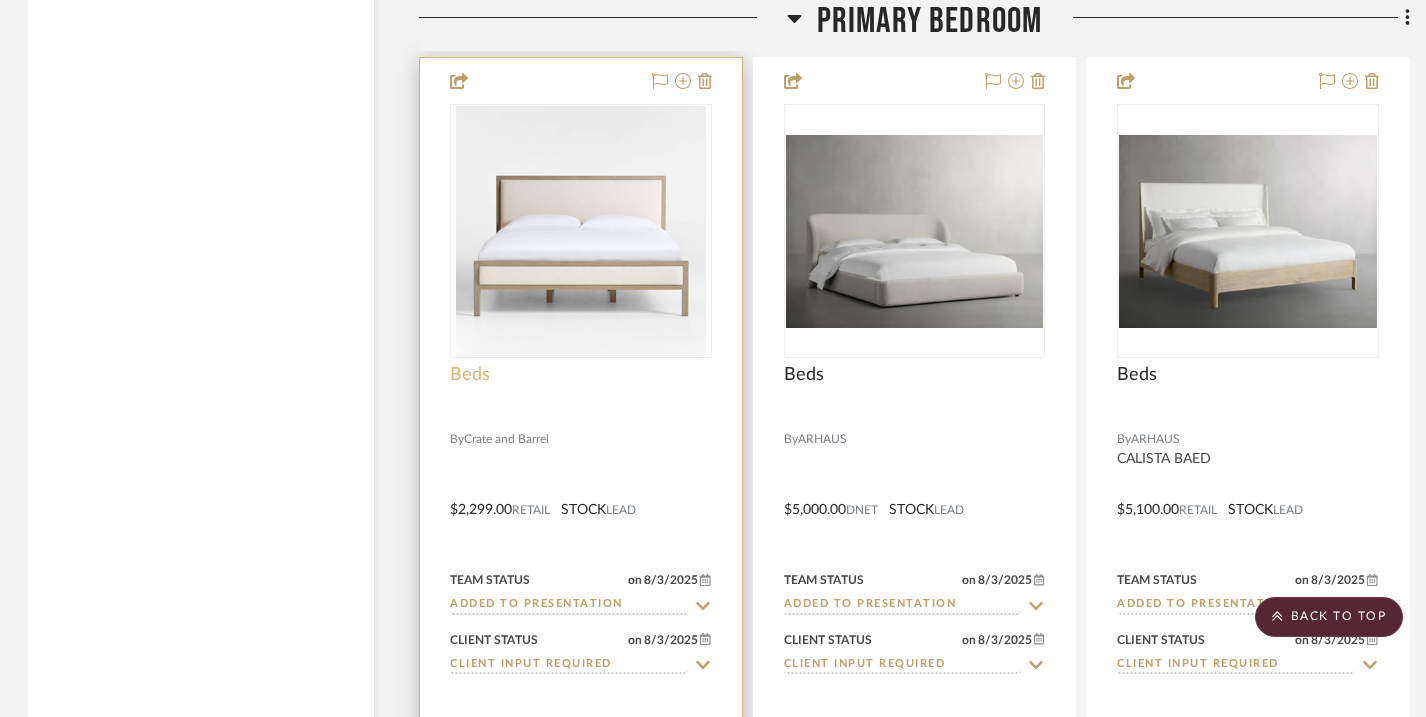 click on "Beds" at bounding box center (470, 375) 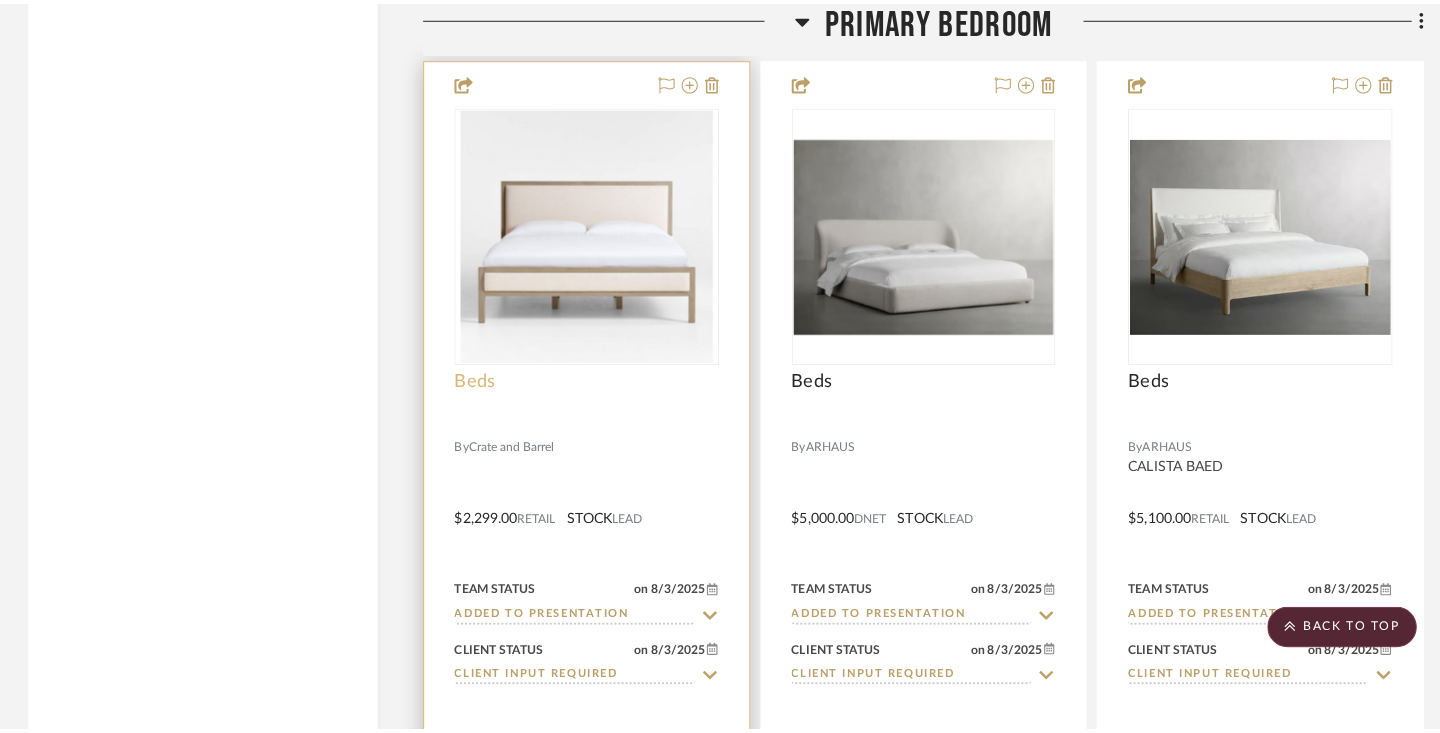 scroll, scrollTop: 0, scrollLeft: 0, axis: both 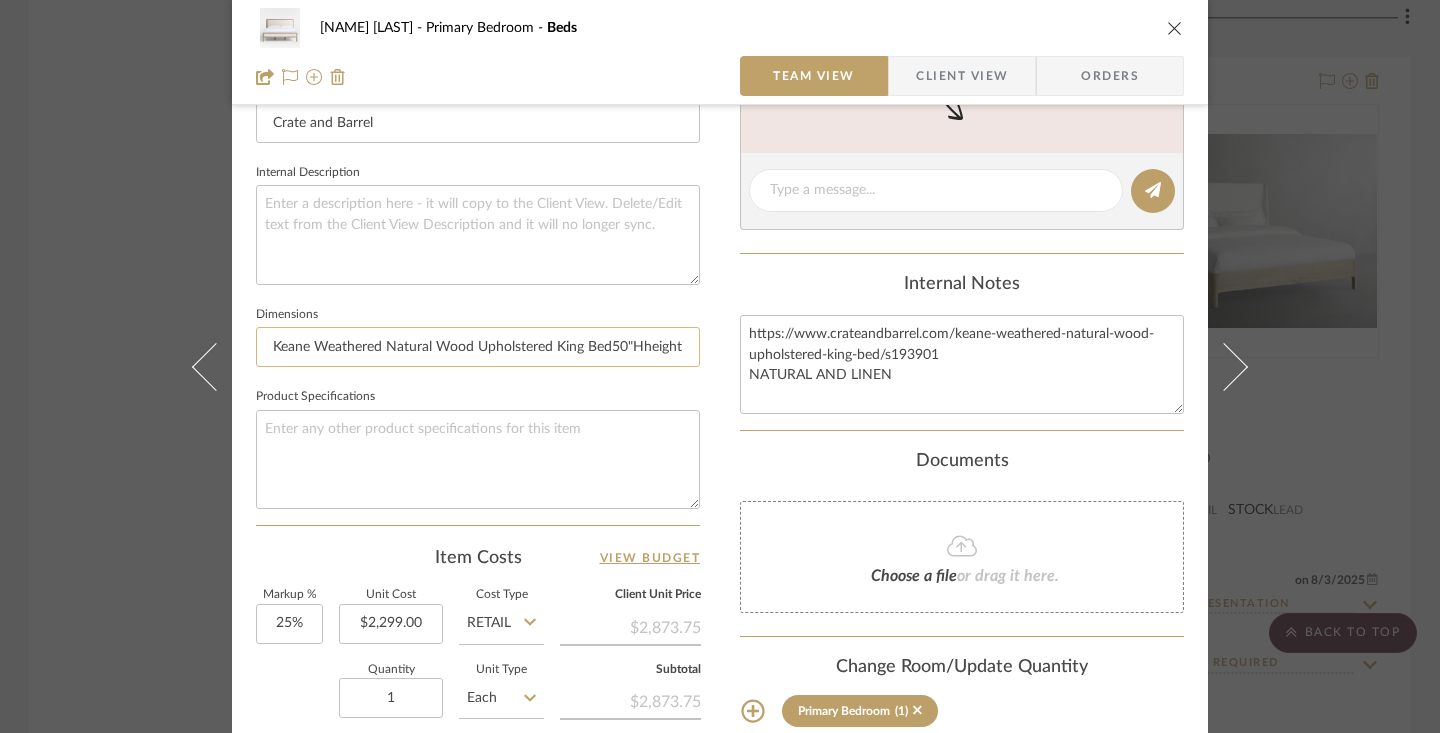 click on "Keane Weathered Natural Wood Upholstered King Bed50"Hheight79.7"Wwidth84.61"D" 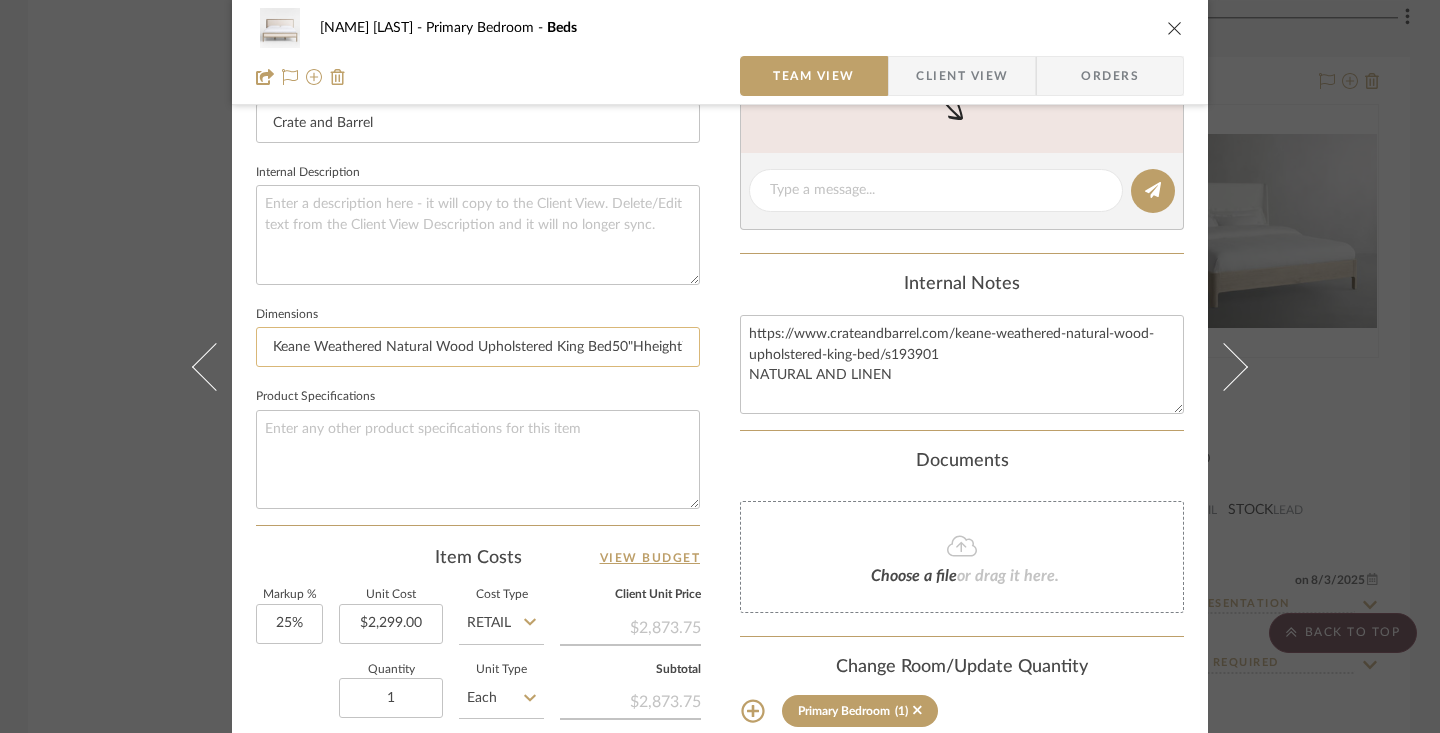 scroll, scrollTop: 0, scrollLeft: 132, axis: horizontal 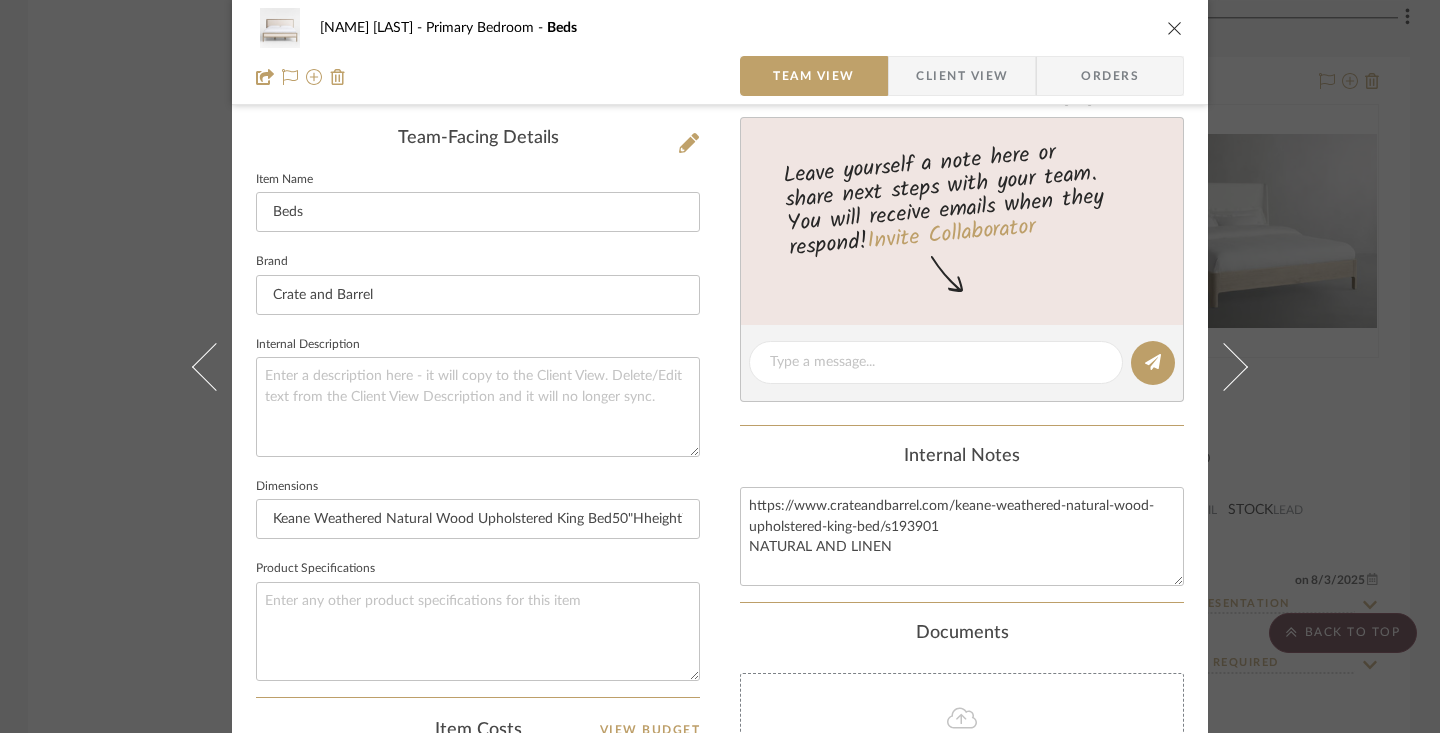 click at bounding box center [1175, 28] 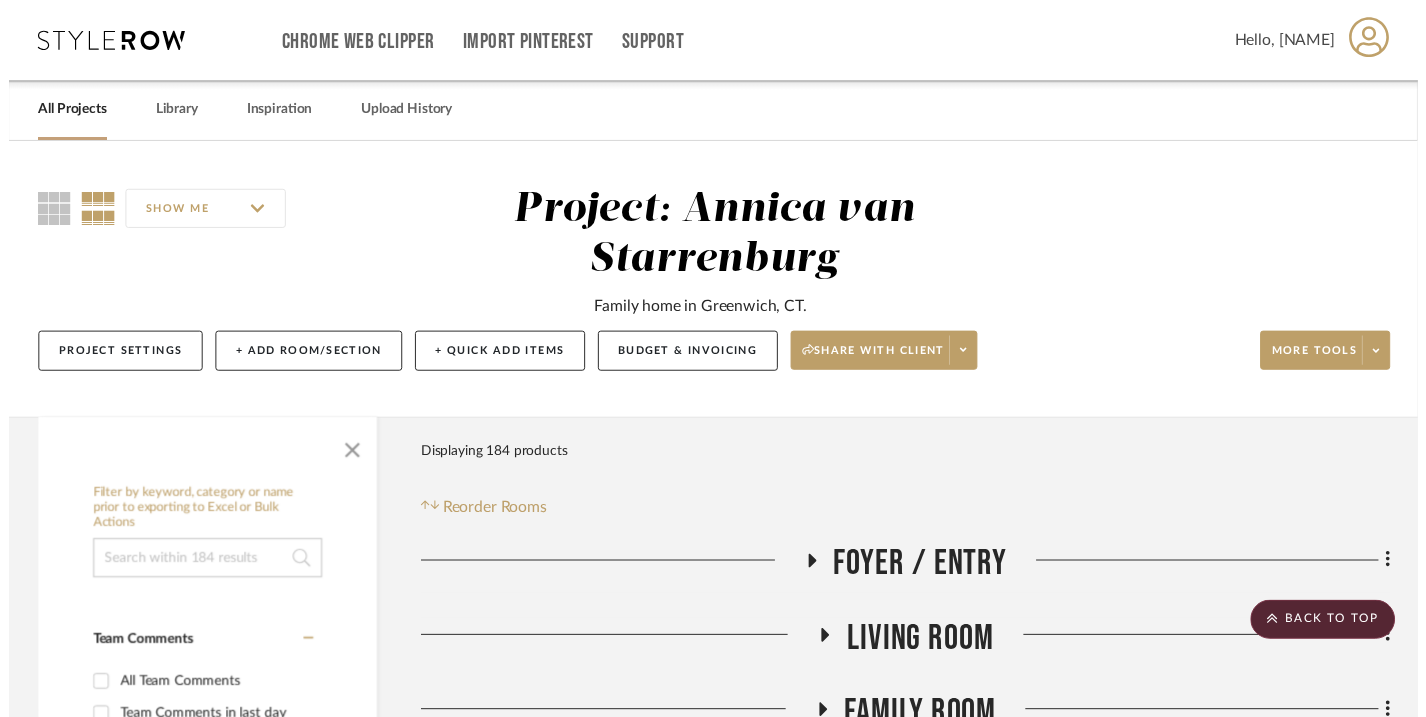 scroll, scrollTop: 6581, scrollLeft: 2, axis: both 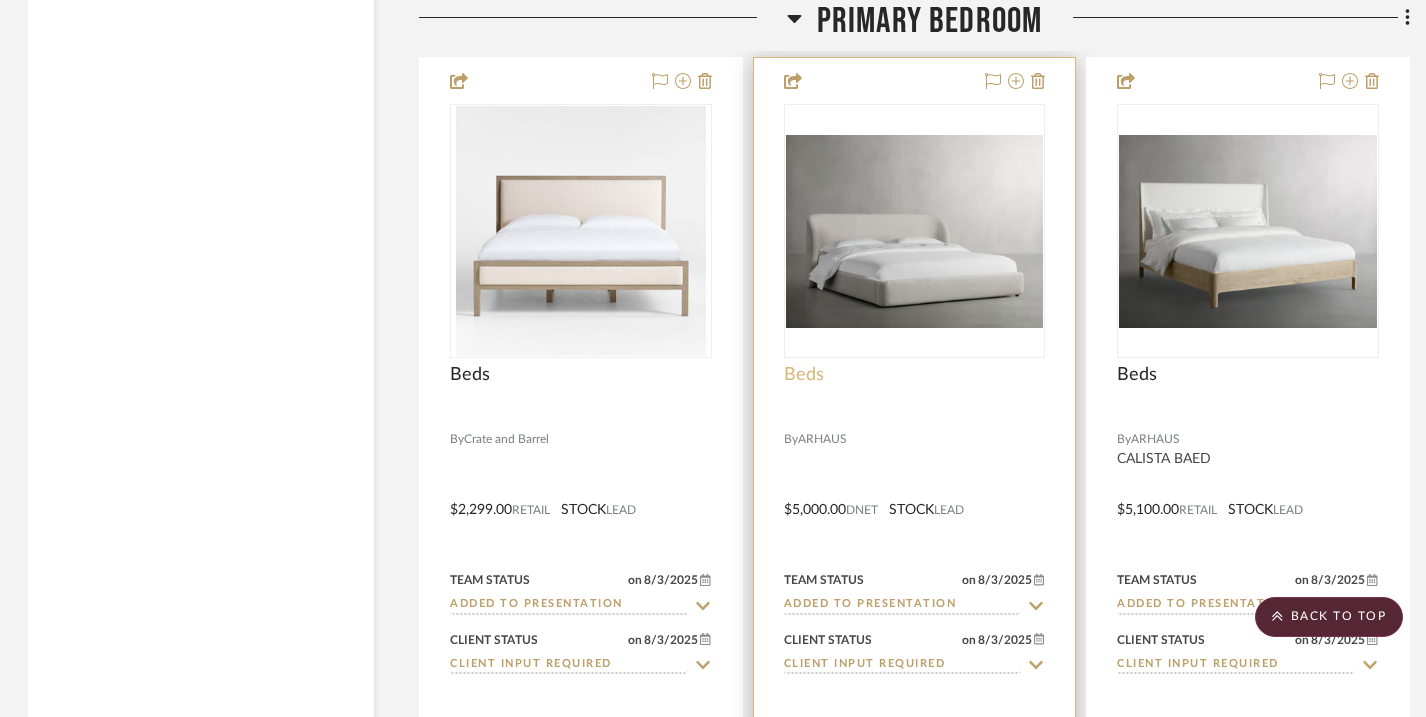 click on "Beds" at bounding box center [804, 375] 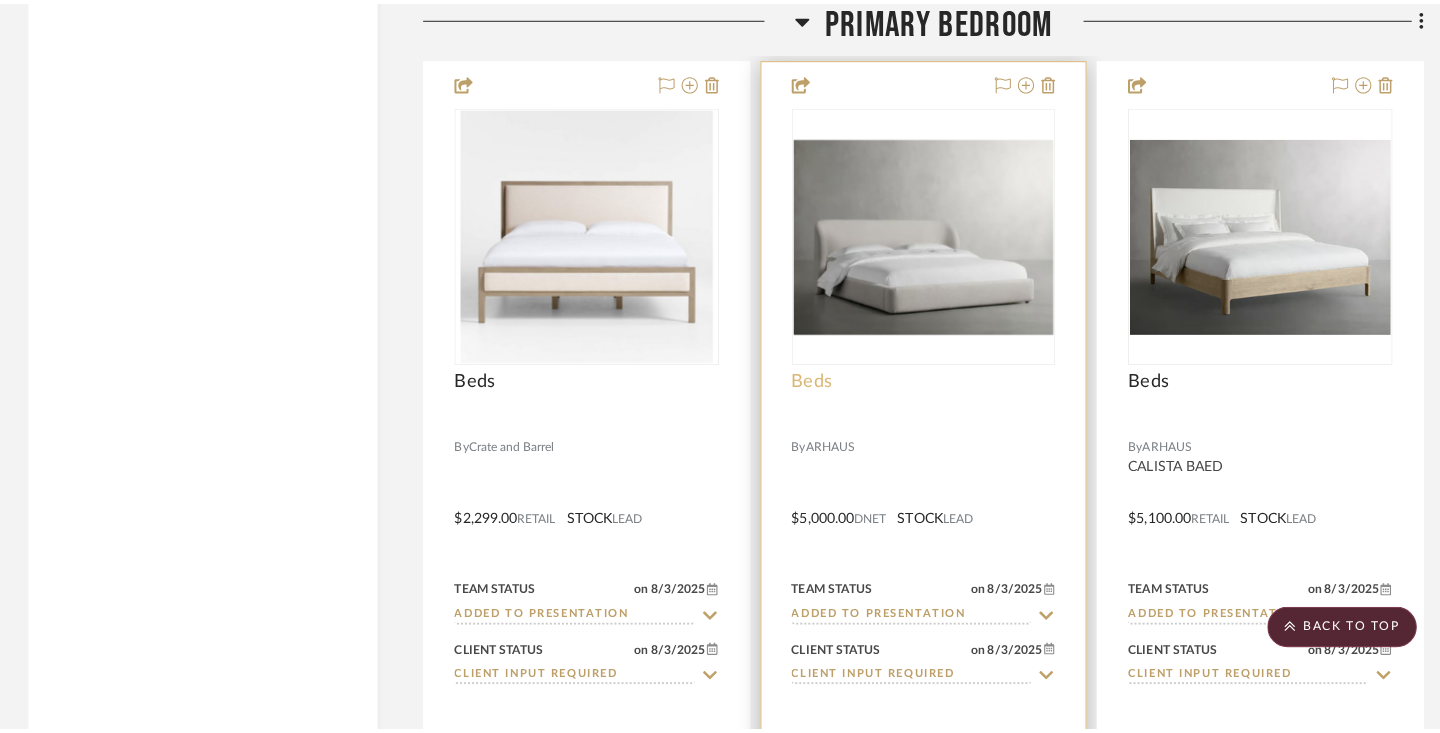scroll, scrollTop: 0, scrollLeft: 0, axis: both 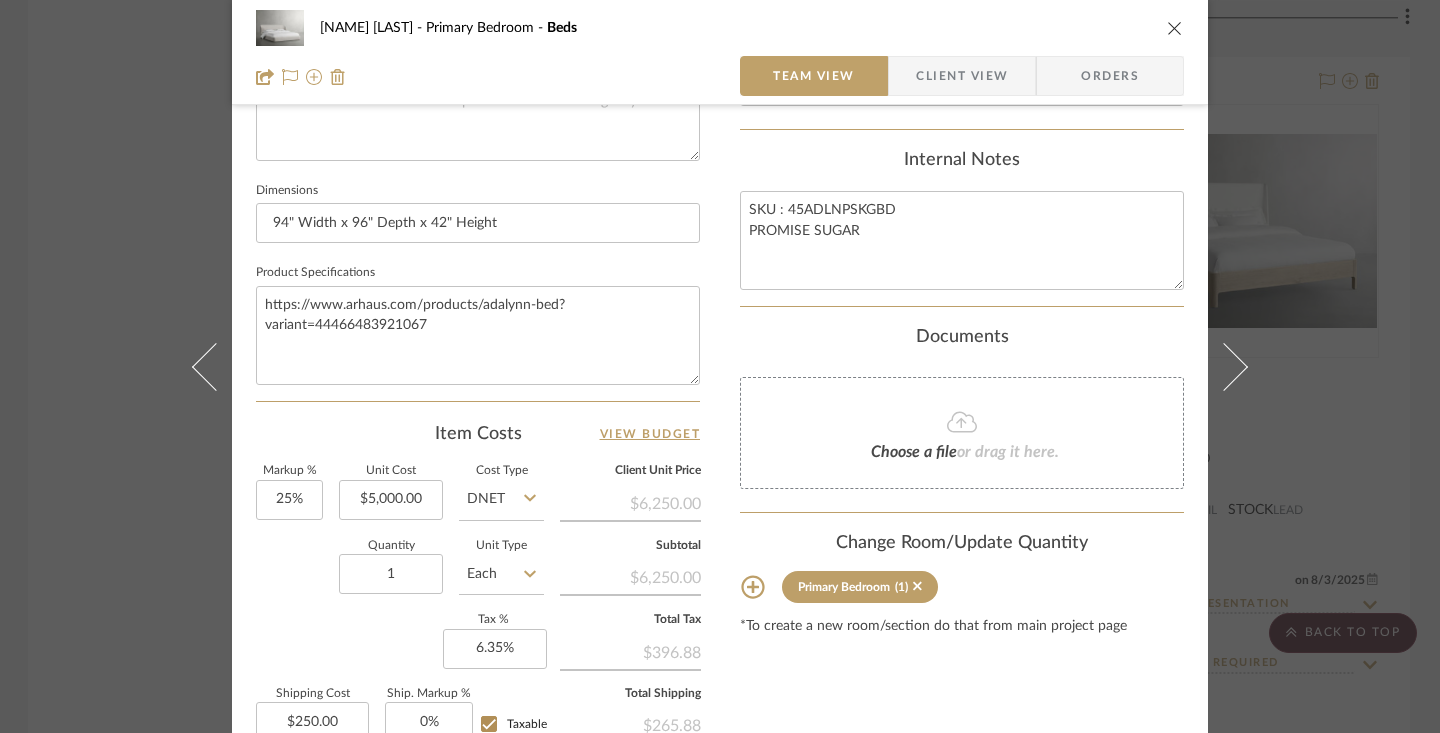 click on "[NAME] [LAST] Primary Bedroom Beds Team View Client View Orders" at bounding box center (720, 52) 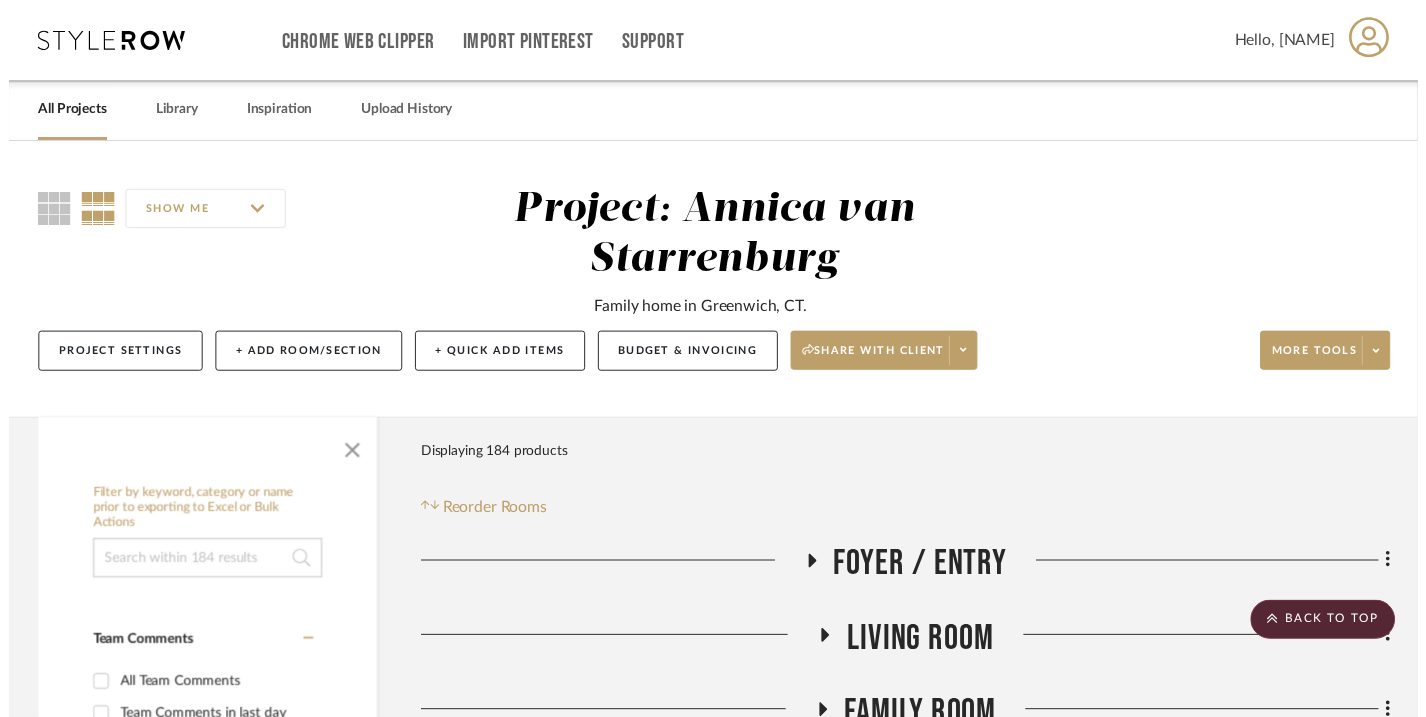 scroll, scrollTop: 6581, scrollLeft: 2, axis: both 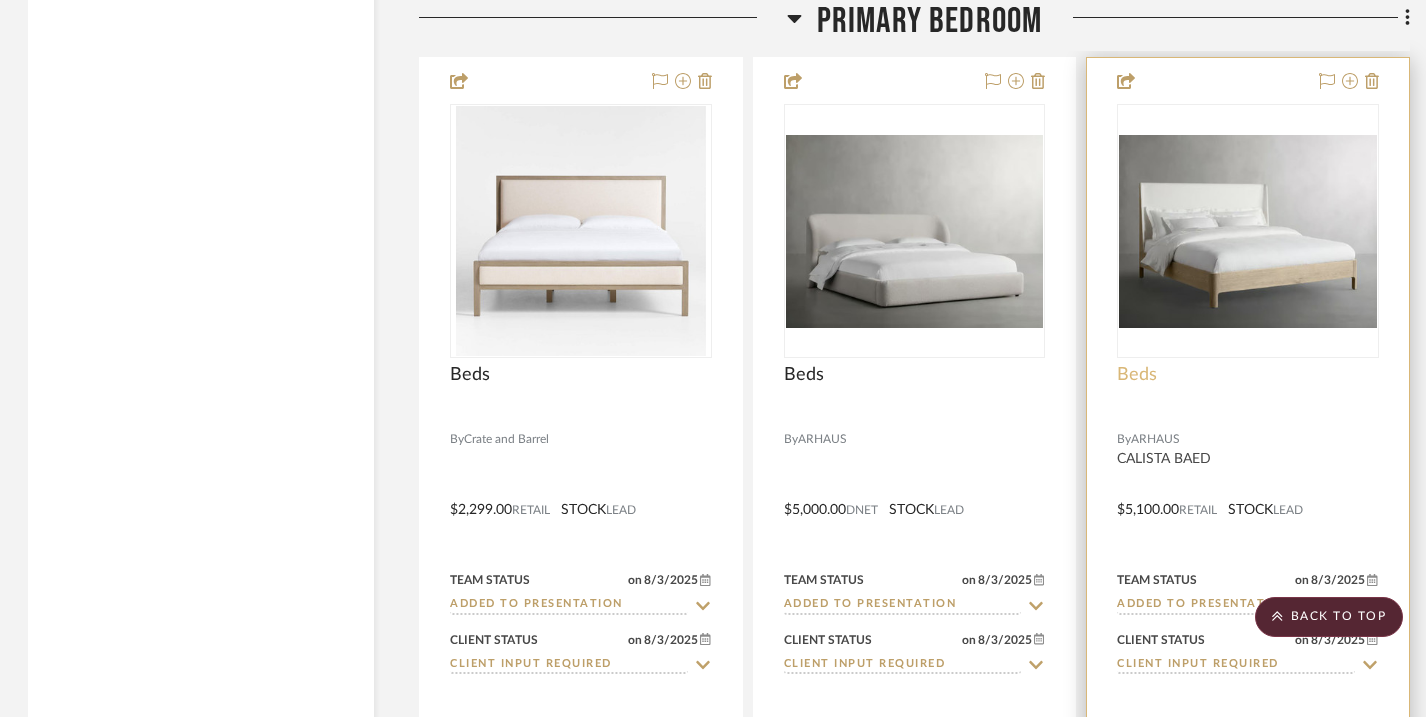 click on "Beds" at bounding box center (1137, 375) 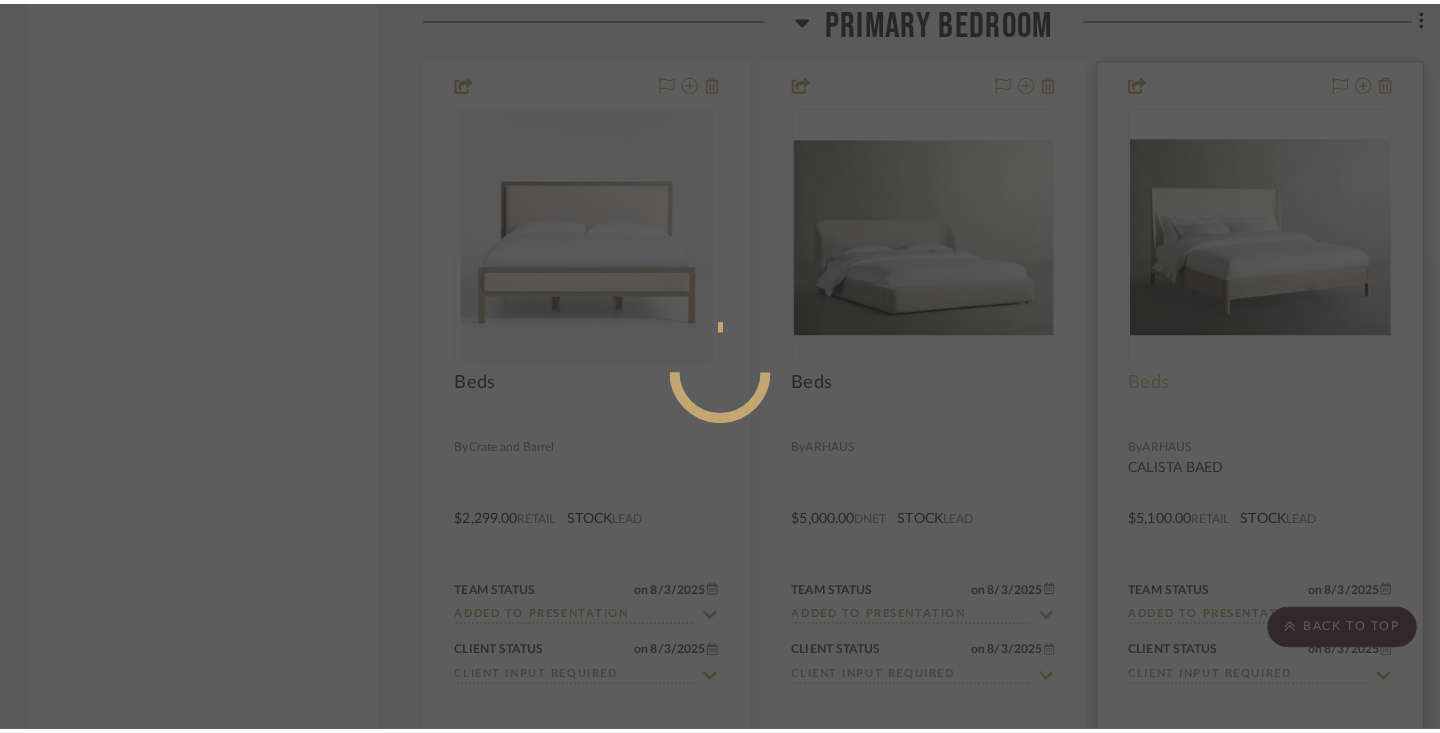 scroll, scrollTop: 0, scrollLeft: 0, axis: both 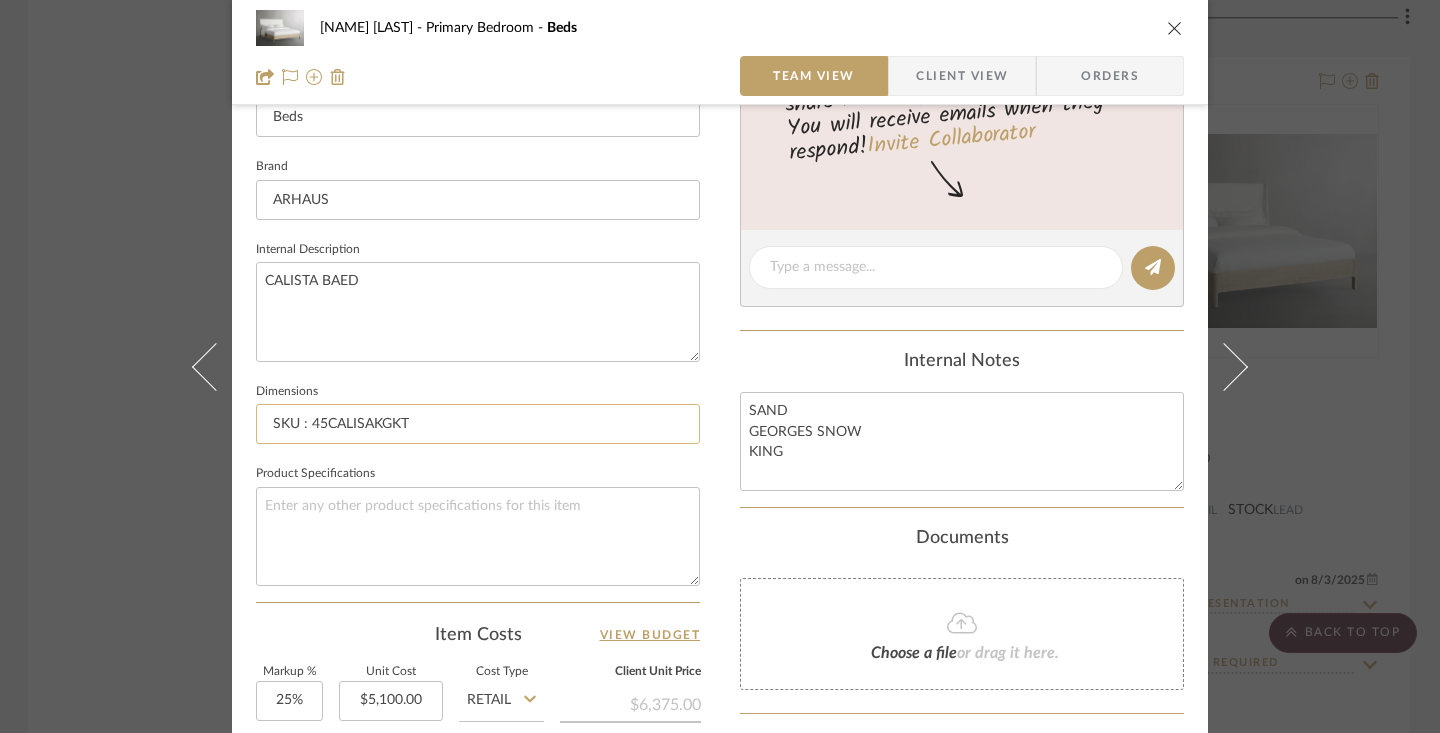 drag, startPoint x: 529, startPoint y: 437, endPoint x: 259, endPoint y: 429, distance: 270.1185 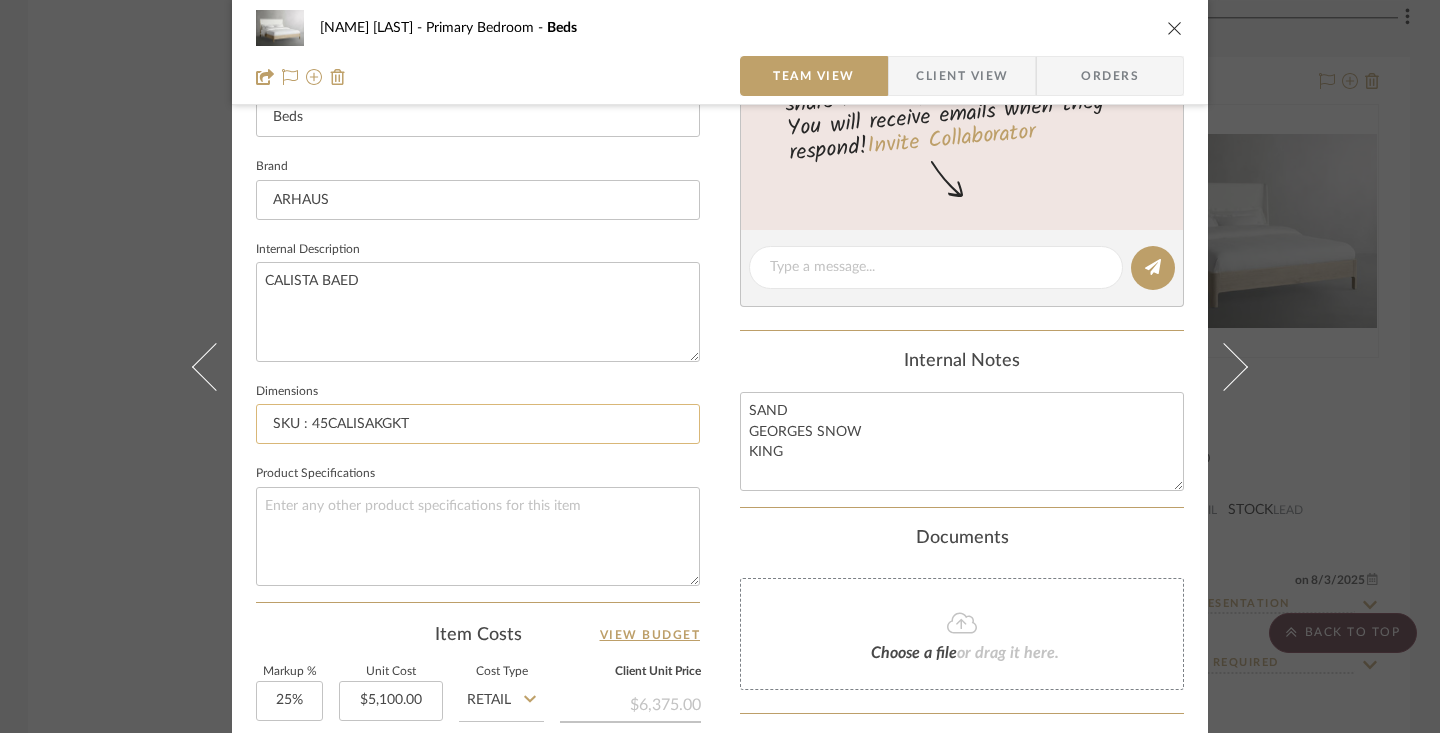 click on "SKU : 45CALISAKGKT" 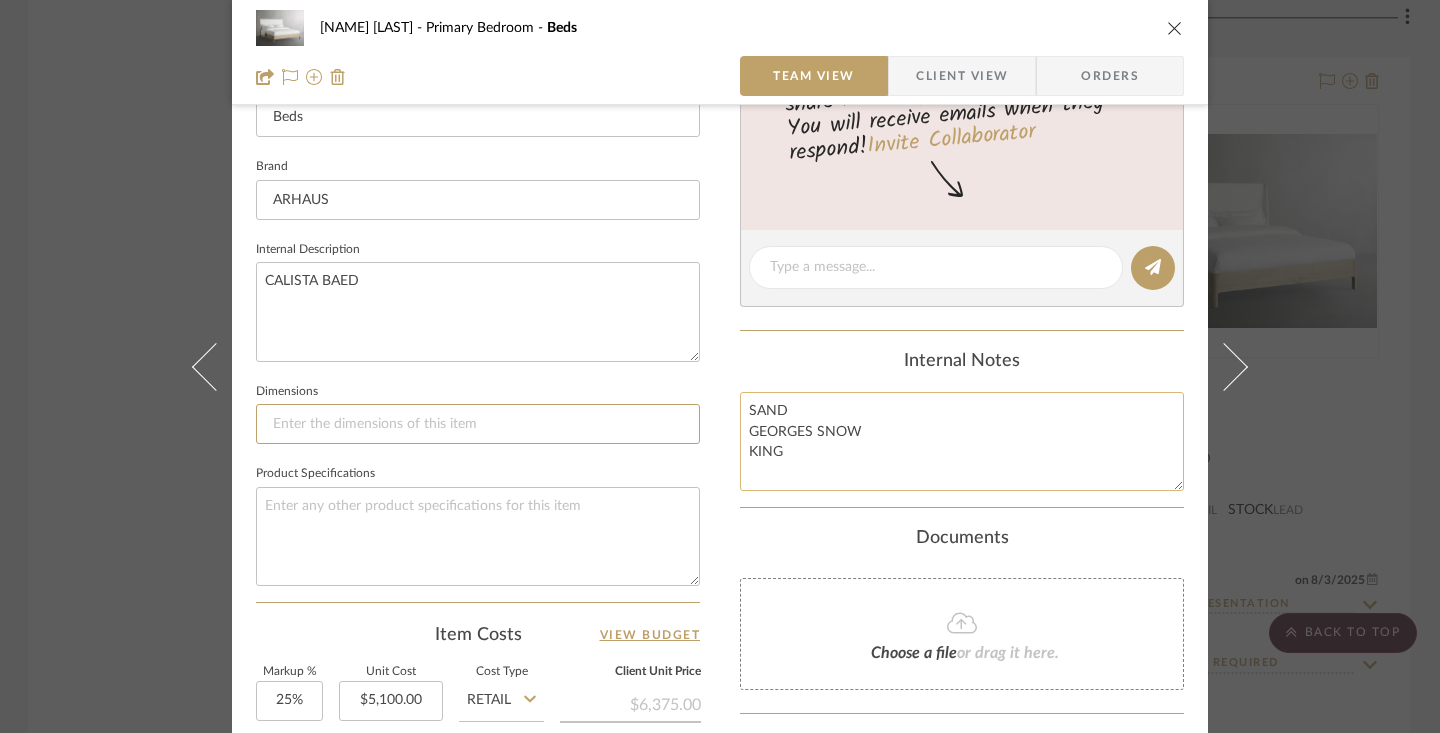 type 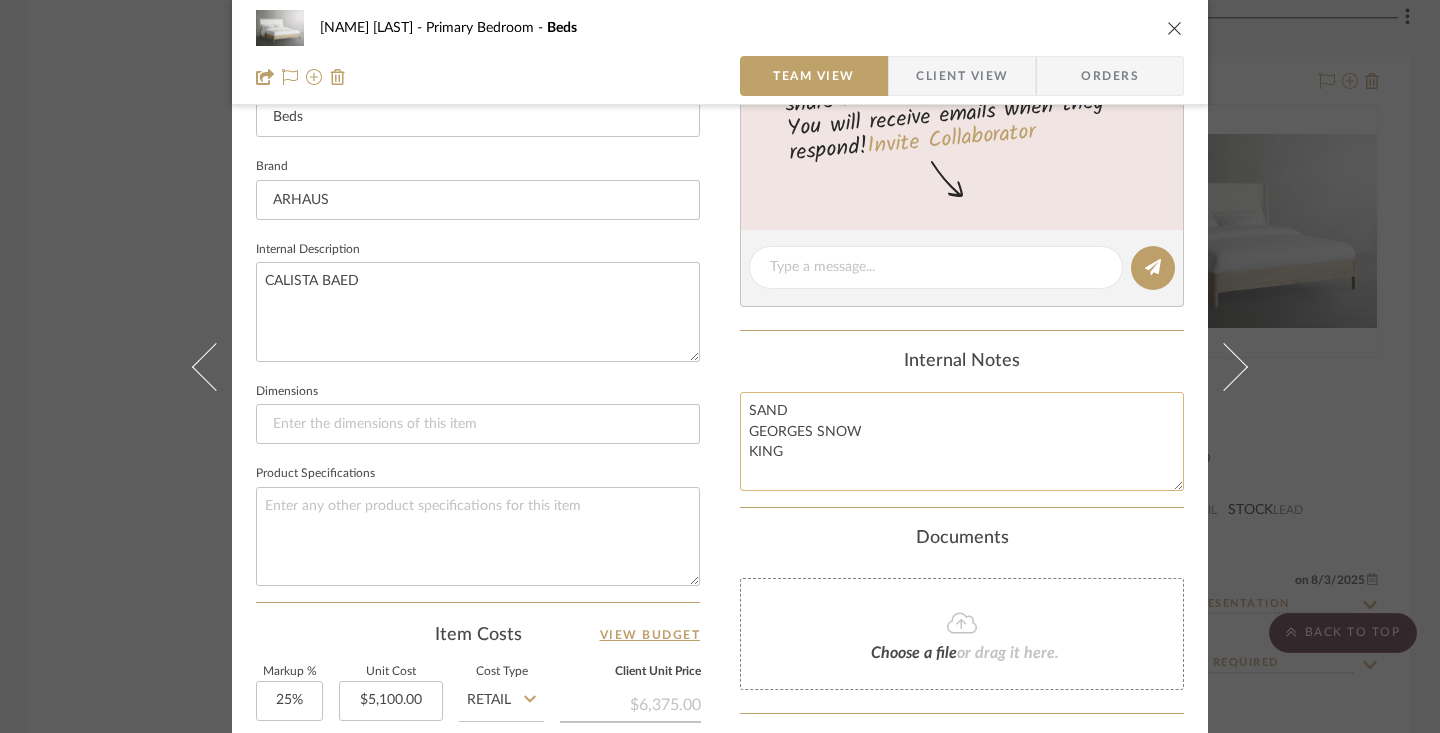 click on "SAND
GEORGES SNOW
KING" 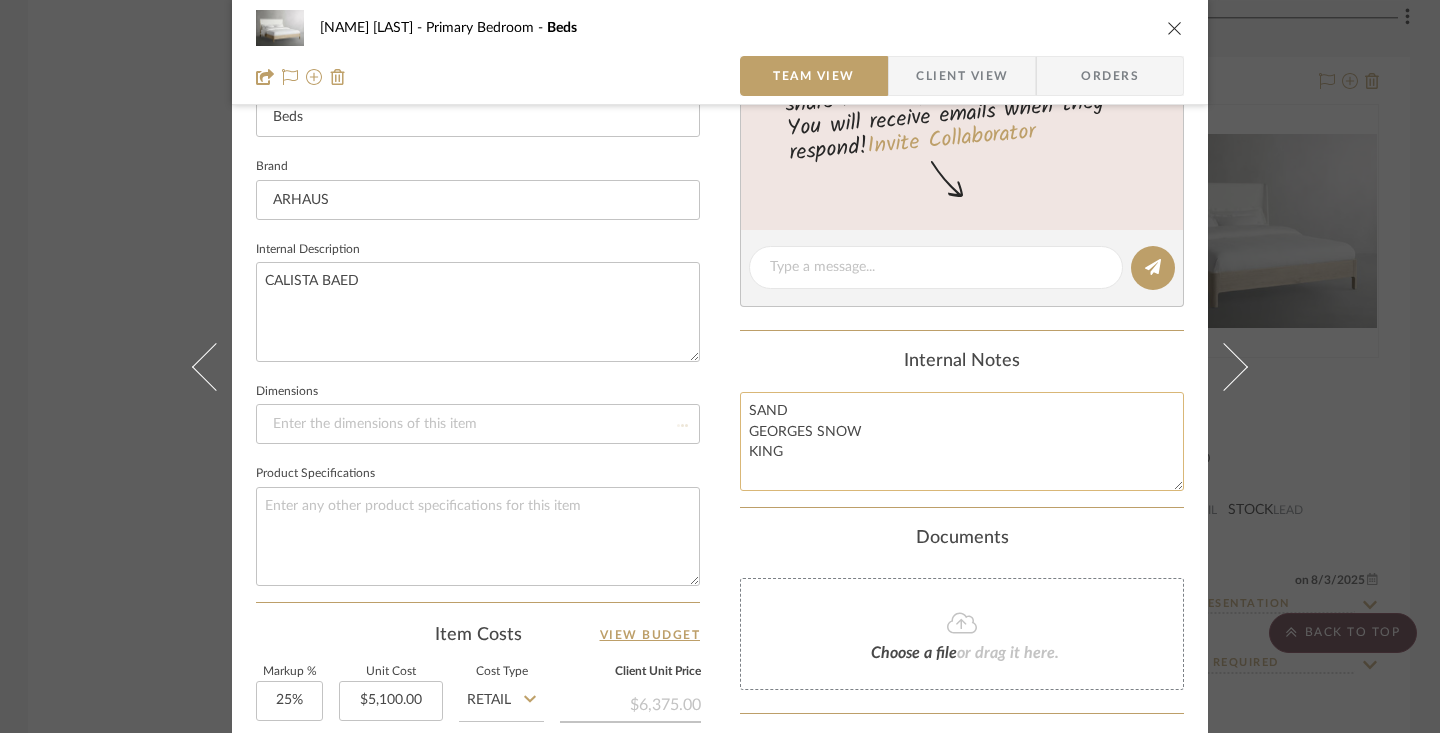 type 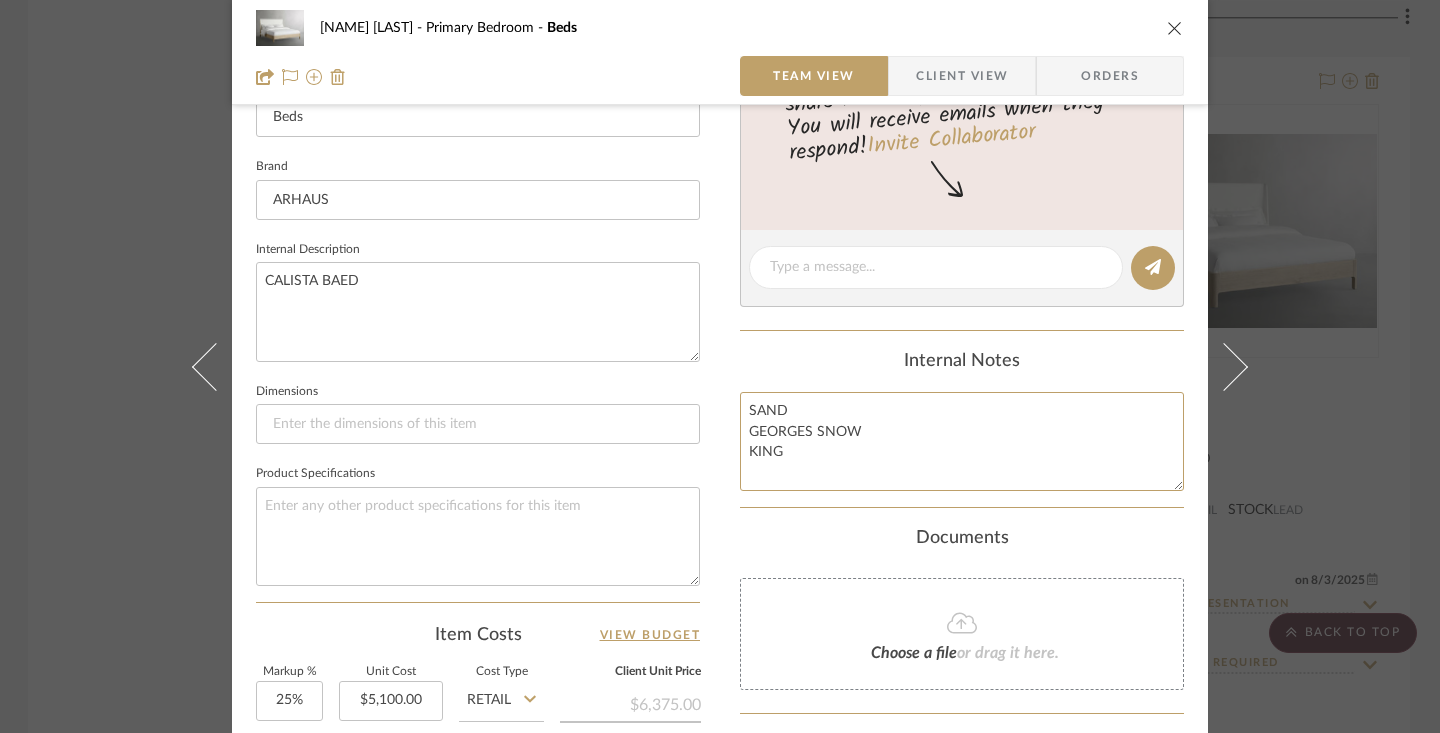 paste on "SKU : 45CALISAKGKT" 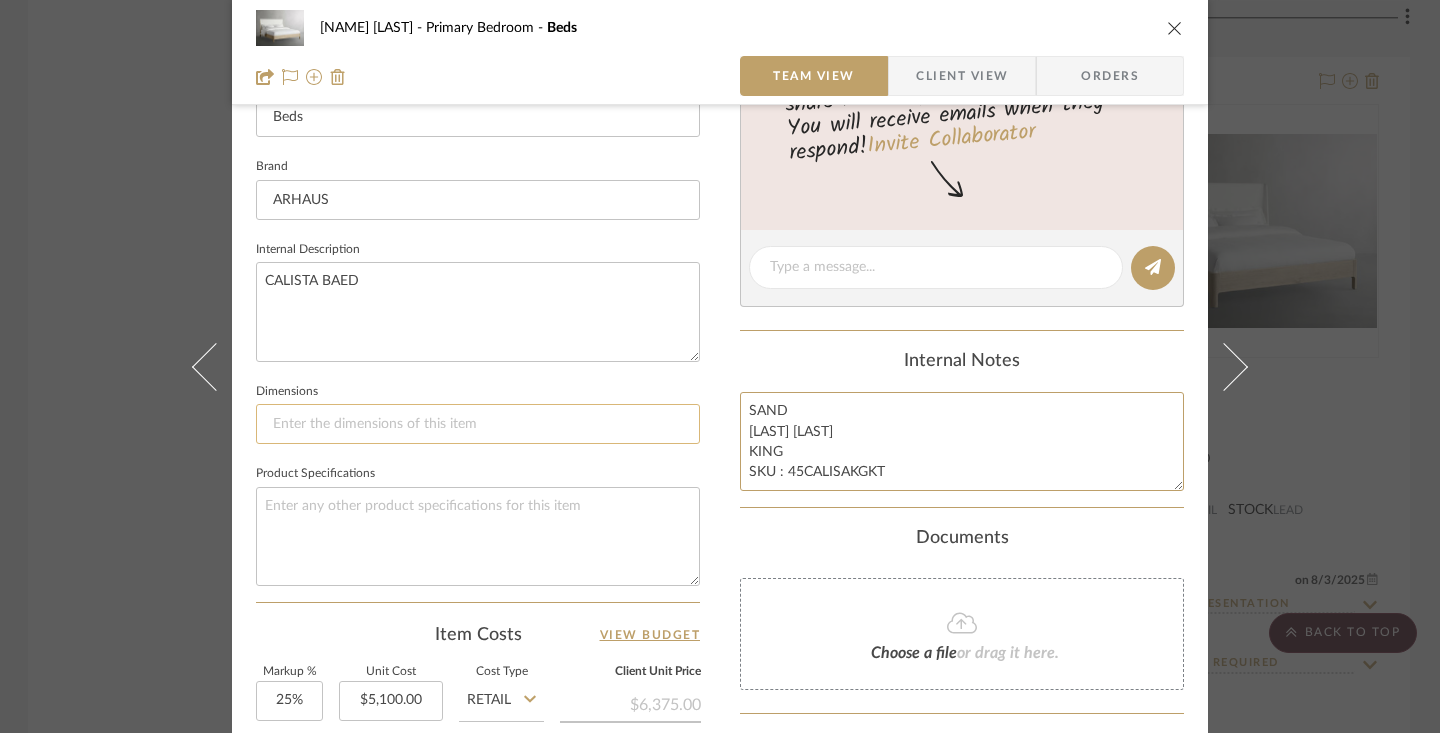 type on "SAND
[LAST] [LAST]
KING
SKU : 45CALISAKGKT" 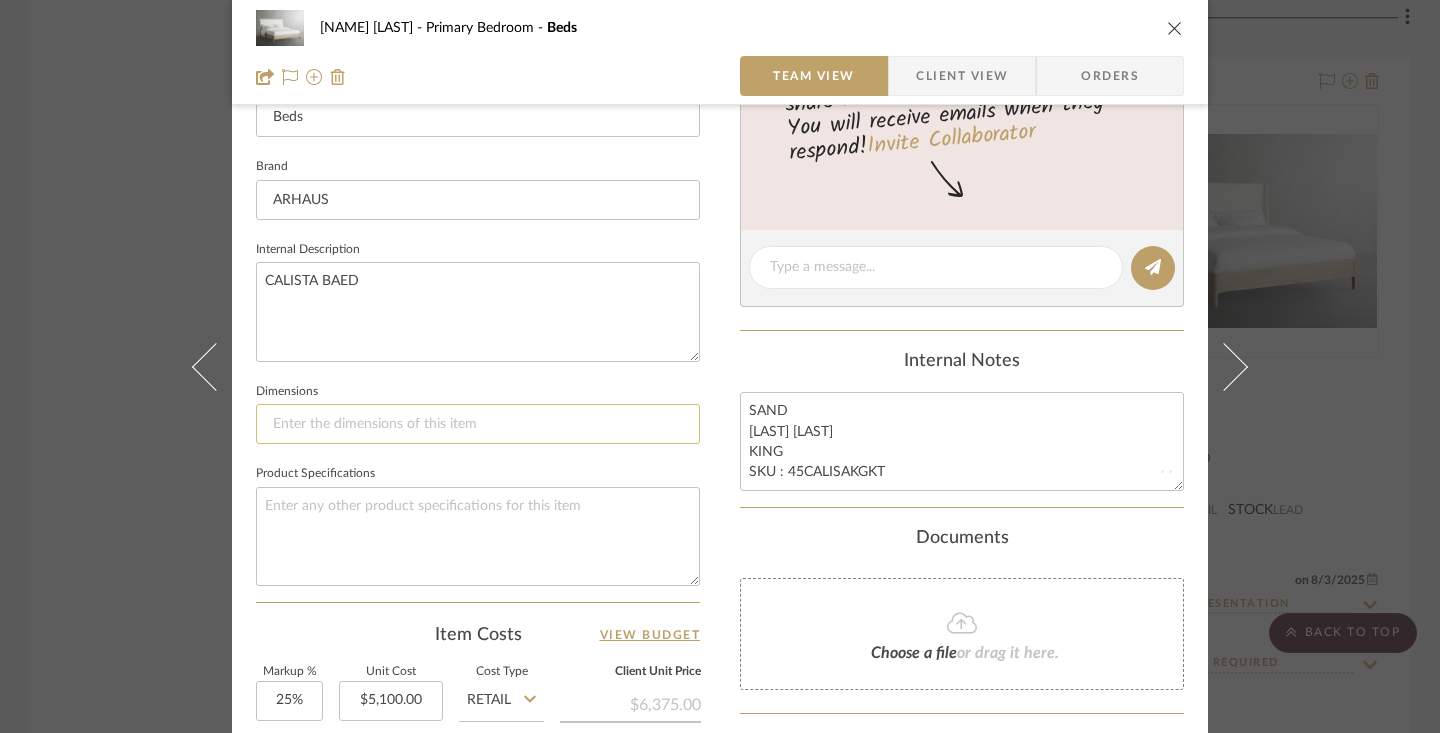 click 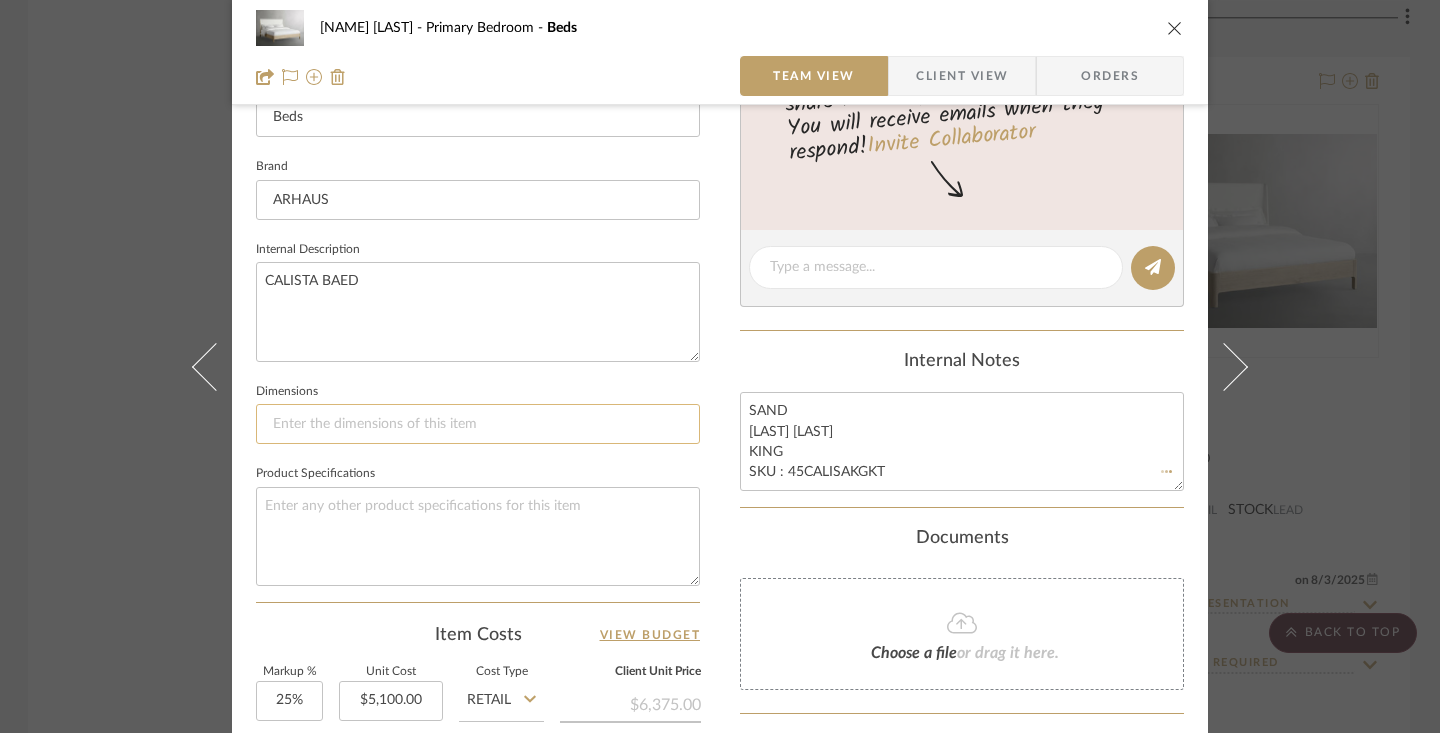 type 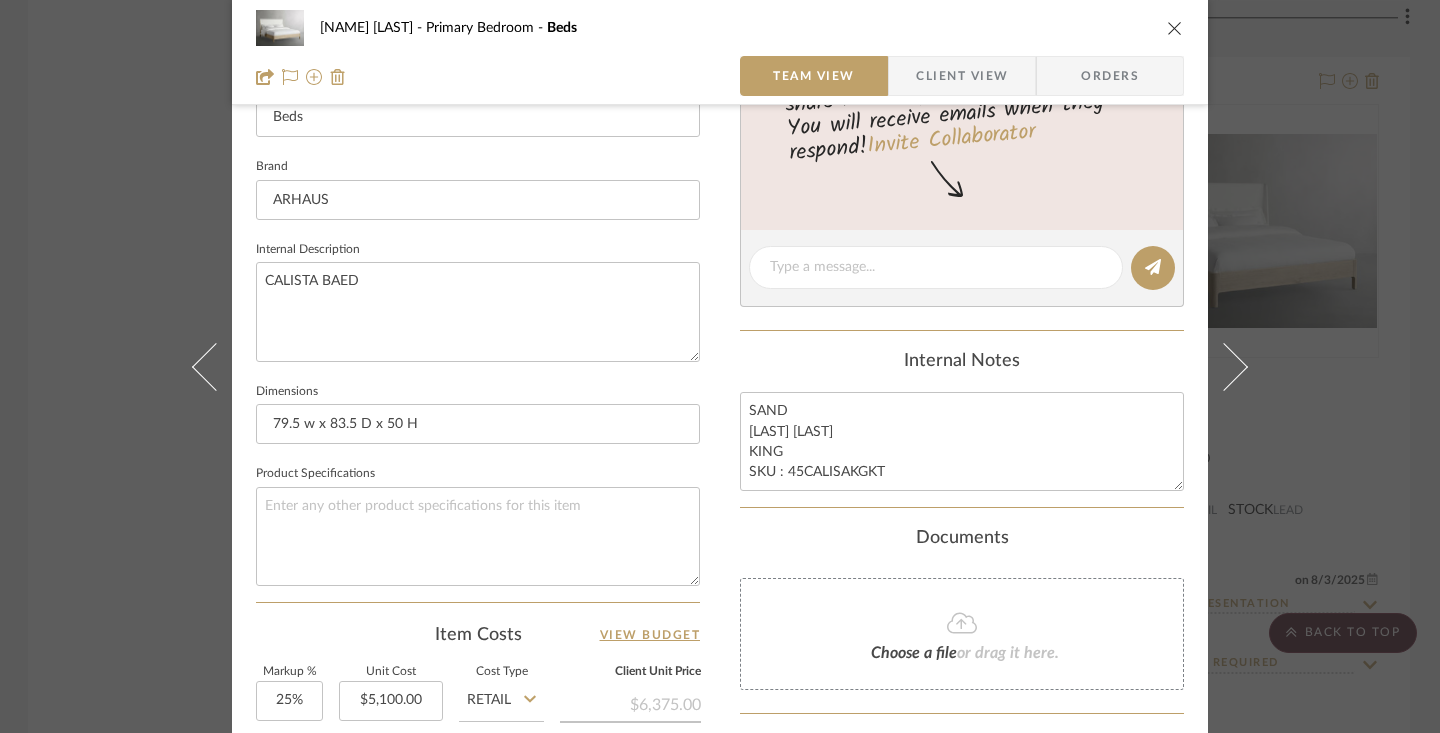 type on "79.5 w x 83.5 D x 50 H" 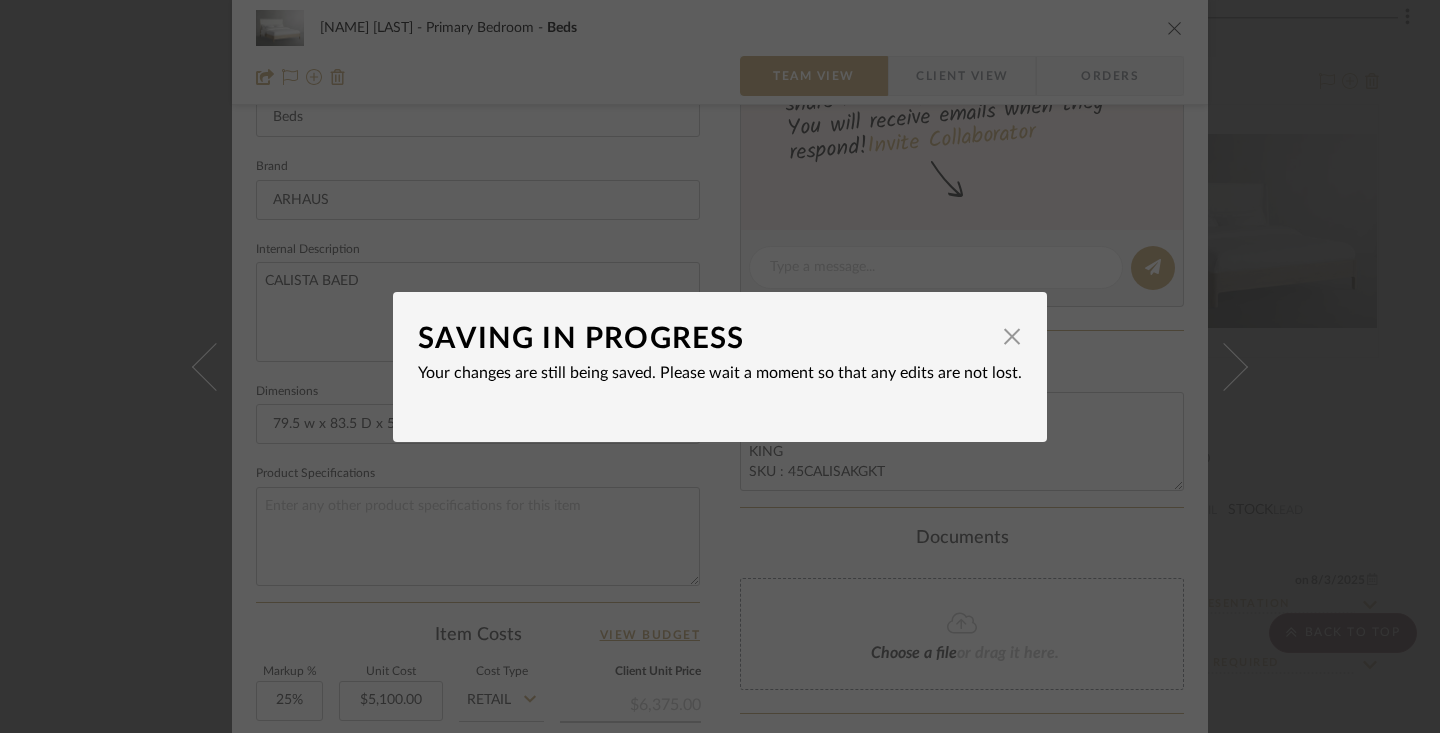 type 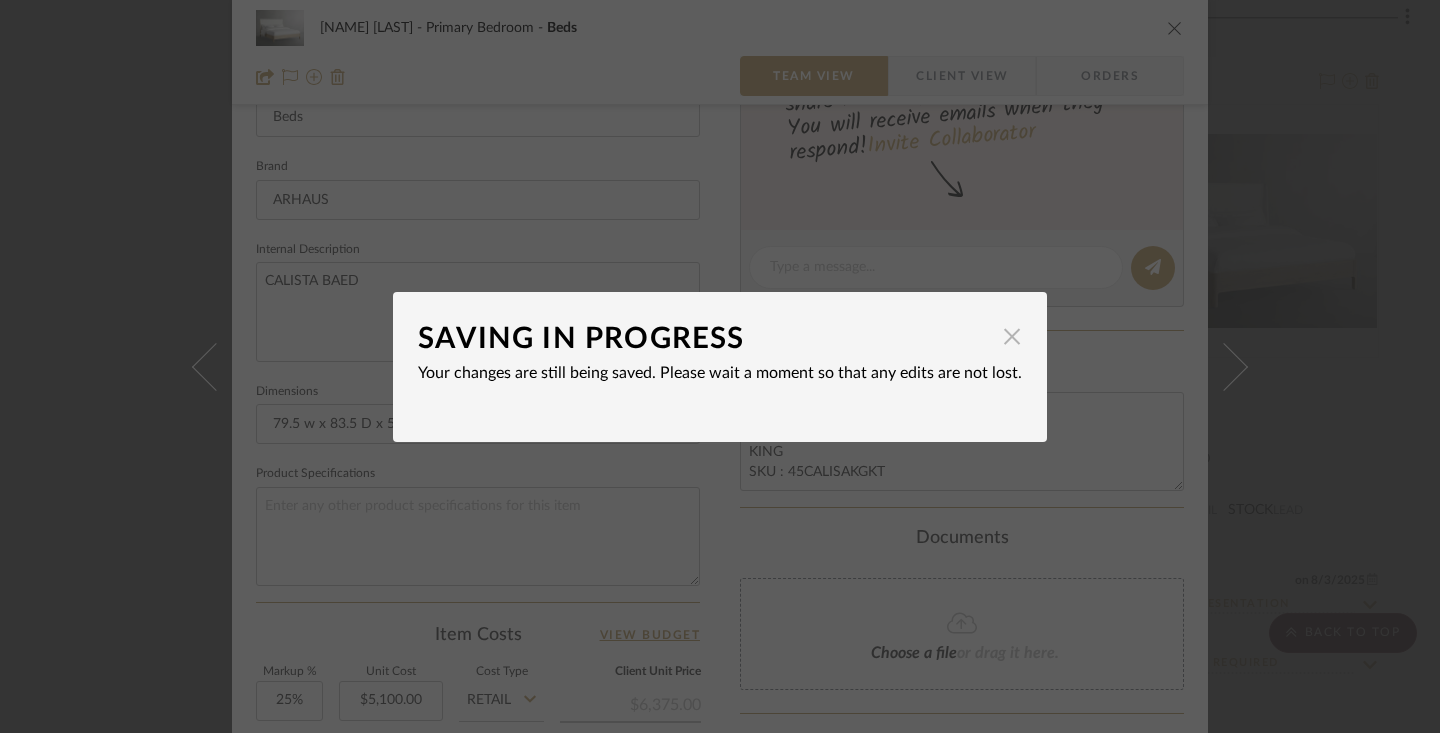 click at bounding box center (1012, 337) 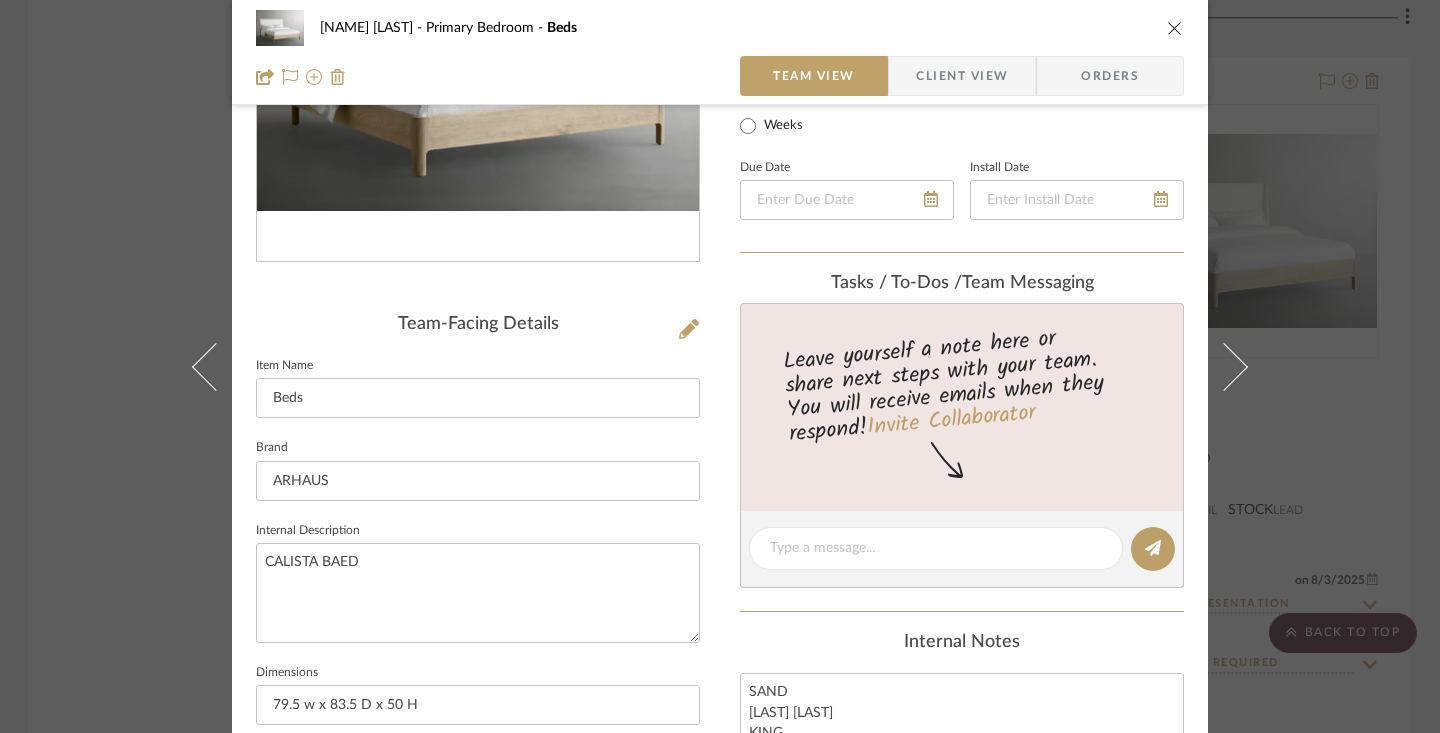 scroll, scrollTop: 289, scrollLeft: 0, axis: vertical 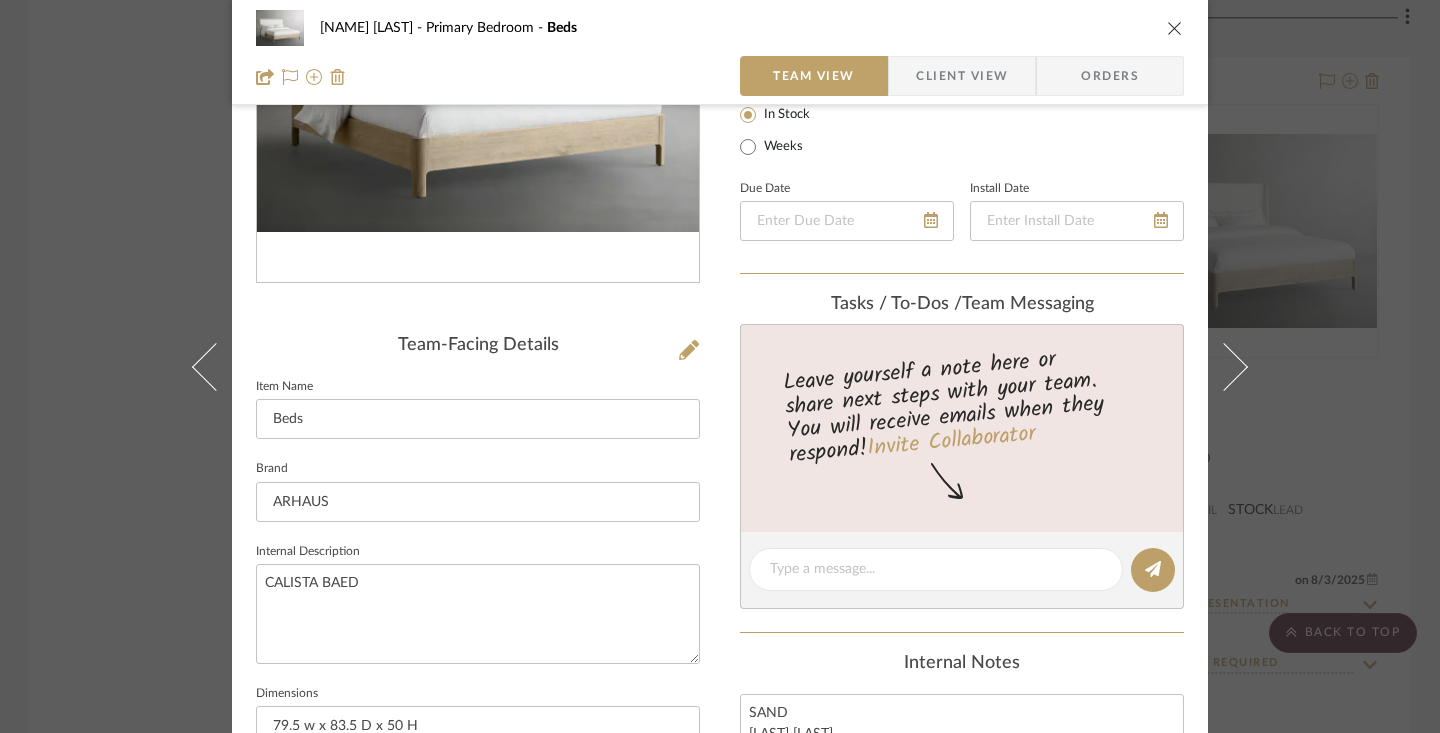 click at bounding box center (1175, 28) 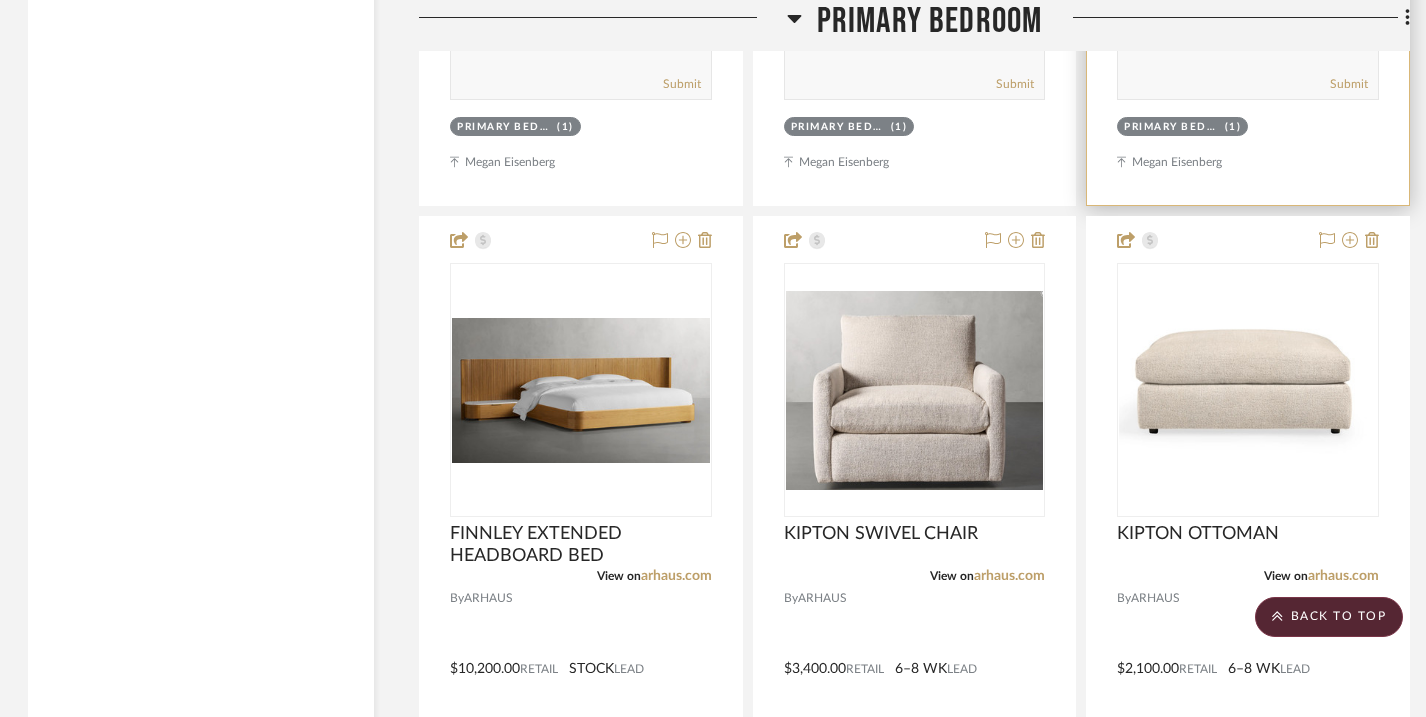 scroll, scrollTop: 7341, scrollLeft: 2, axis: both 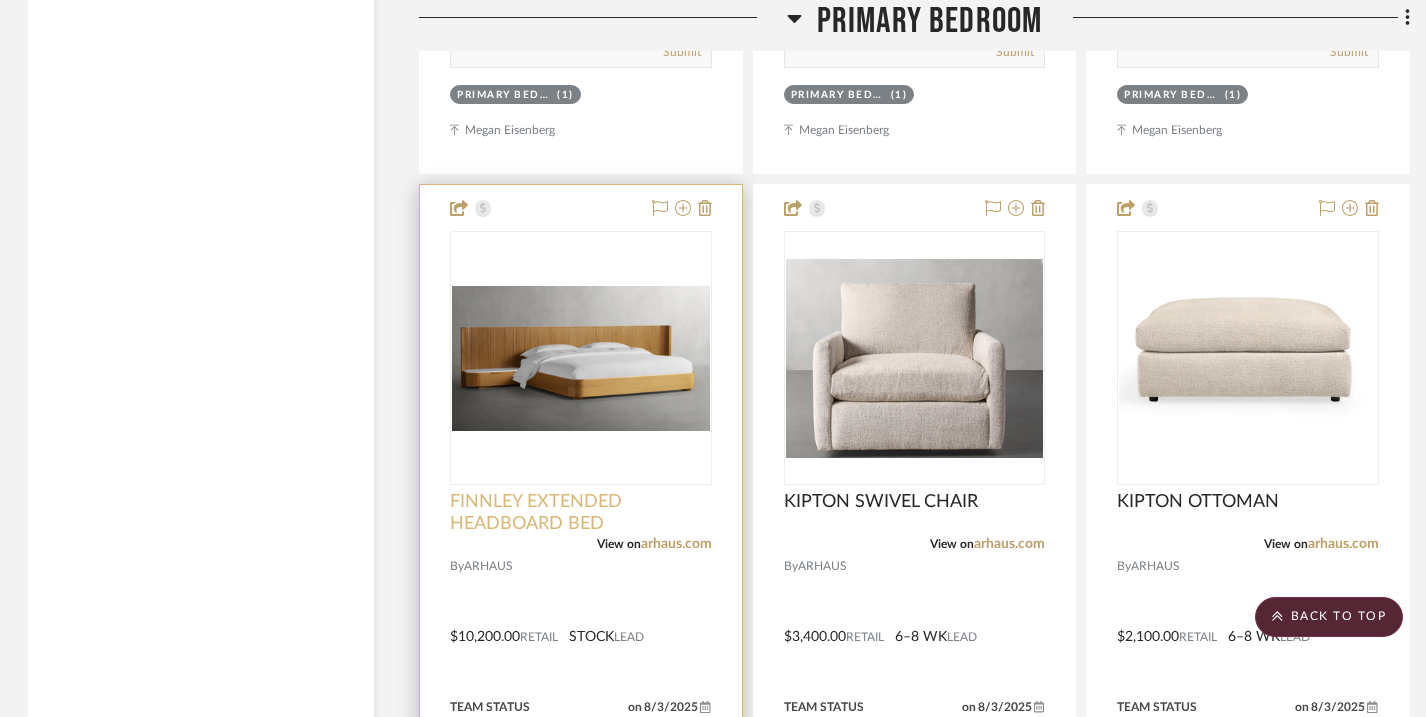 click on "FINNLEY EXTENDED HEADBOARD BED" at bounding box center [581, 513] 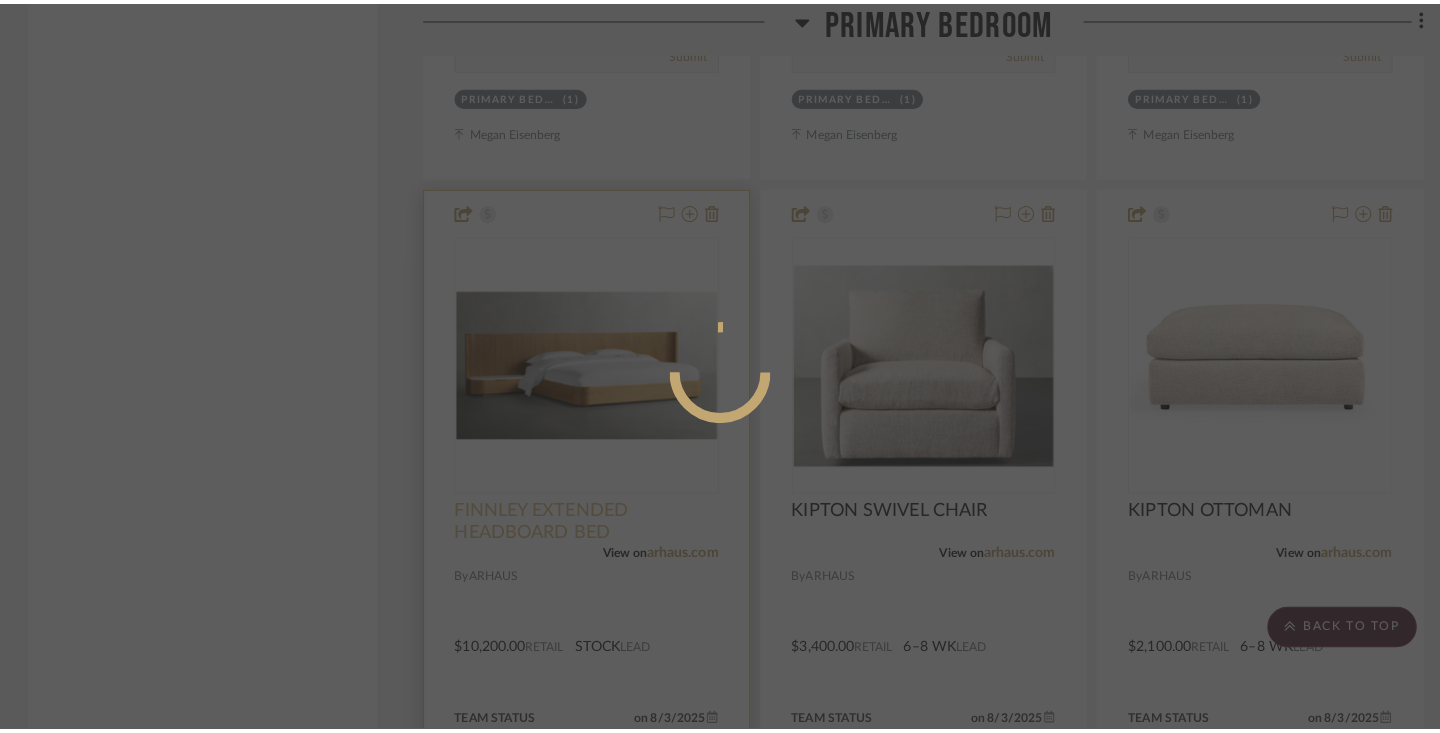 scroll, scrollTop: 0, scrollLeft: 0, axis: both 